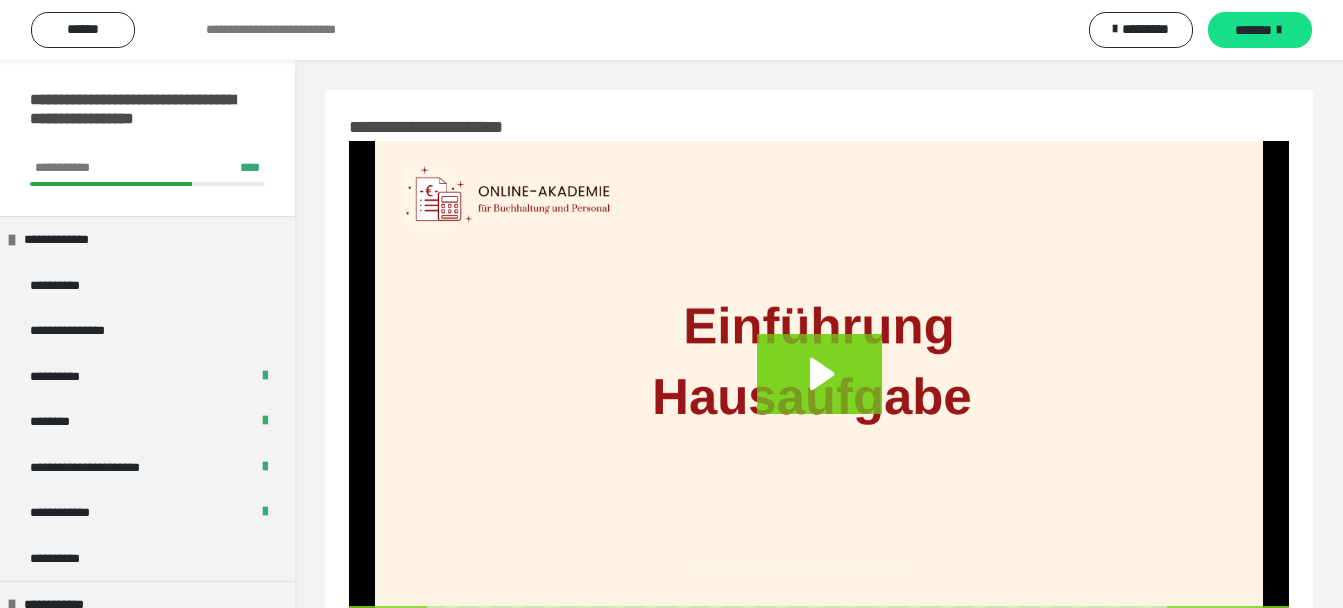 scroll, scrollTop: 586, scrollLeft: 0, axis: vertical 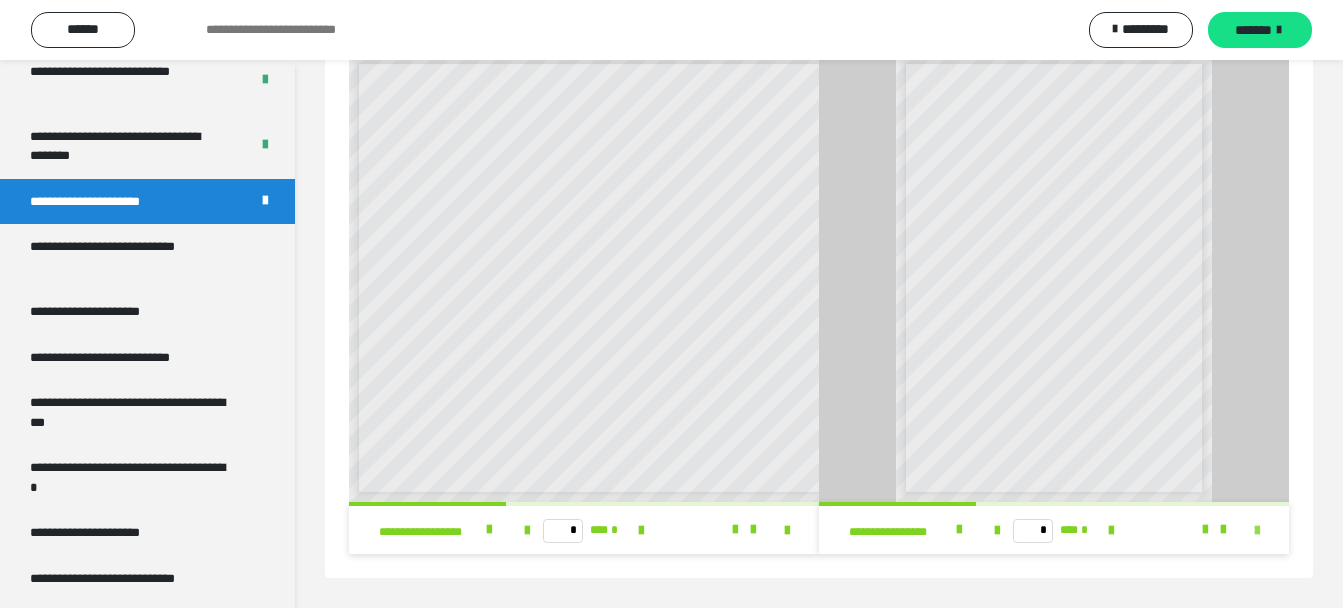 click at bounding box center [1257, 531] 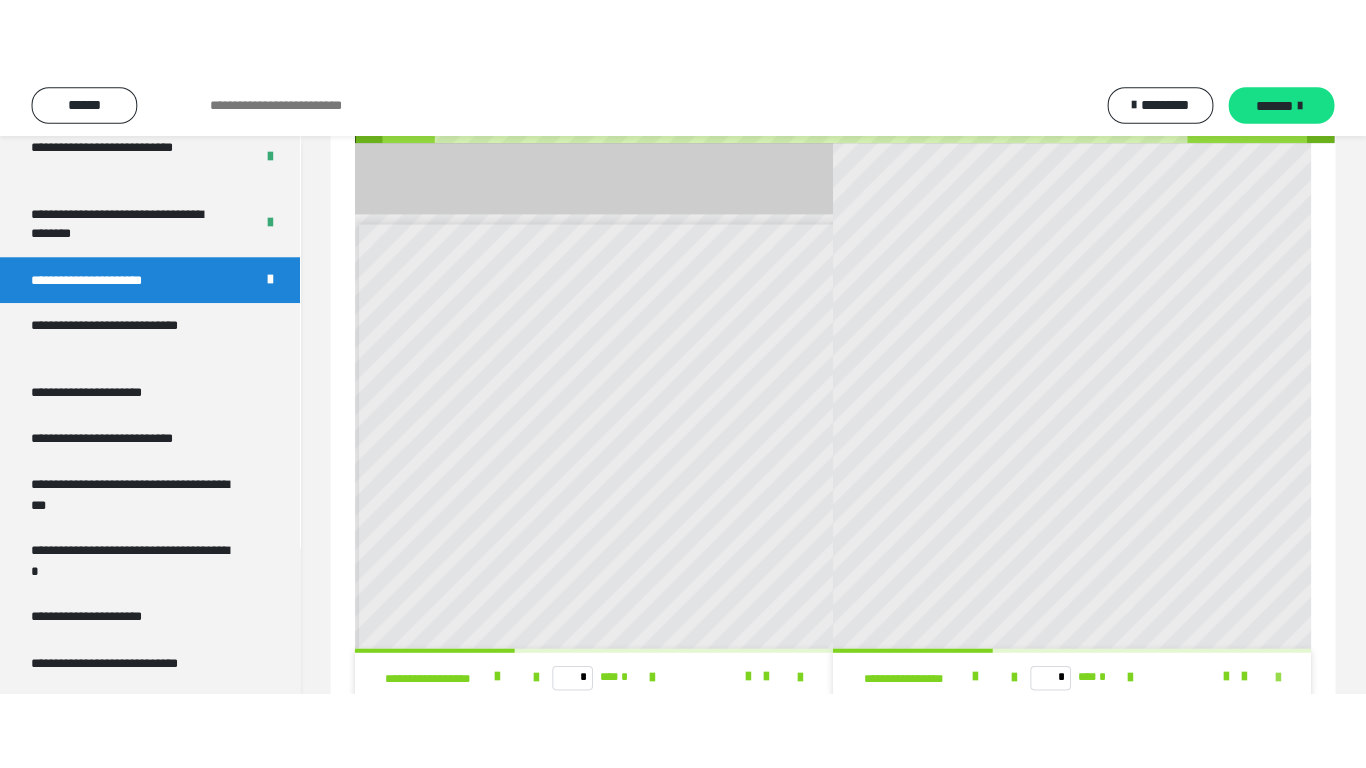 scroll, scrollTop: 439, scrollLeft: 0, axis: vertical 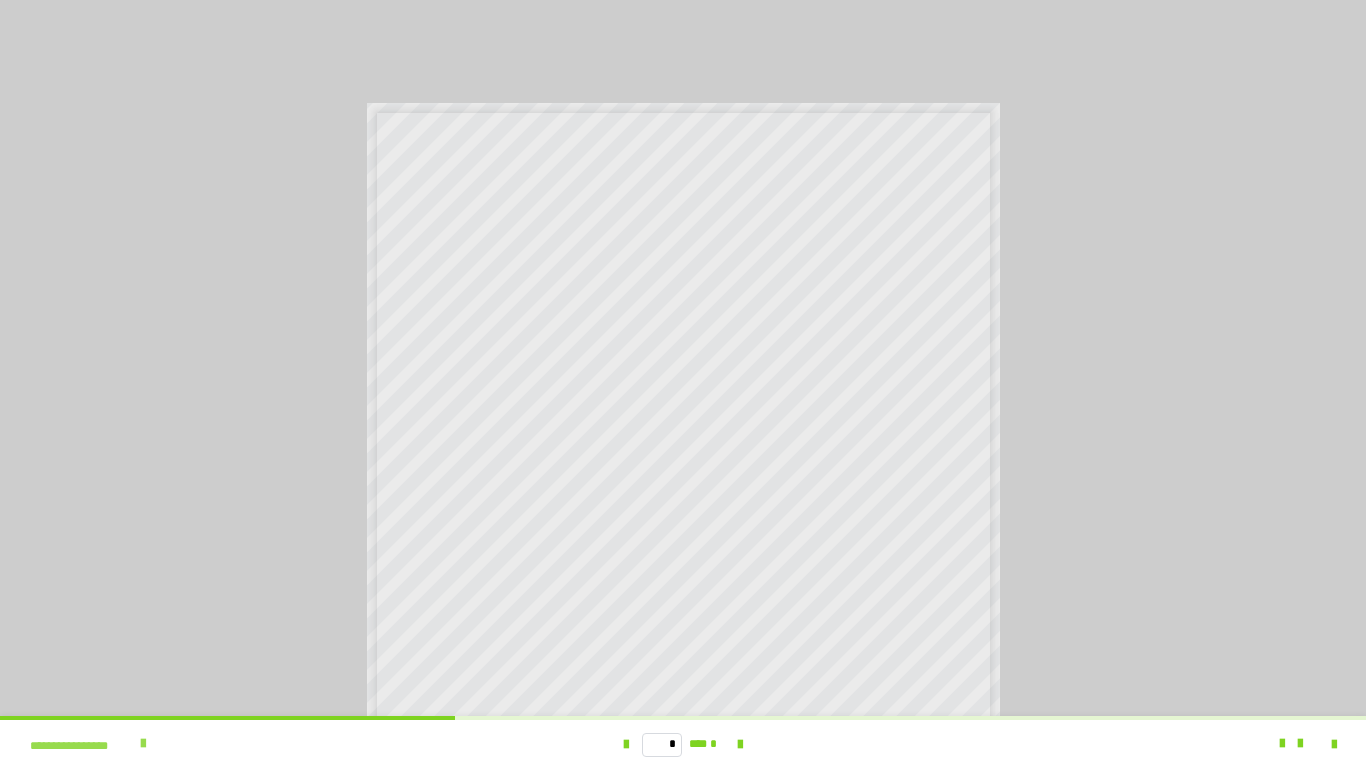 click at bounding box center (143, 744) 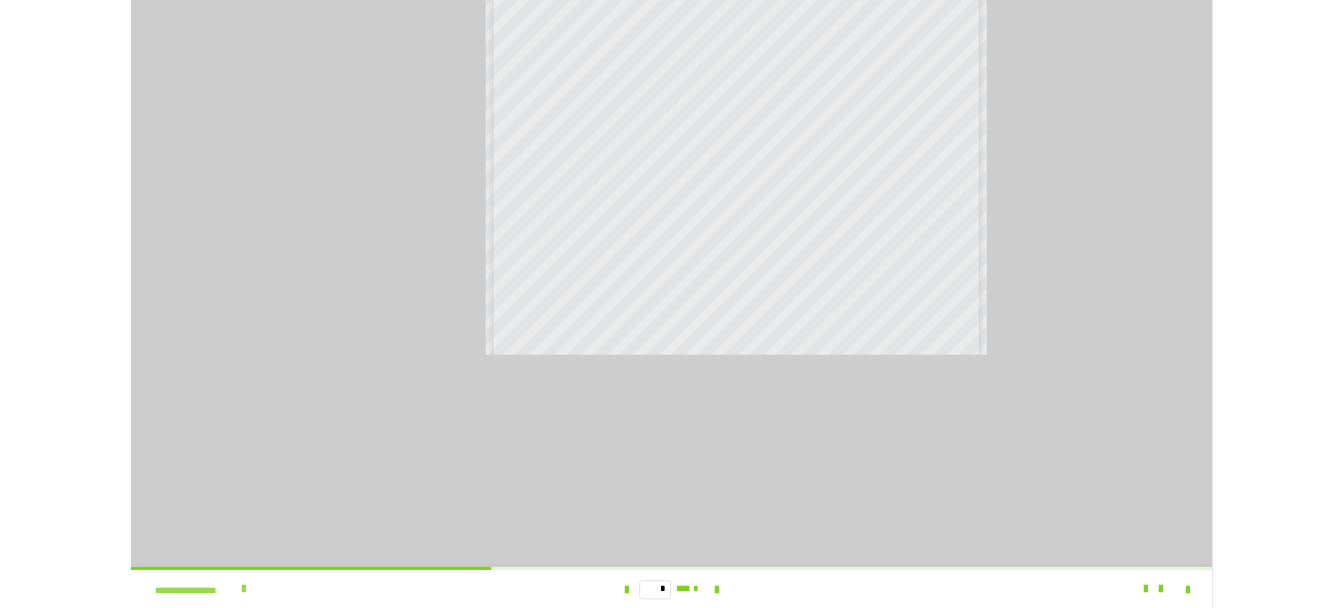 scroll, scrollTop: 432, scrollLeft: 0, axis: vertical 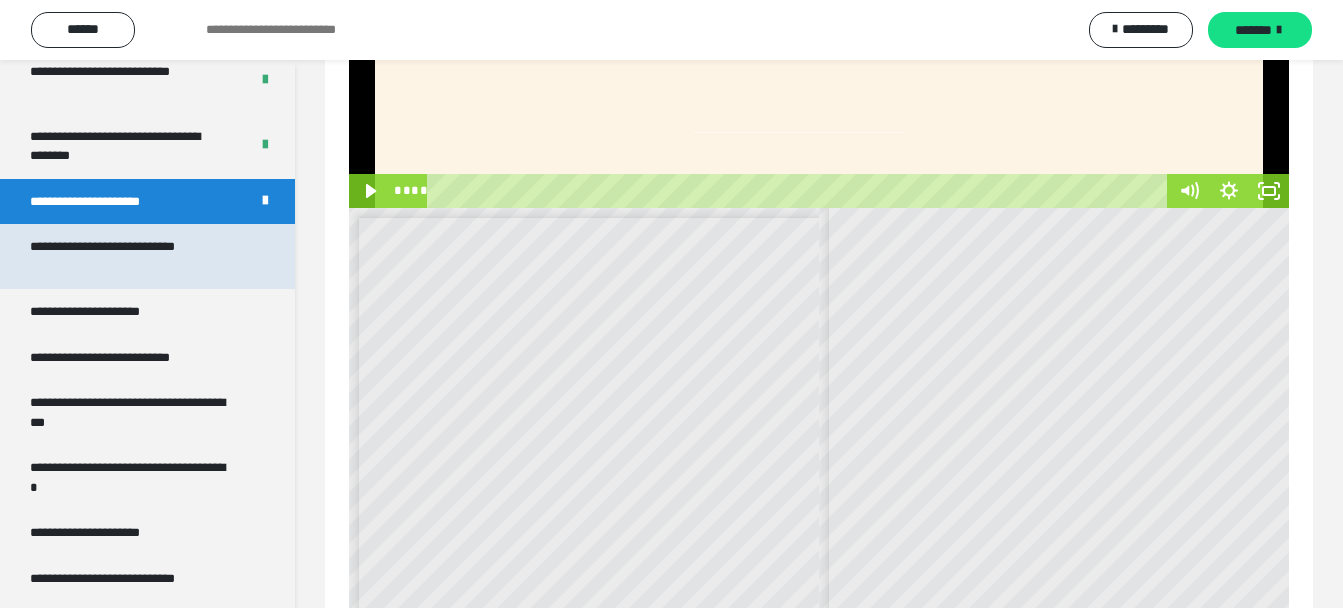 click on "**********" at bounding box center (132, 256) 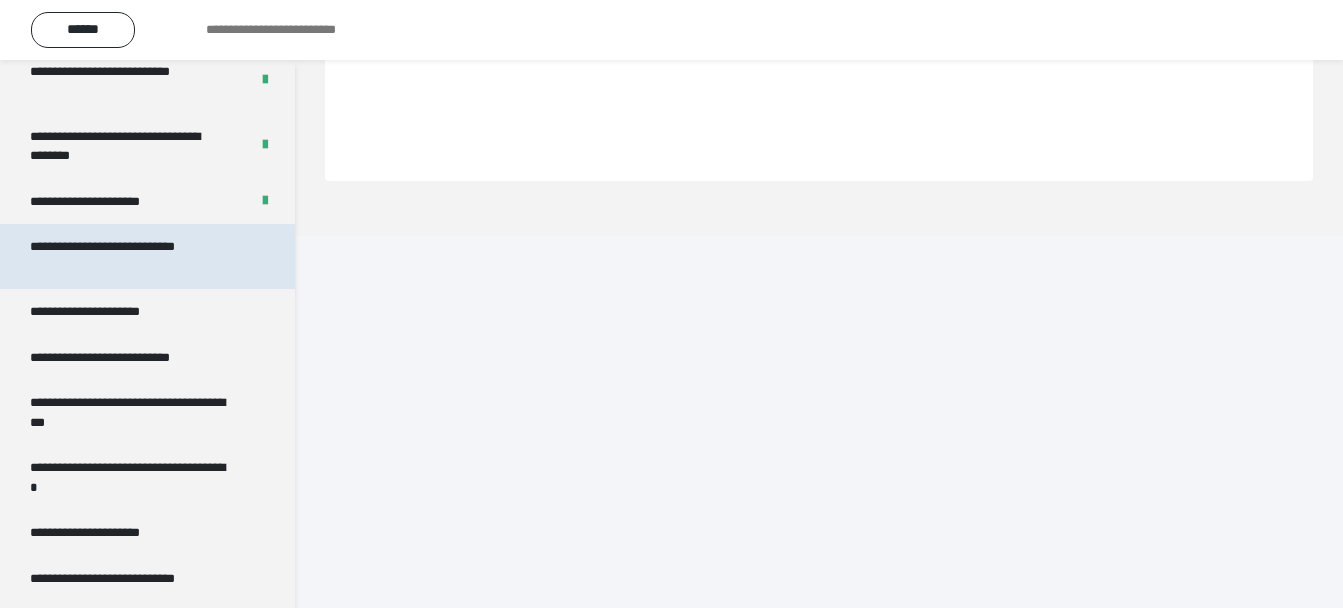 scroll, scrollTop: 60, scrollLeft: 0, axis: vertical 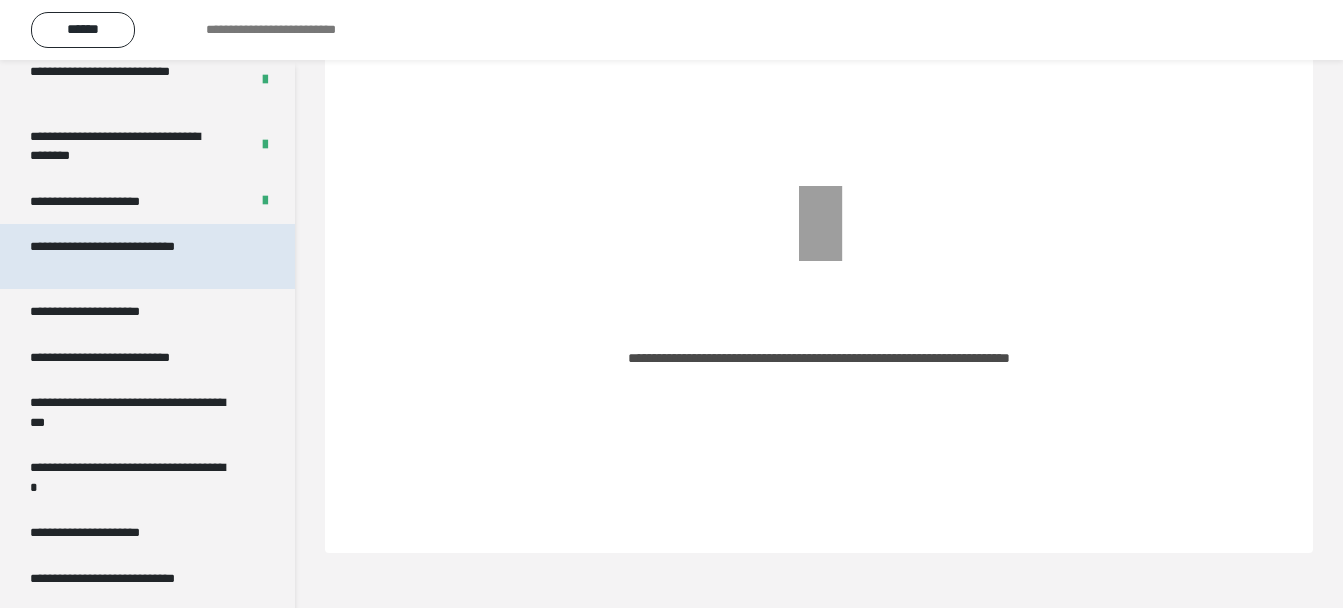 click on "**********" at bounding box center (132, 256) 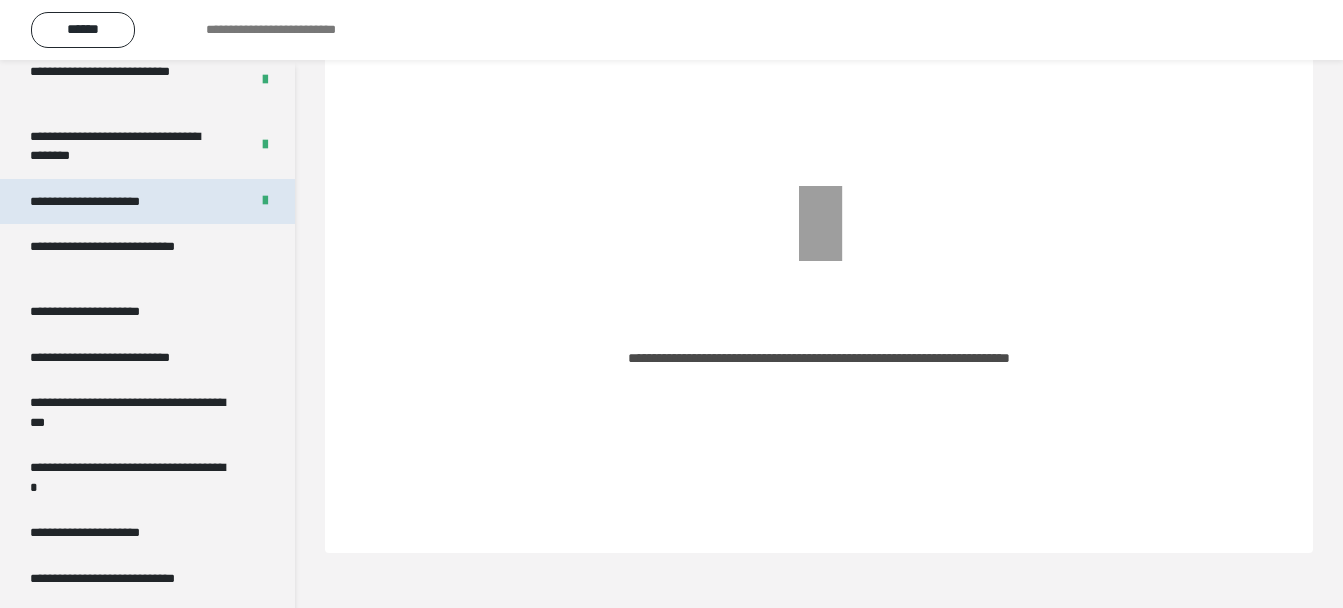click on "**********" at bounding box center [108, 202] 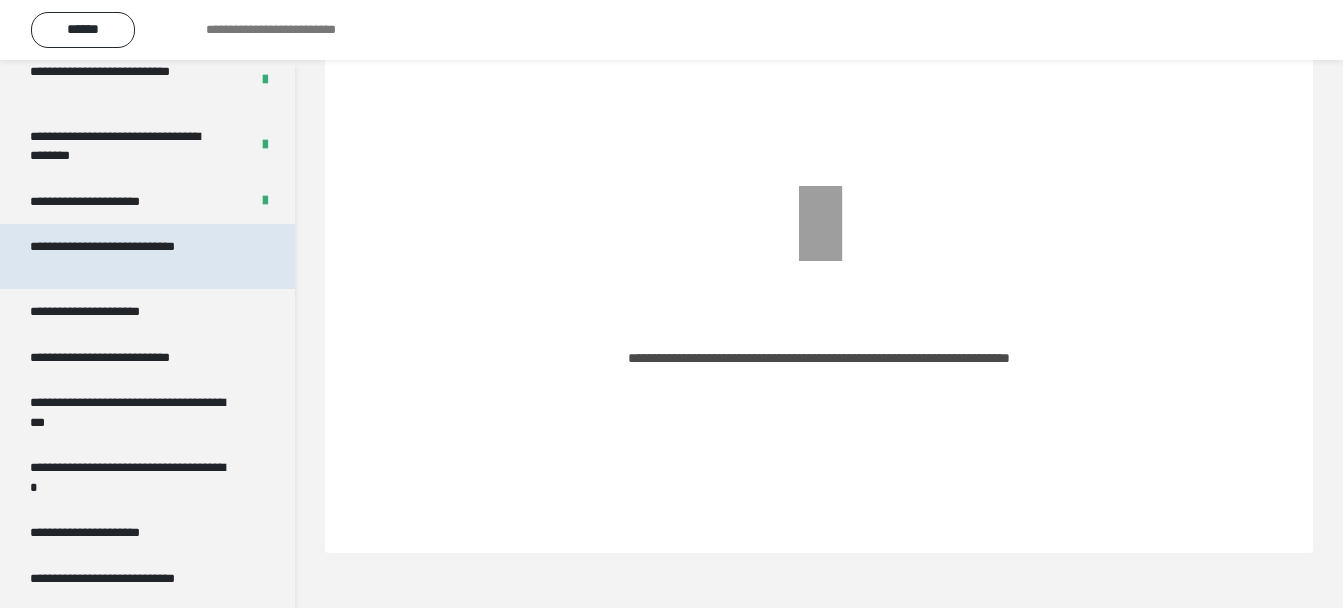 click on "**********" at bounding box center (132, 256) 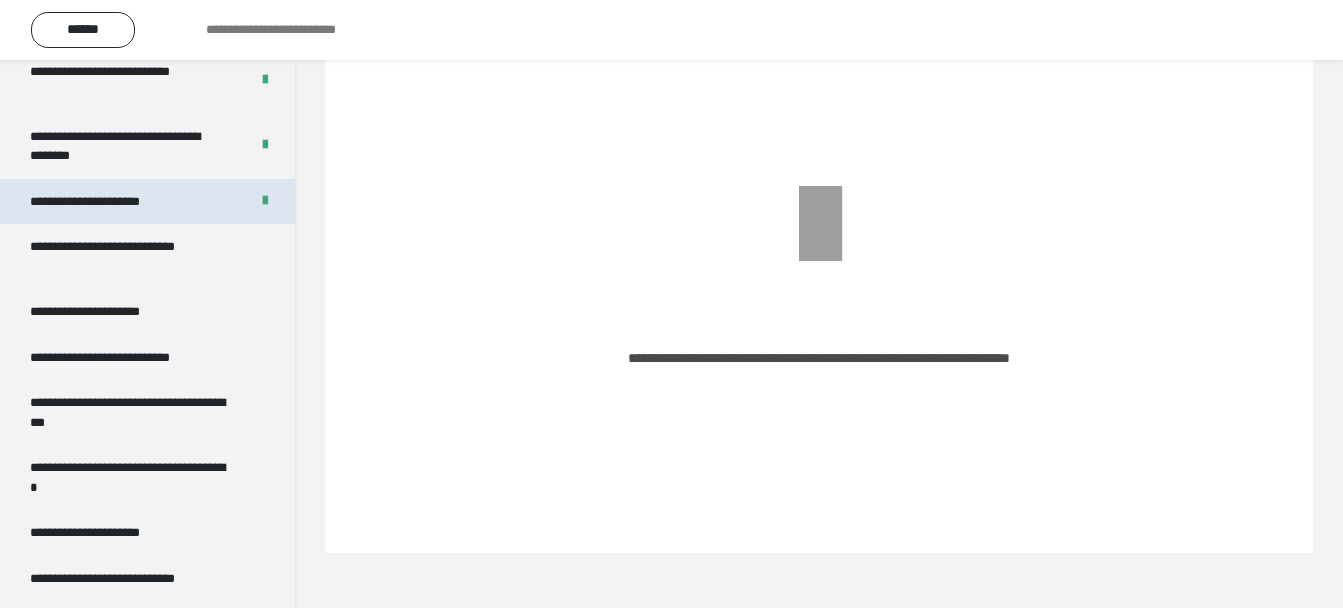 click on "**********" at bounding box center (108, 202) 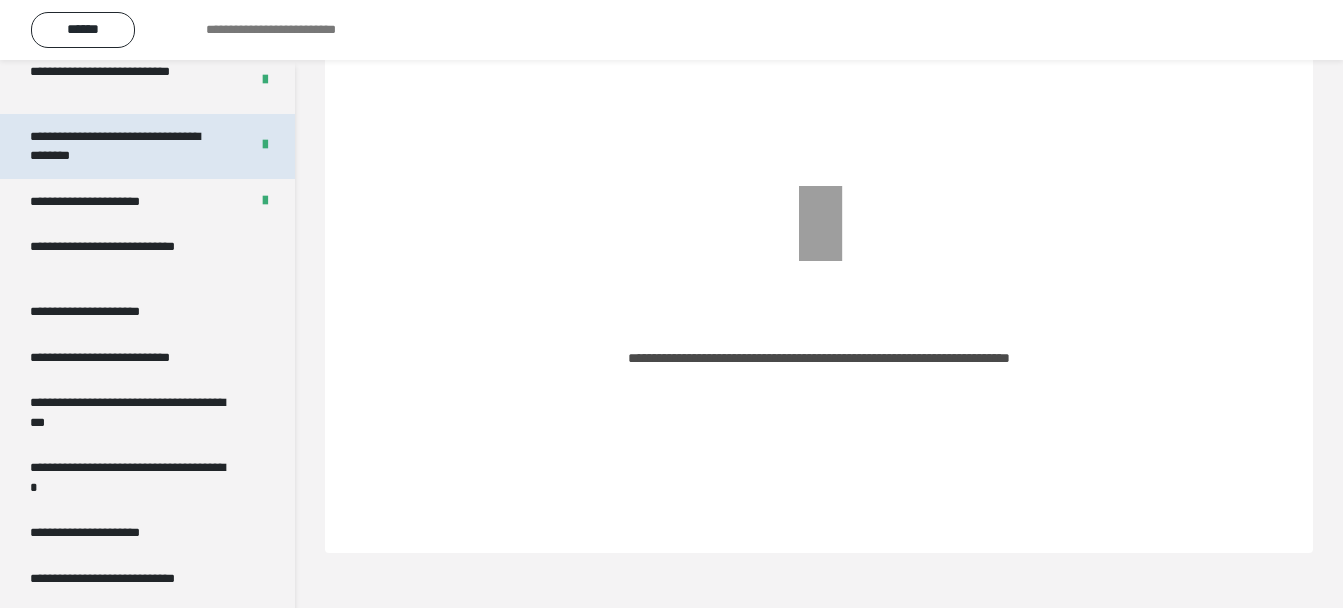 click on "**********" at bounding box center [124, 146] 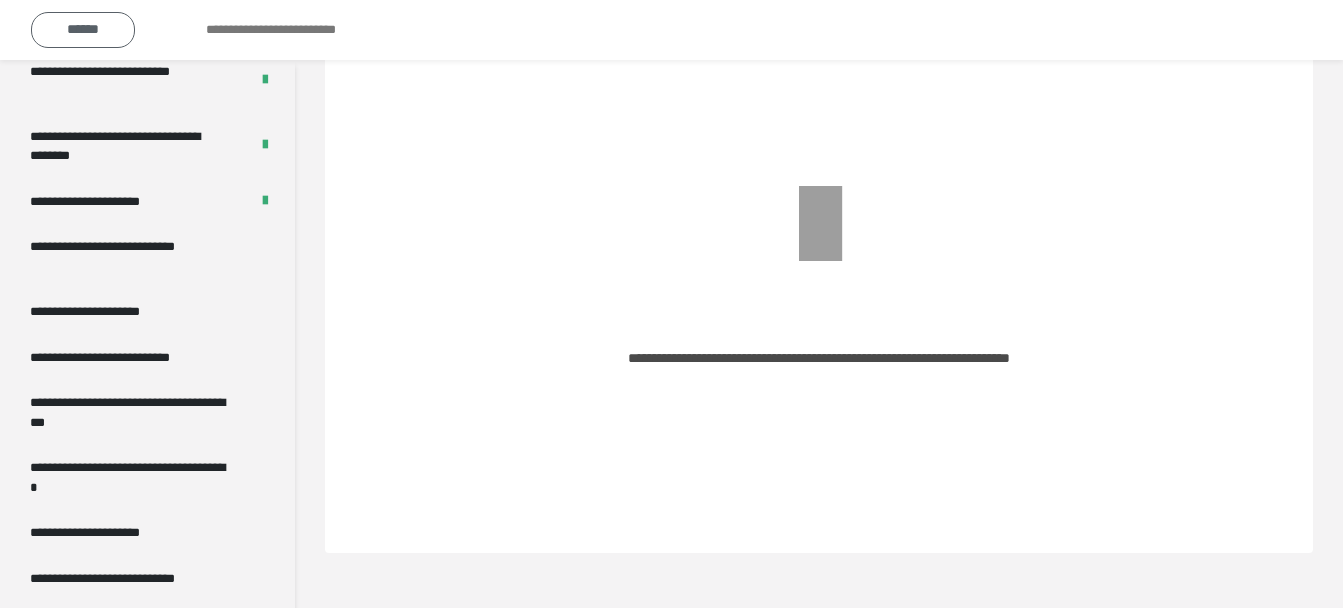 click on "******" at bounding box center (83, 30) 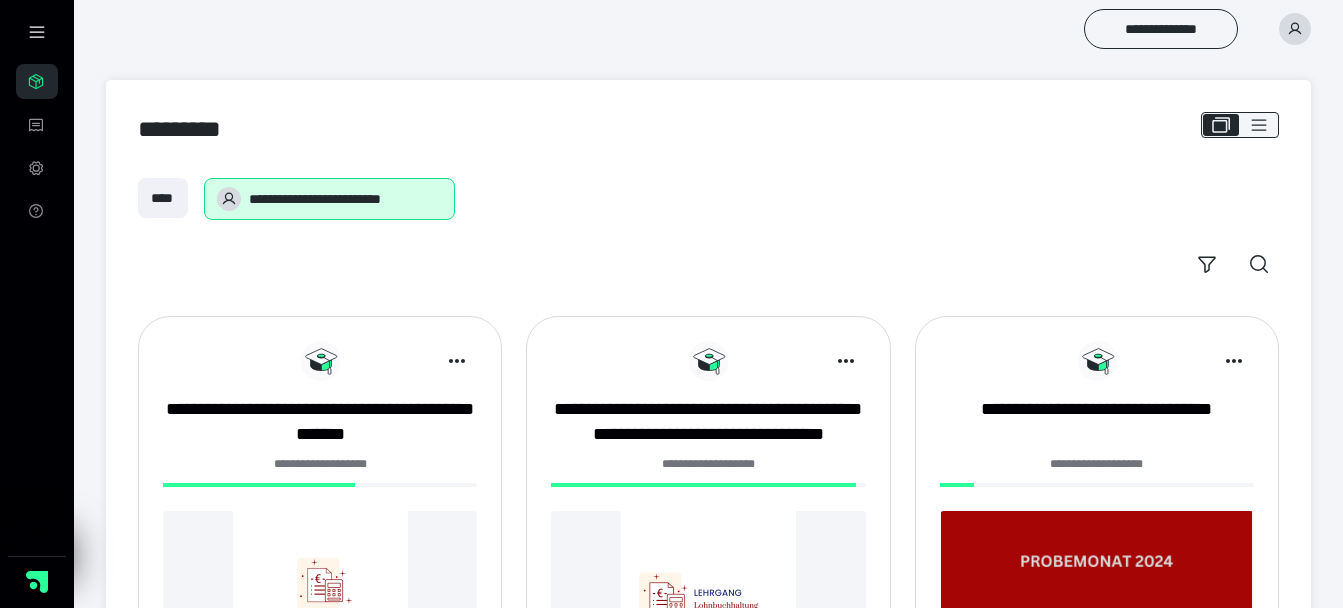 scroll, scrollTop: 0, scrollLeft: 0, axis: both 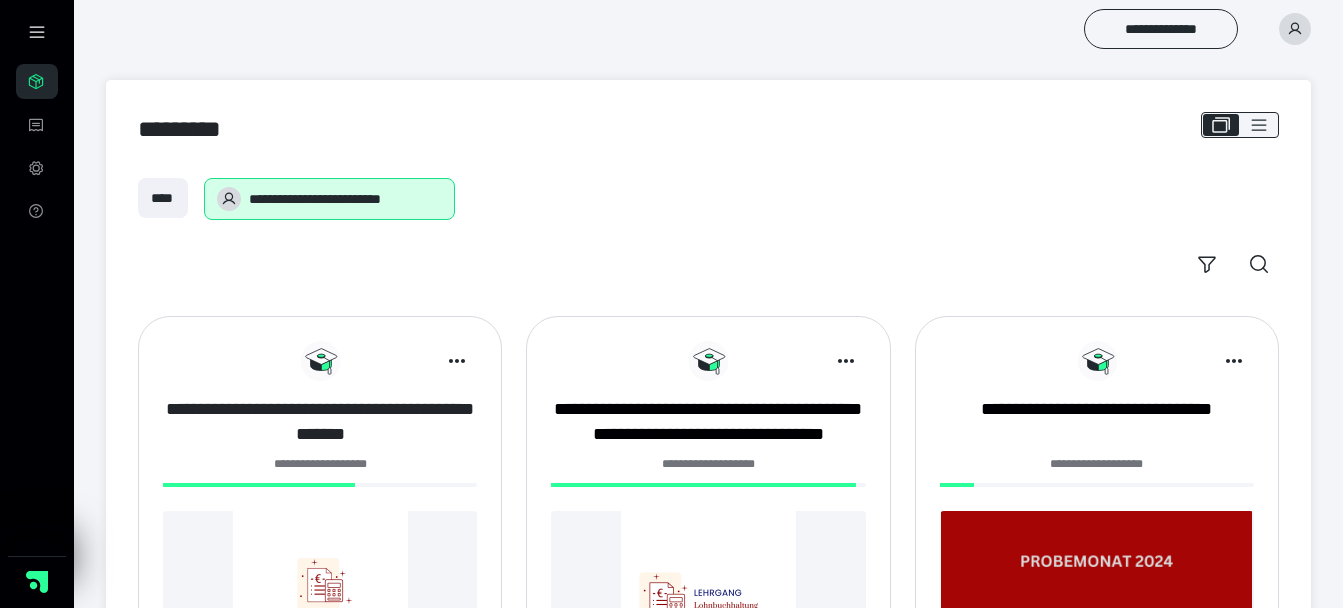 click on "**********" at bounding box center (320, 422) 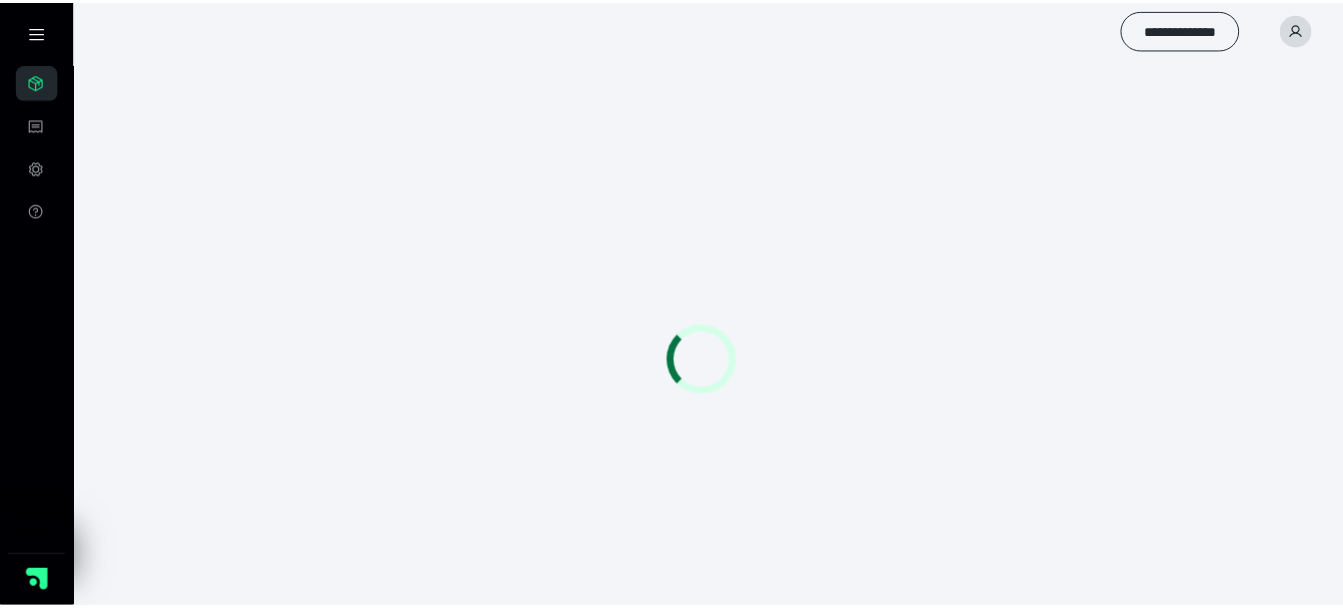scroll, scrollTop: 0, scrollLeft: 0, axis: both 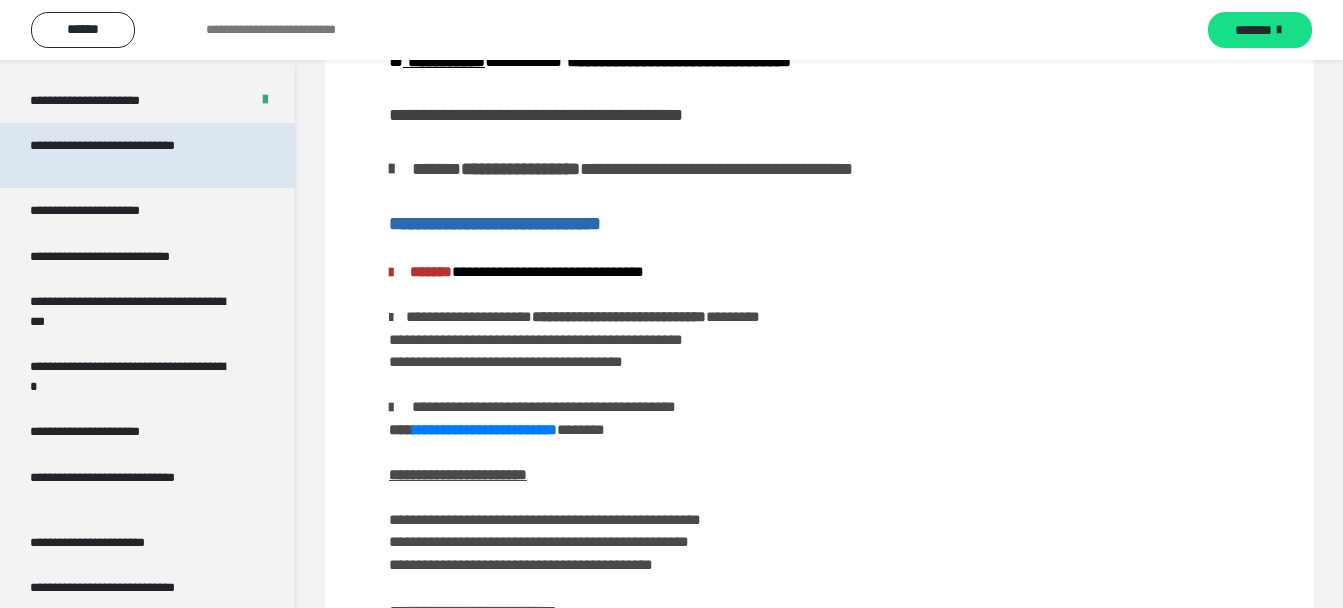 click on "**********" at bounding box center [132, 155] 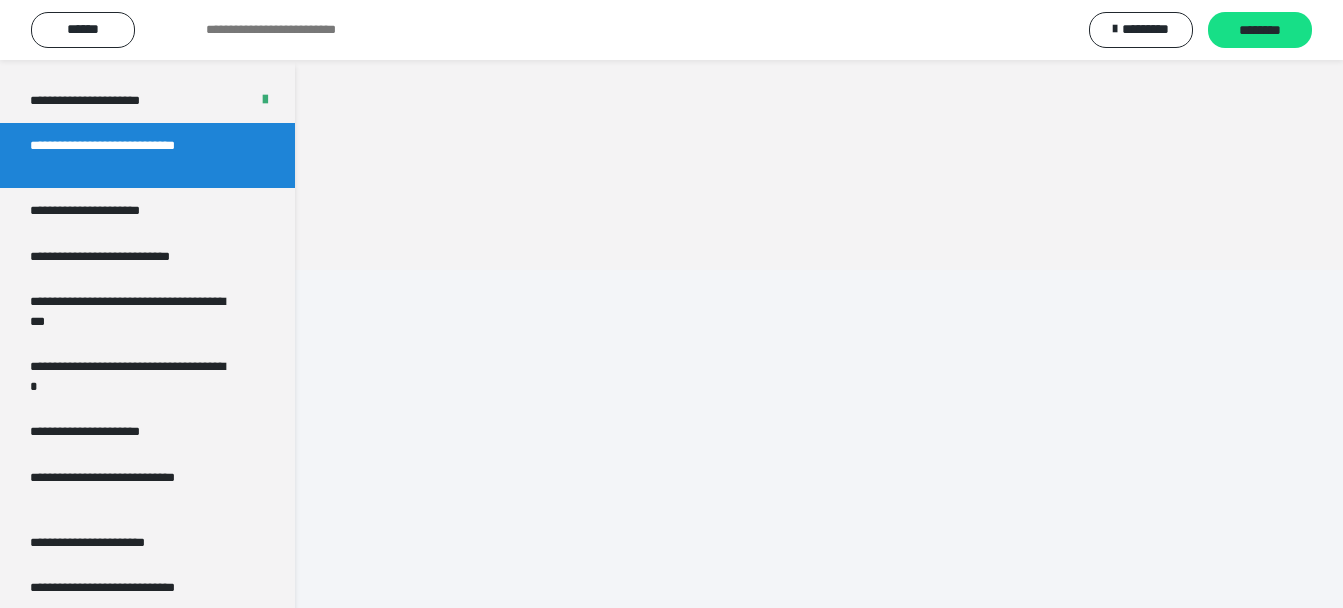 scroll, scrollTop: 60, scrollLeft: 0, axis: vertical 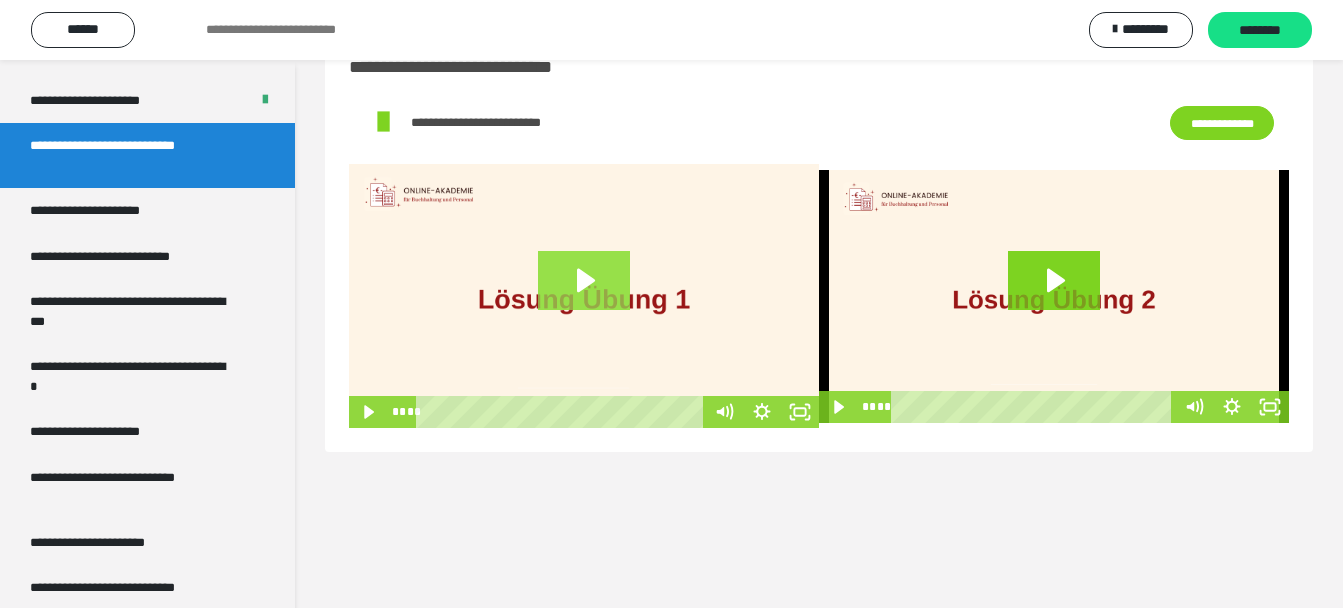 click 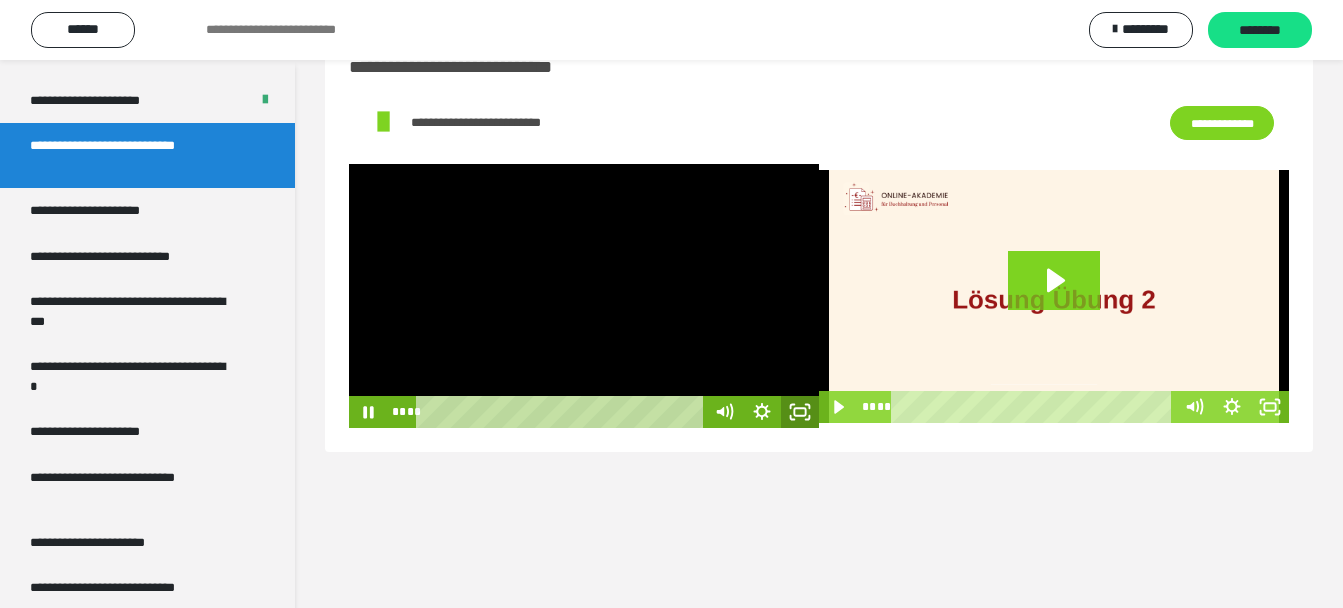 click 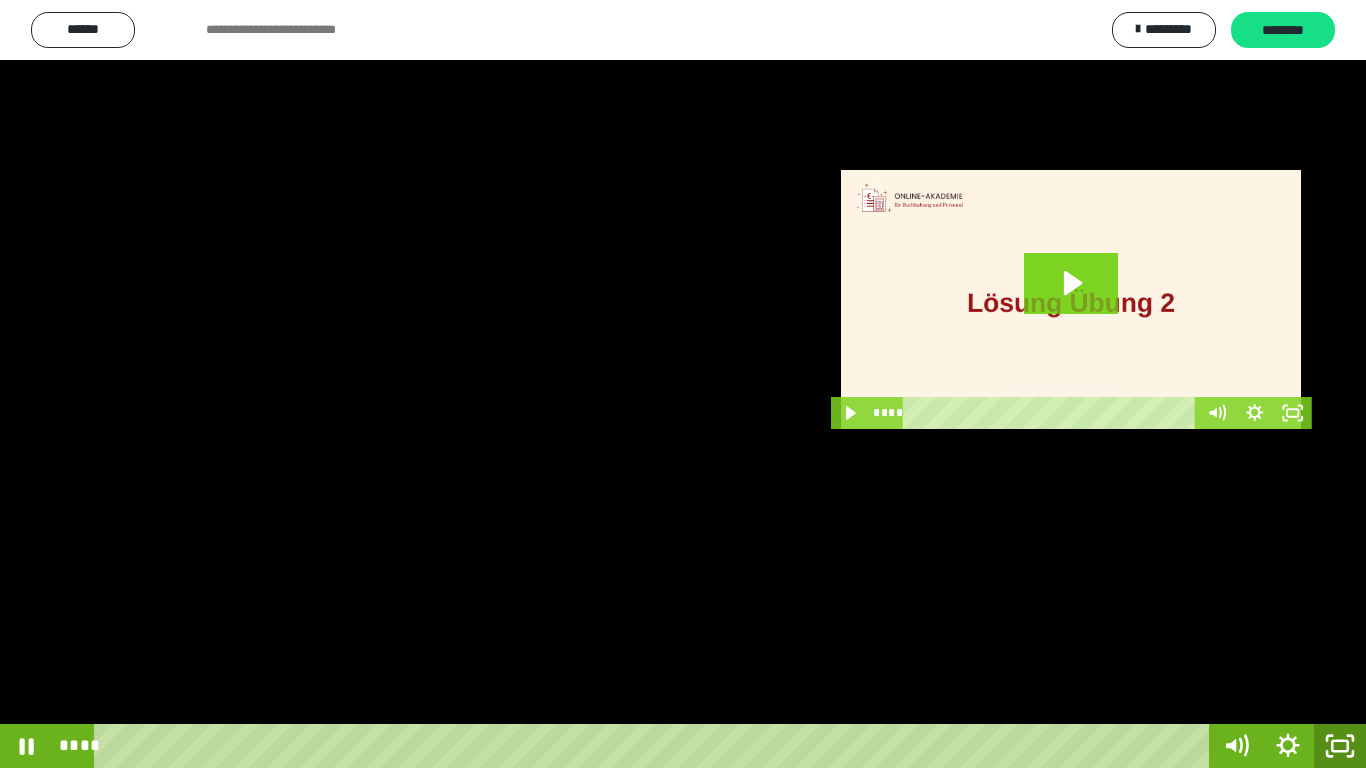 click 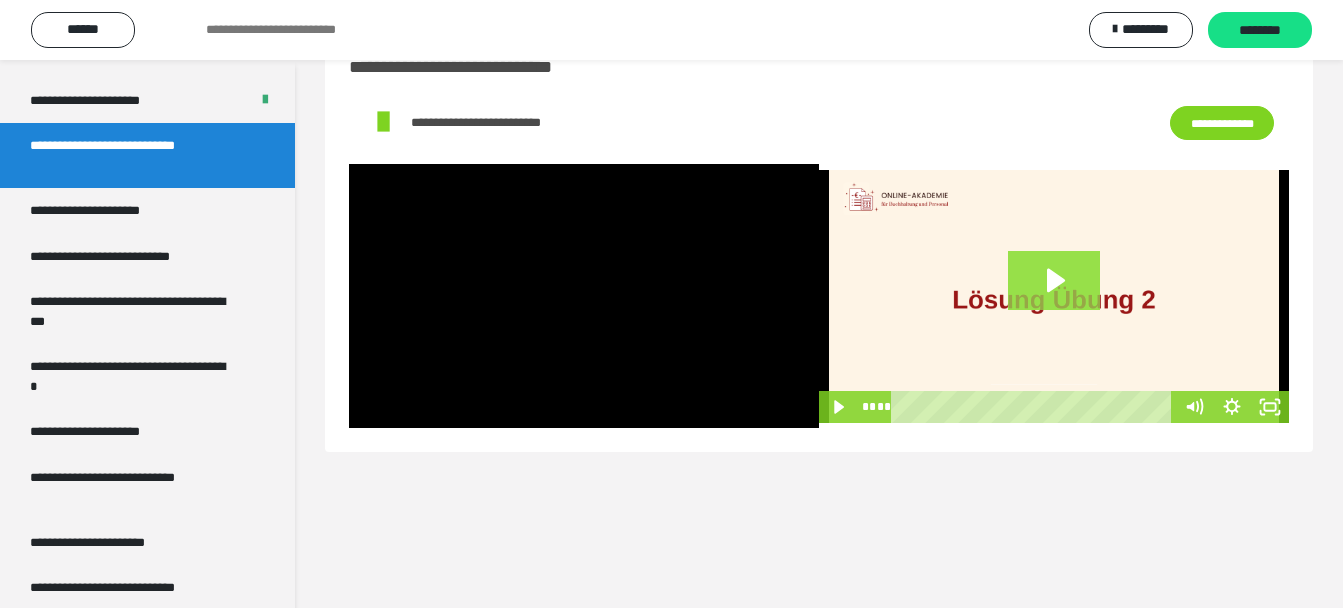 click 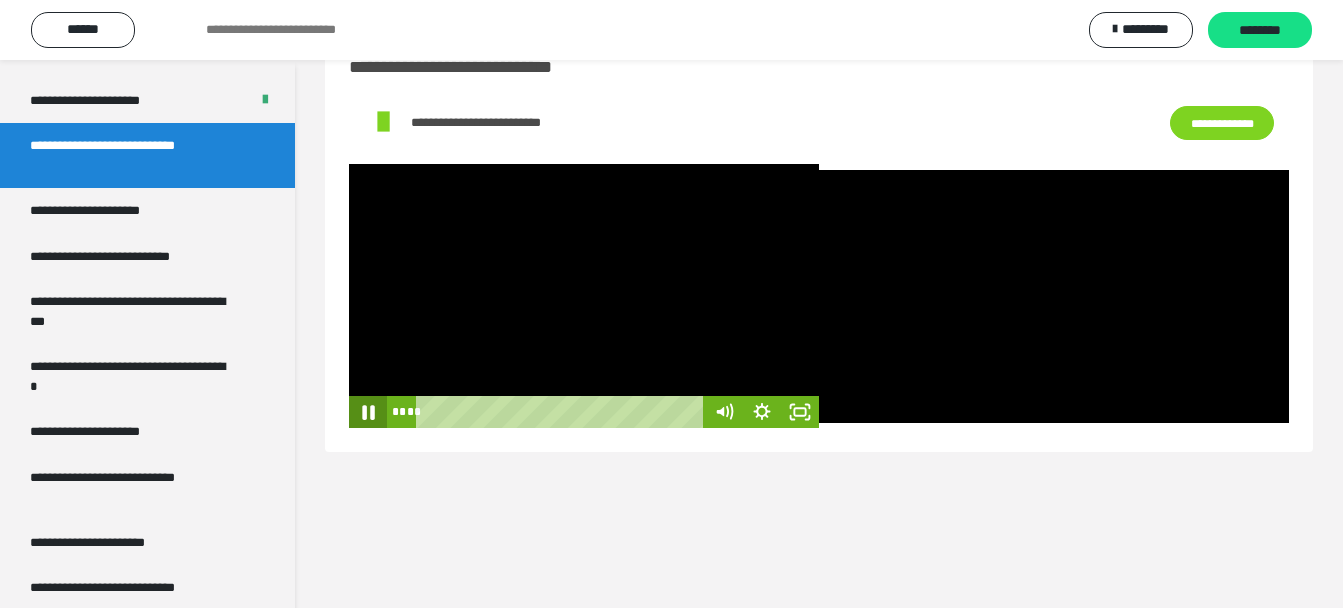 click 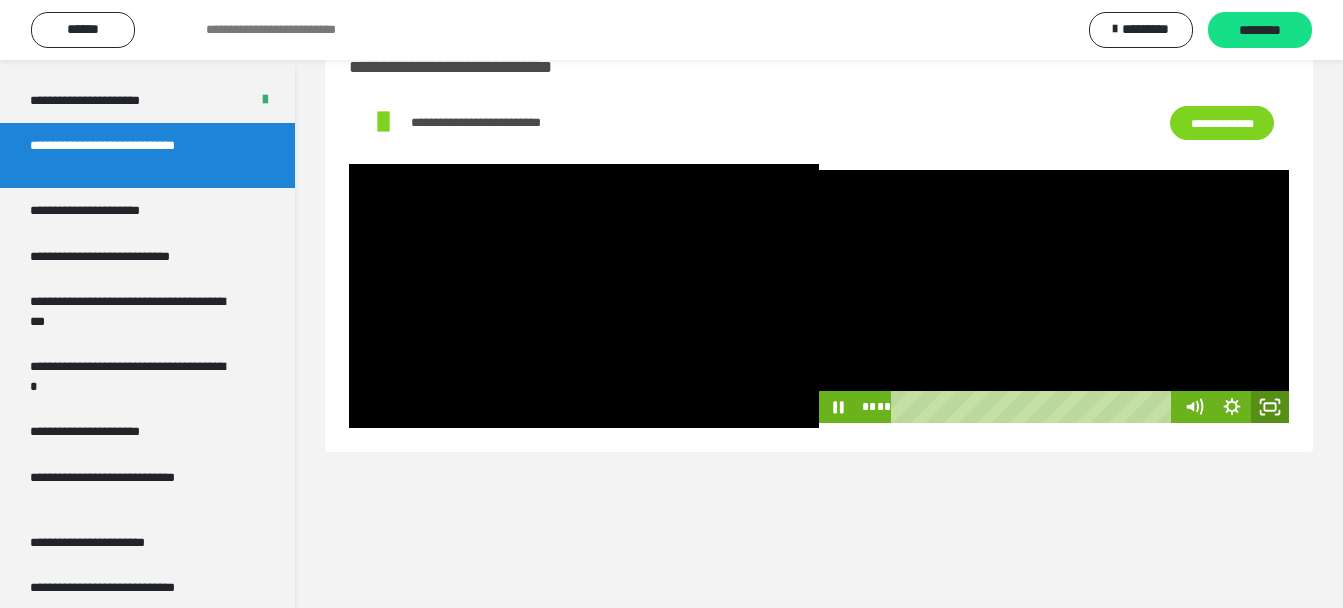click 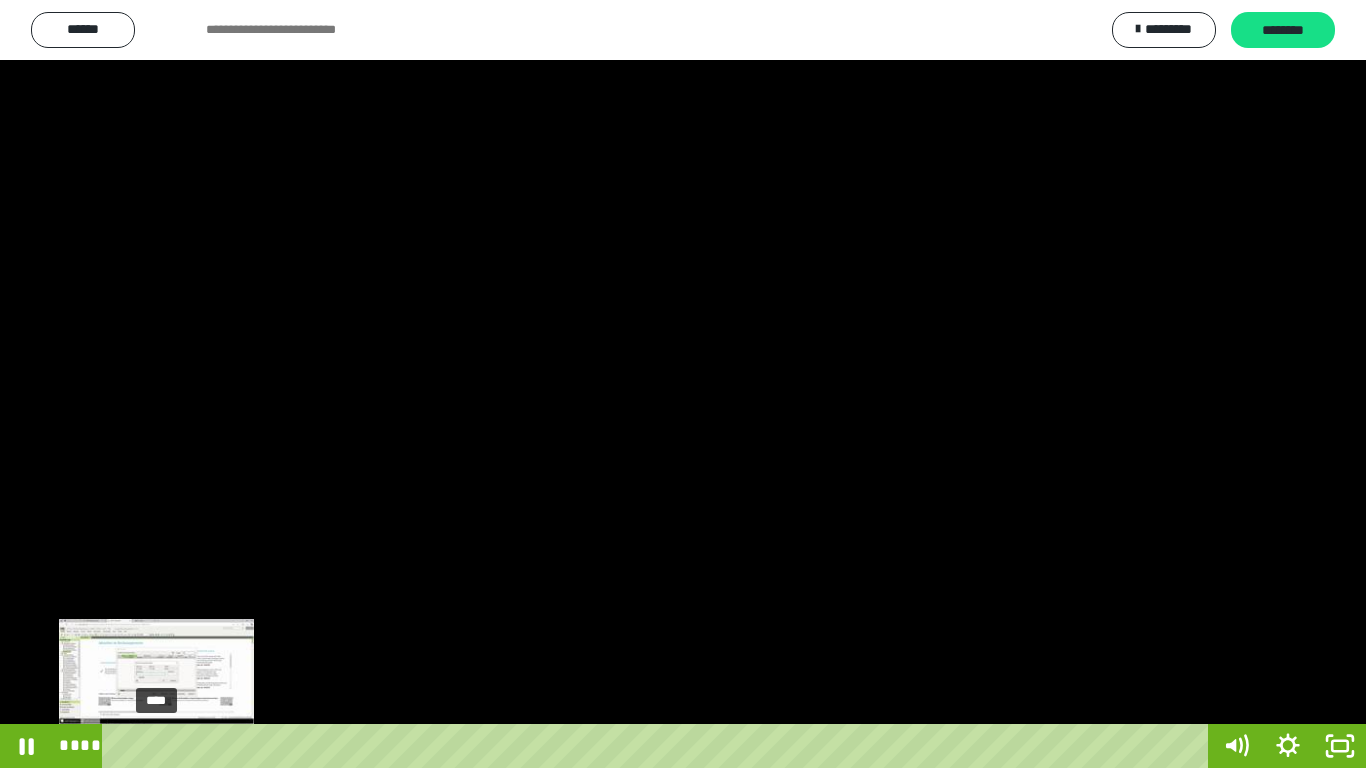 click on "****" at bounding box center [659, 746] 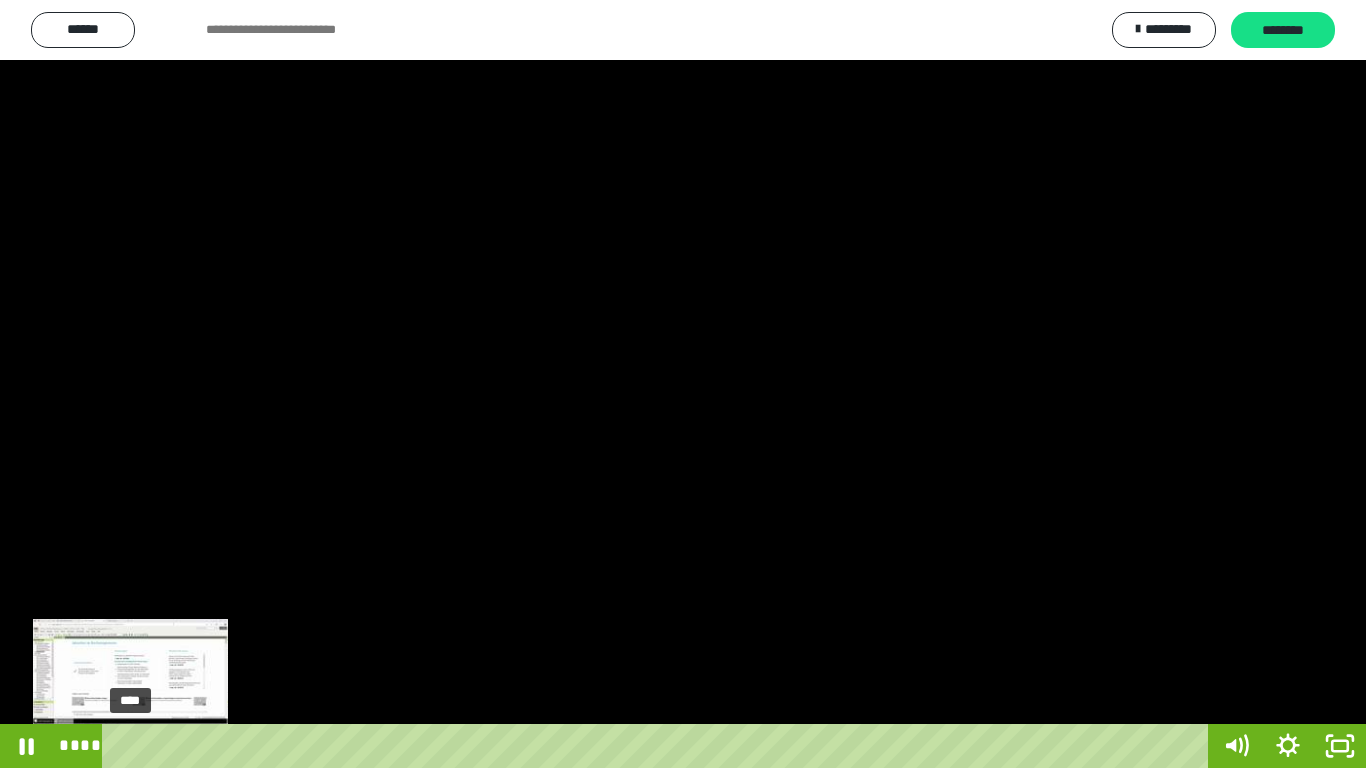 click on "****" at bounding box center [659, 746] 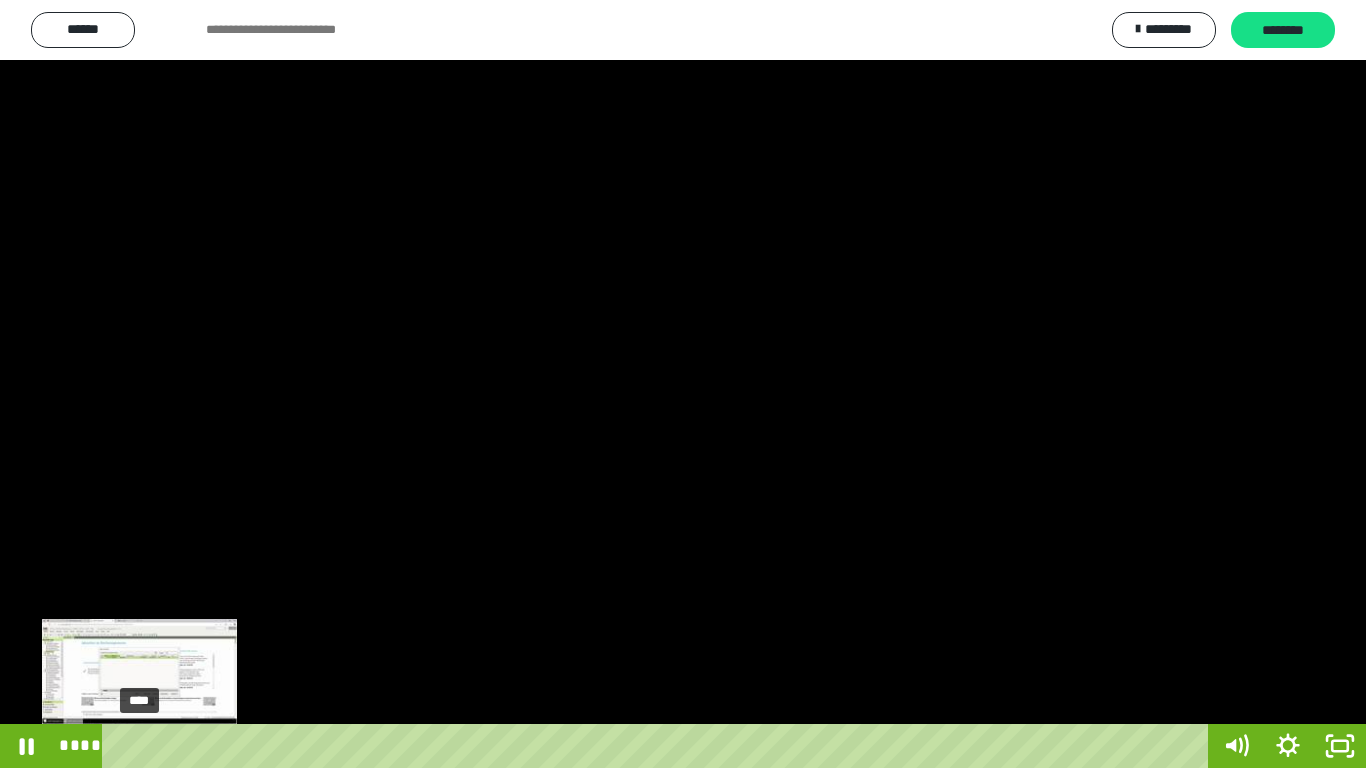 click on "****" at bounding box center (659, 746) 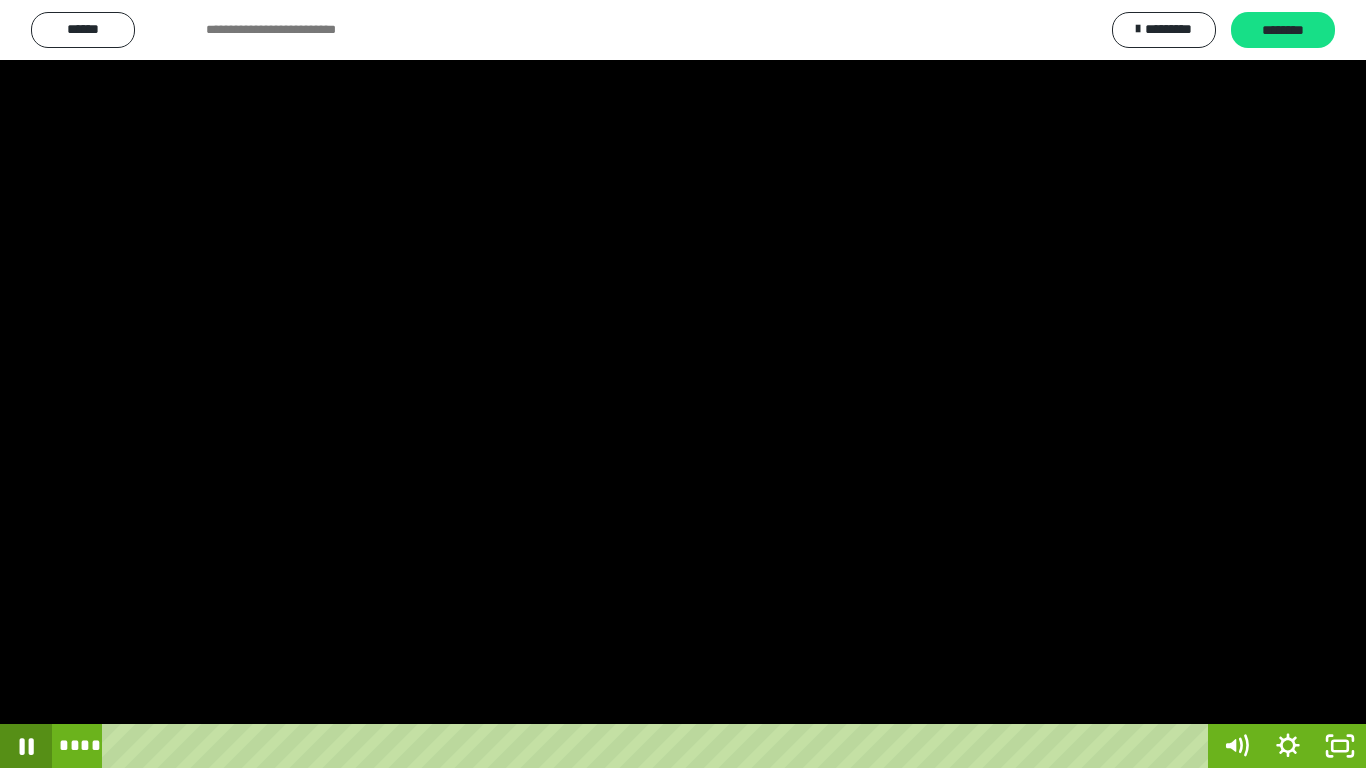 click 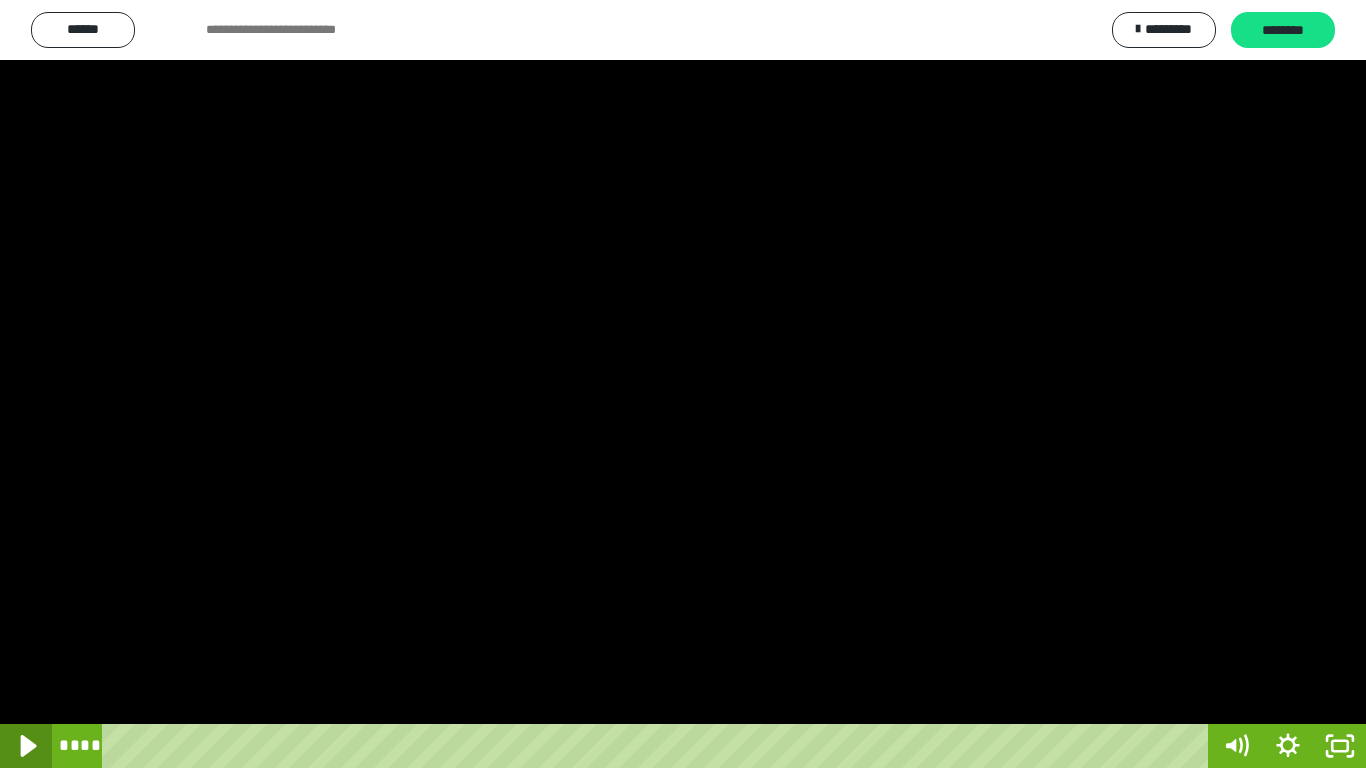 click 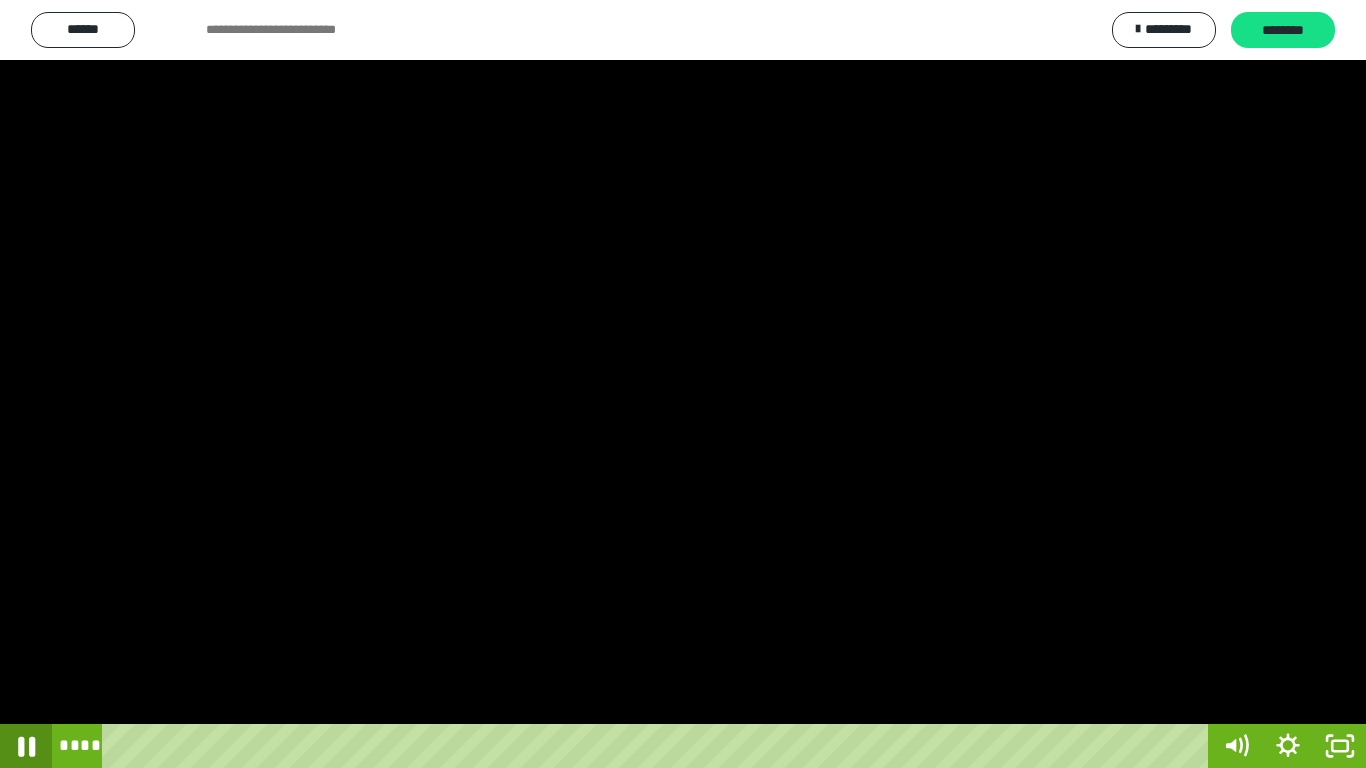 click 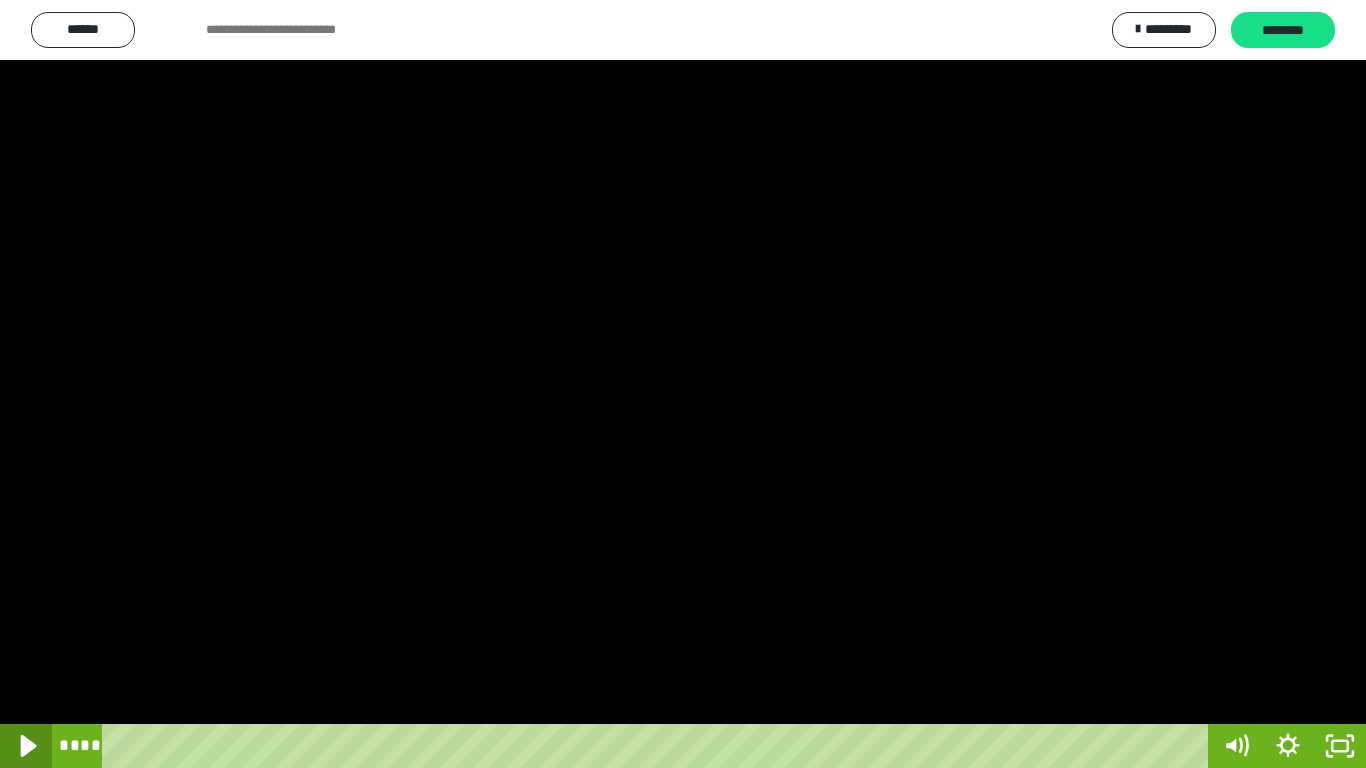 click 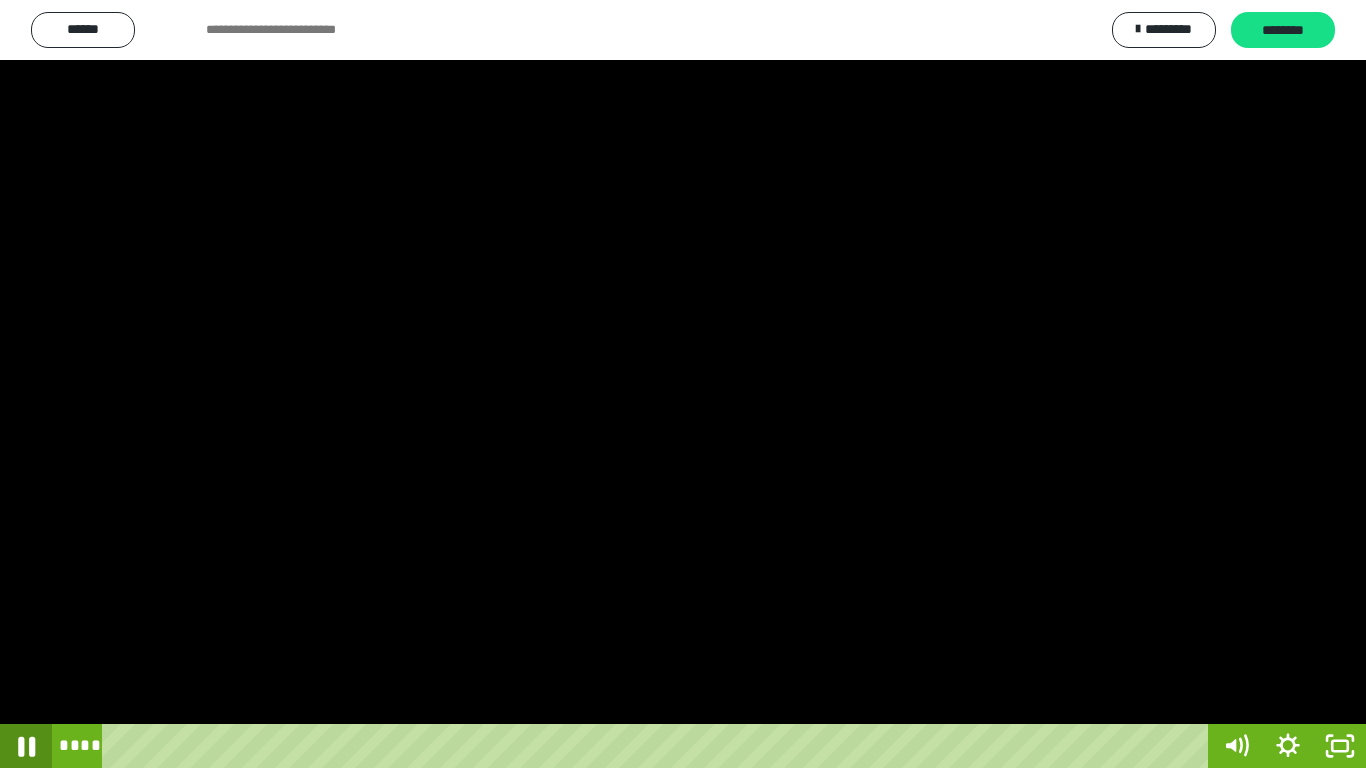 click 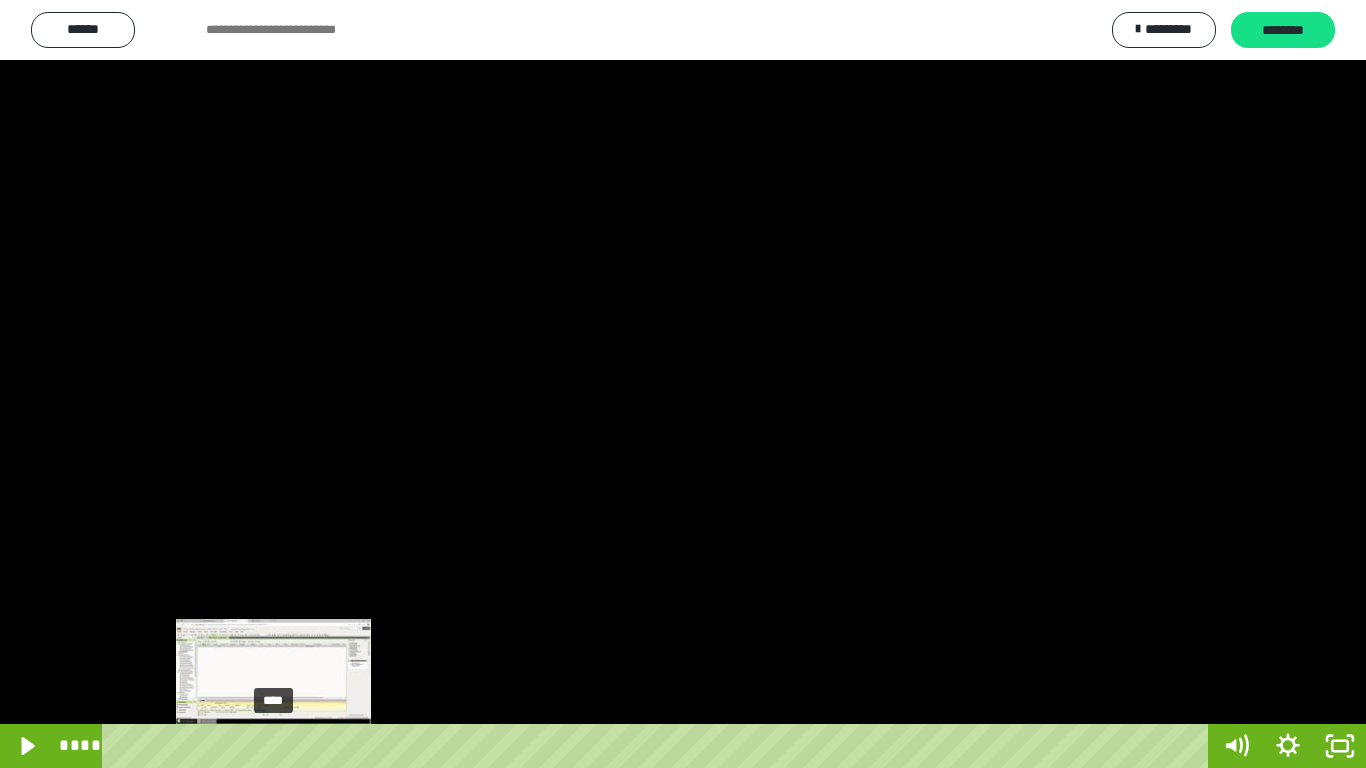 click on "****" at bounding box center (659, 746) 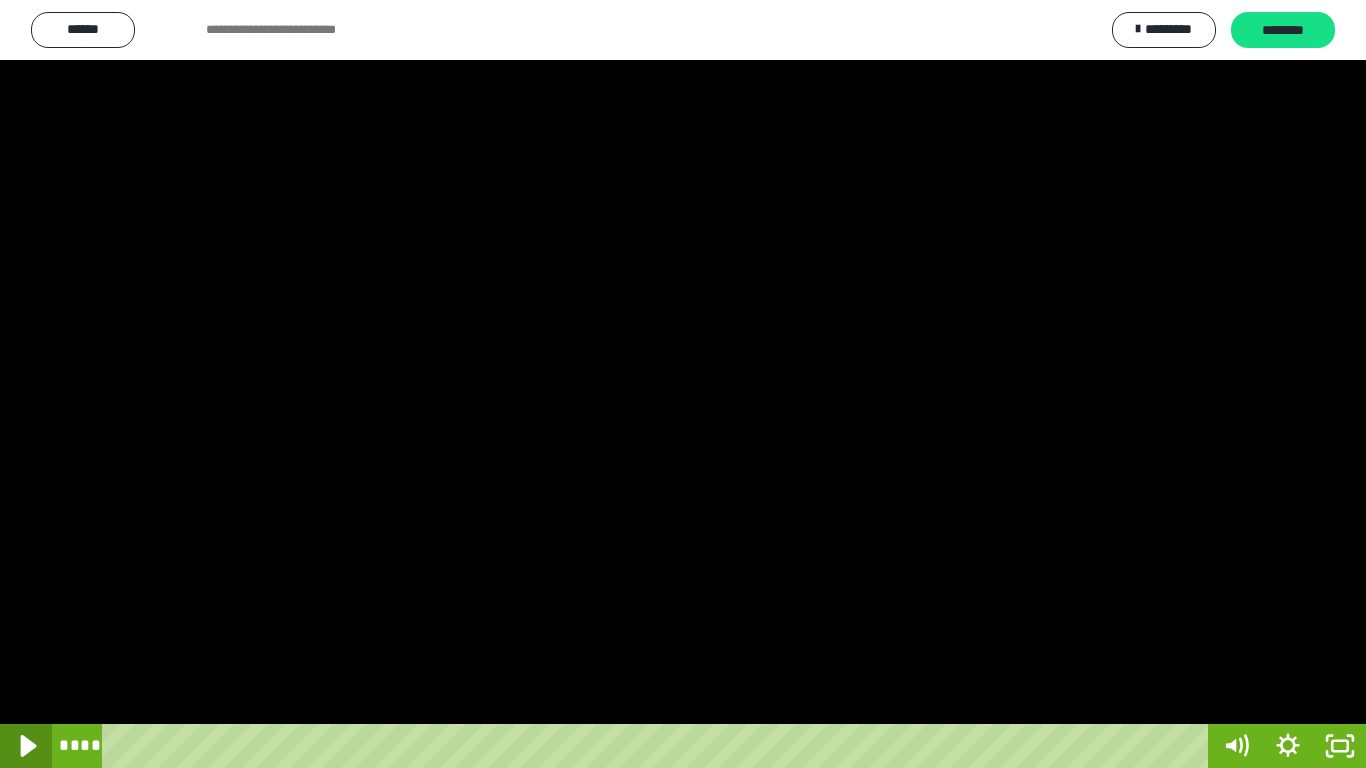 click 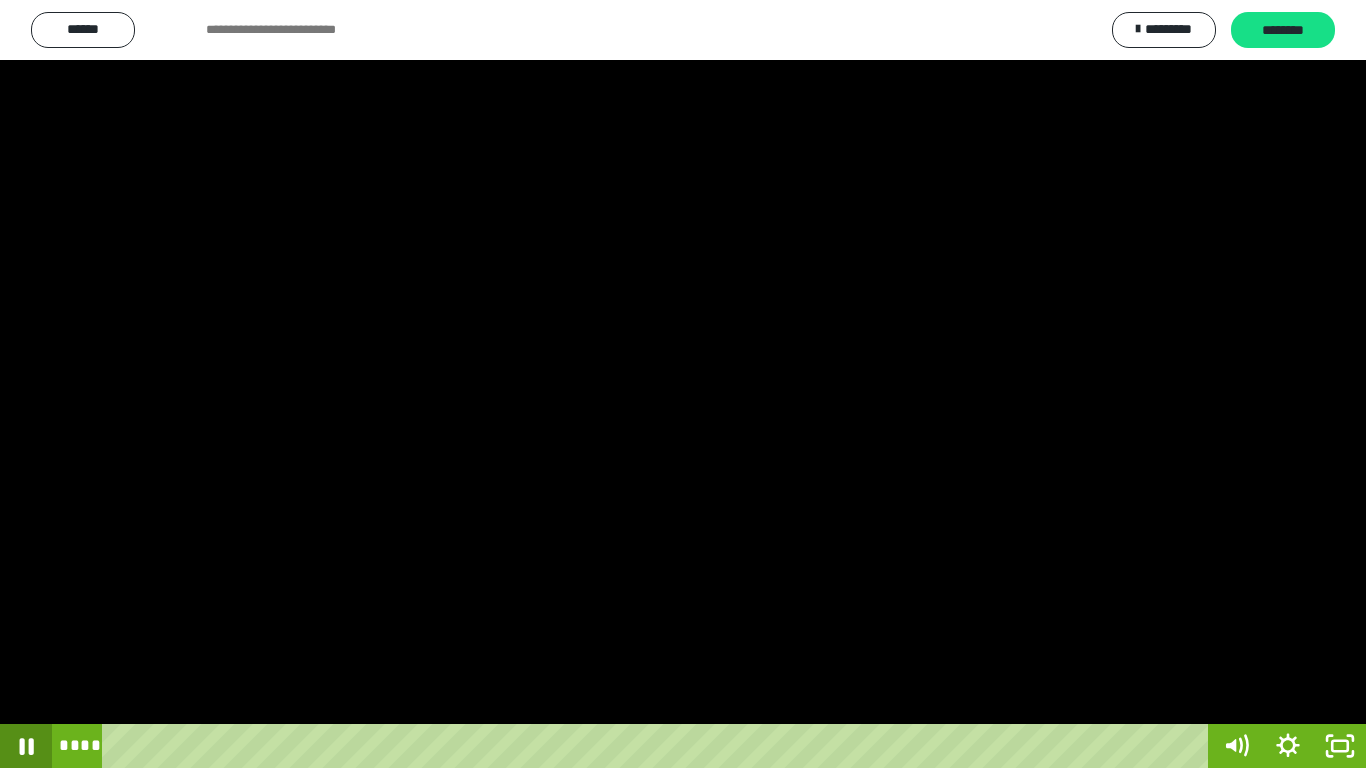 click 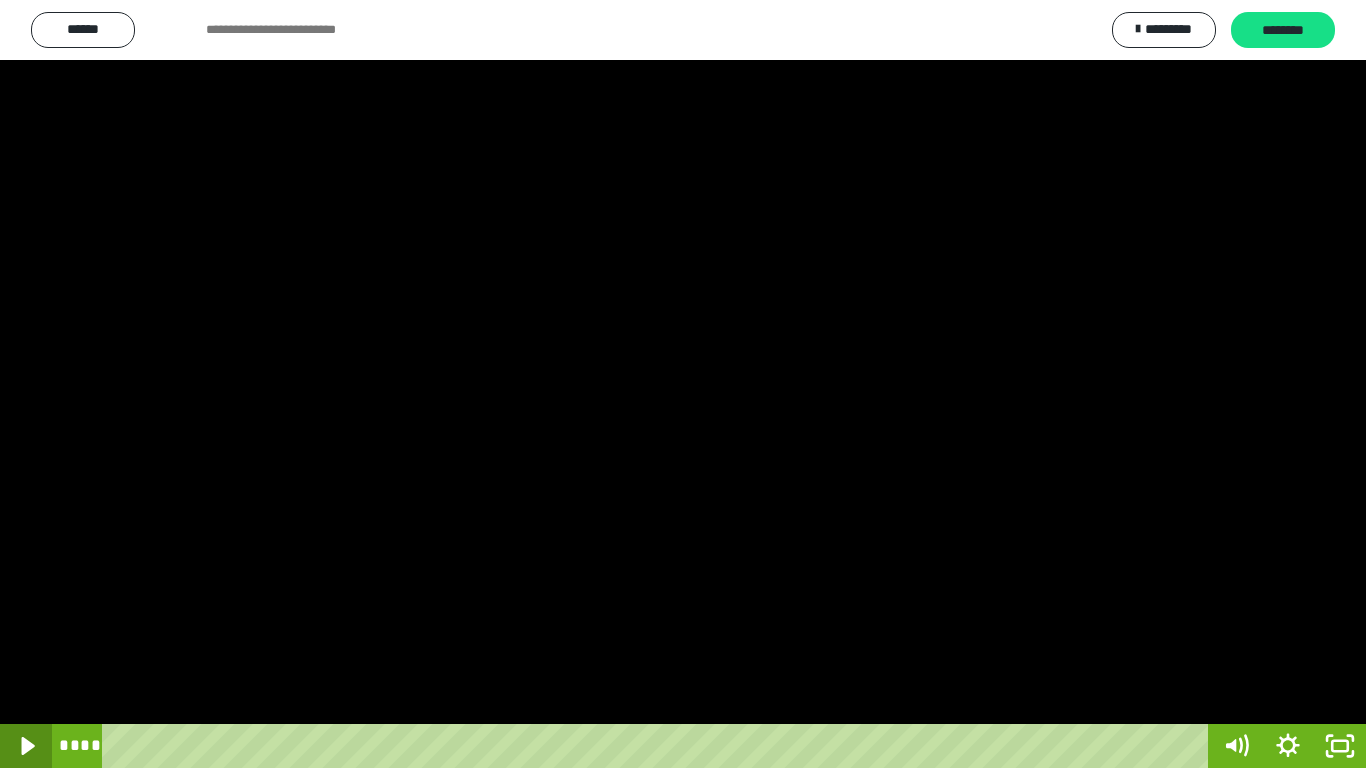 click 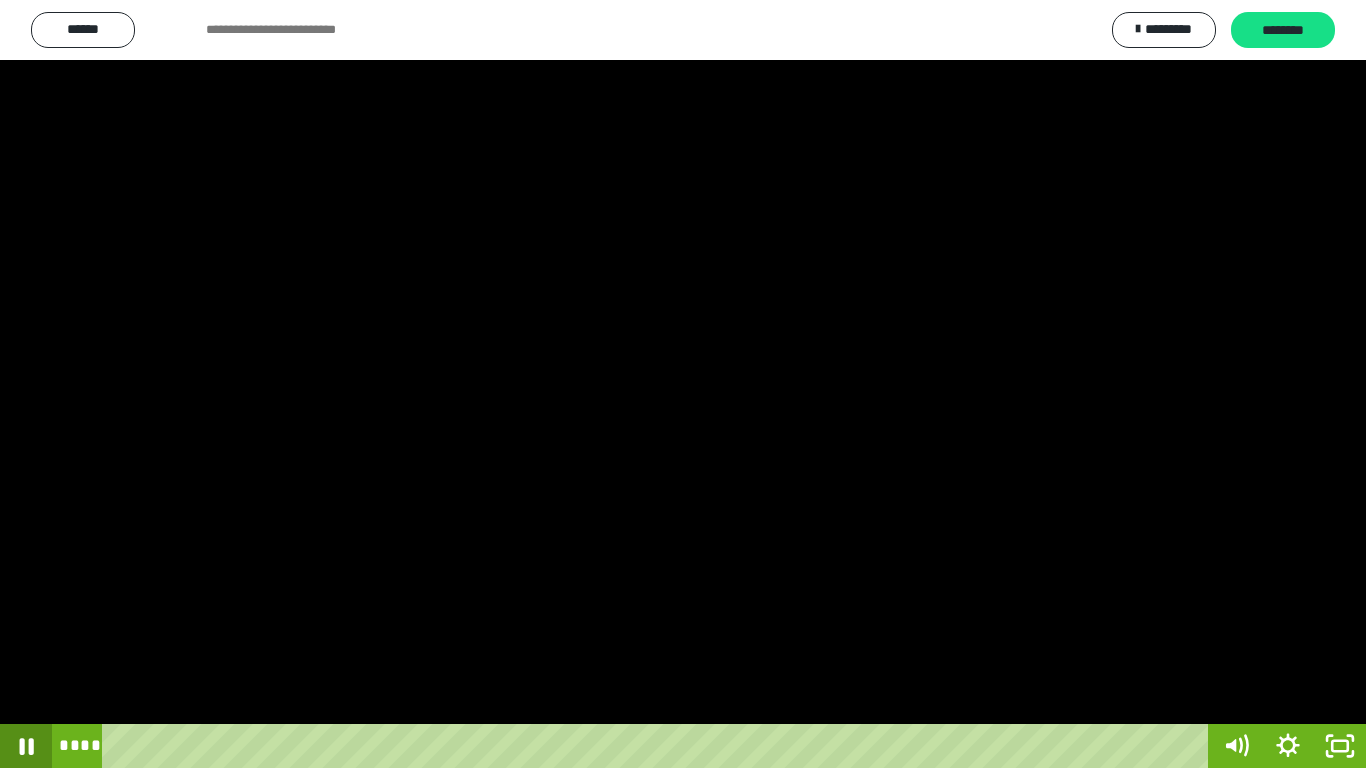 click 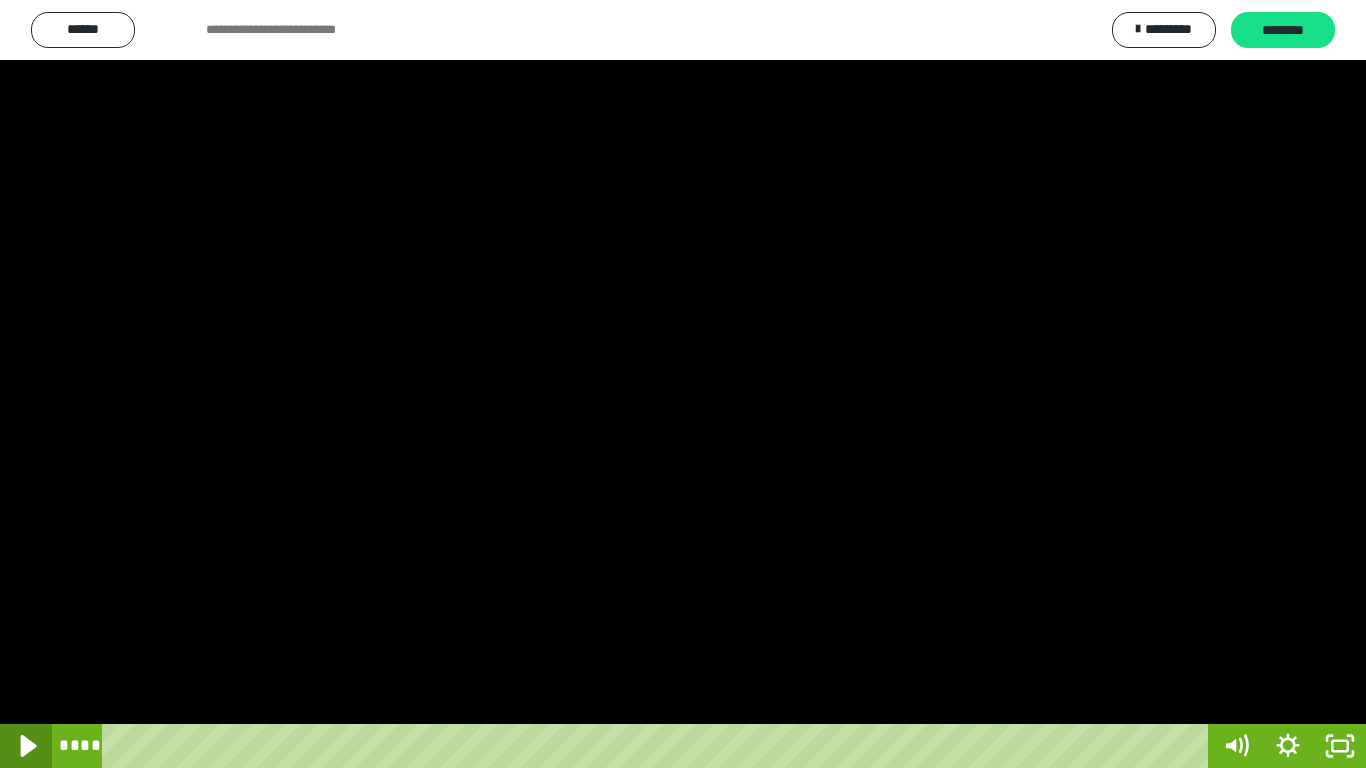 click 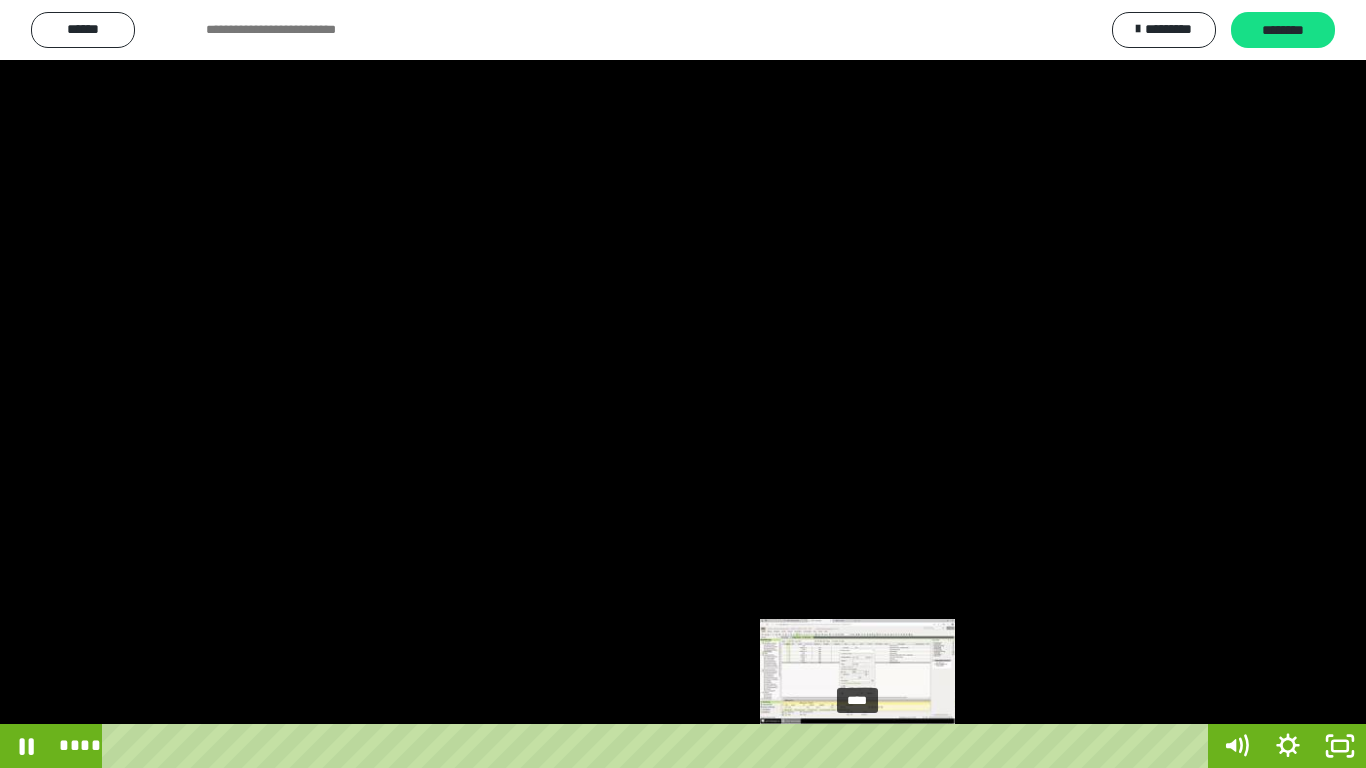 click on "****" at bounding box center (659, 746) 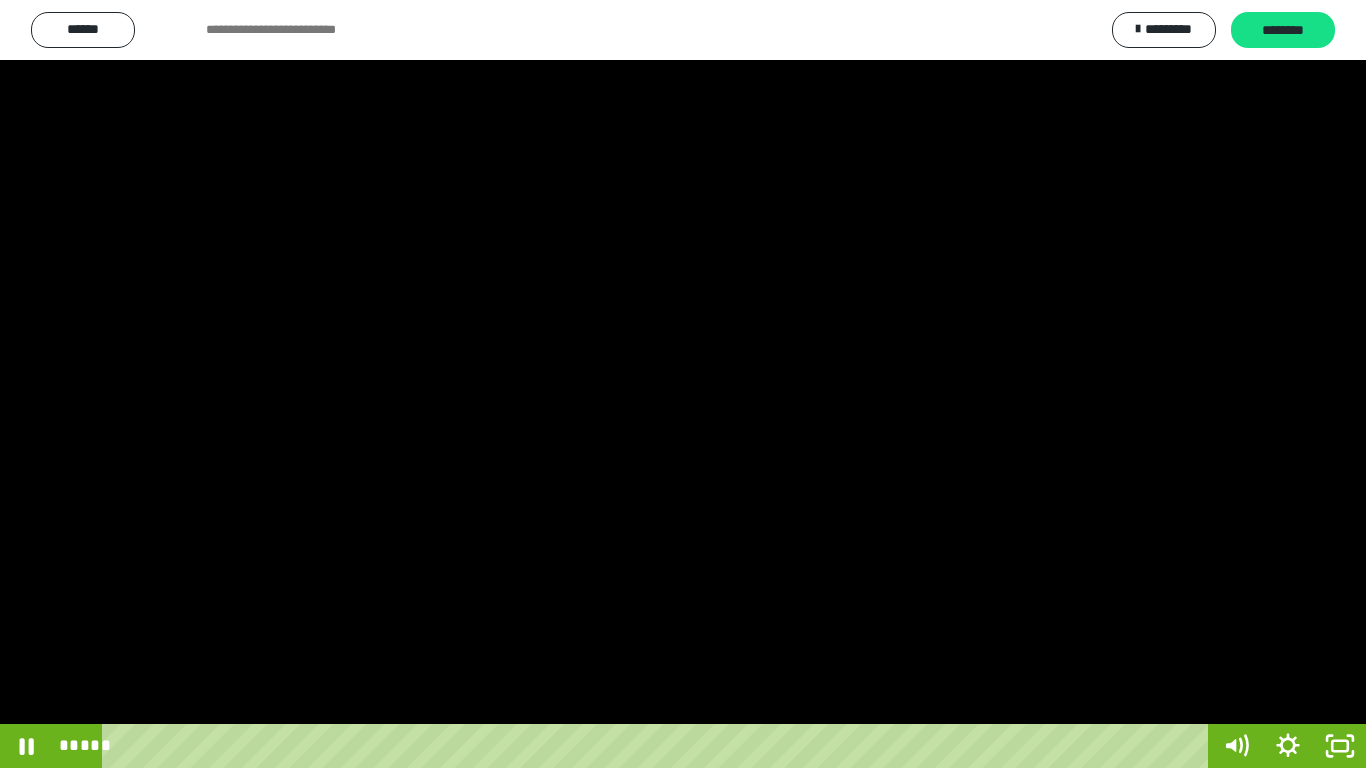 click at bounding box center (683, 384) 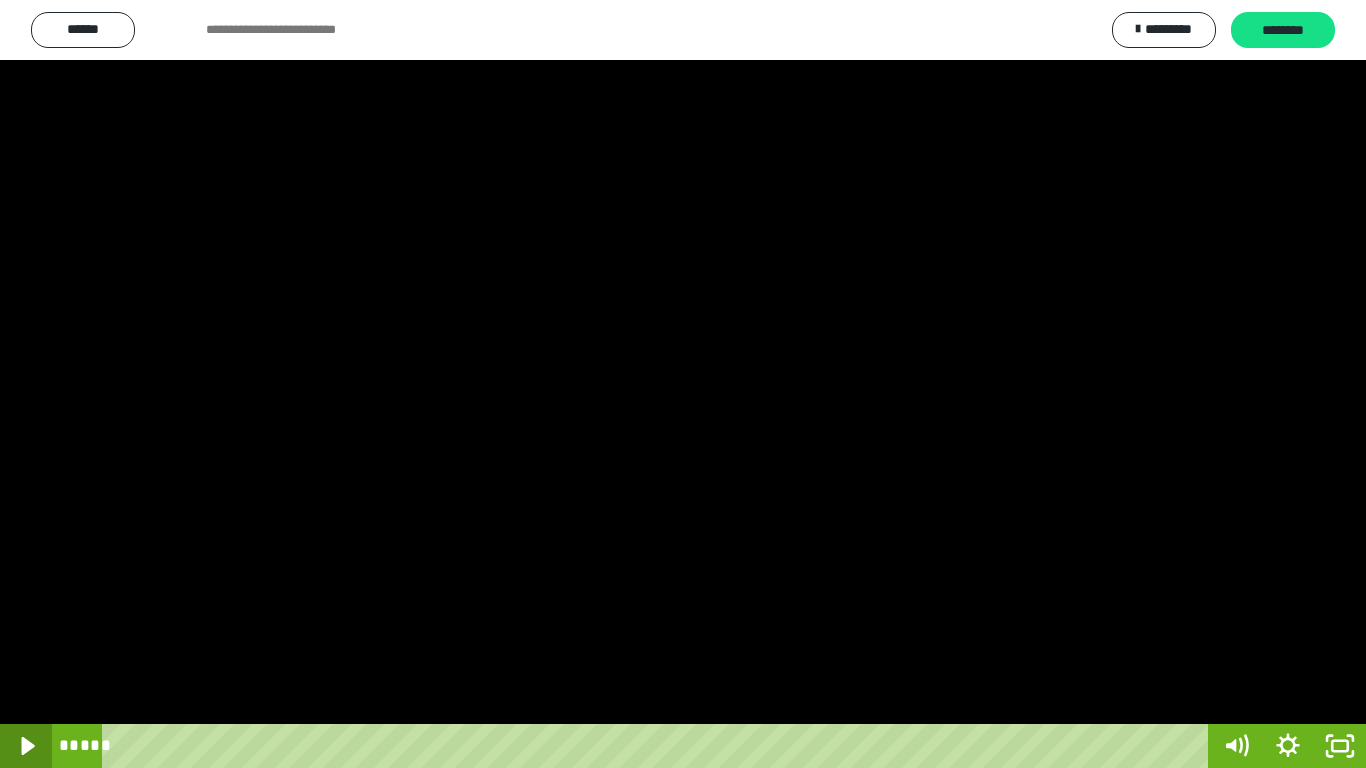 click 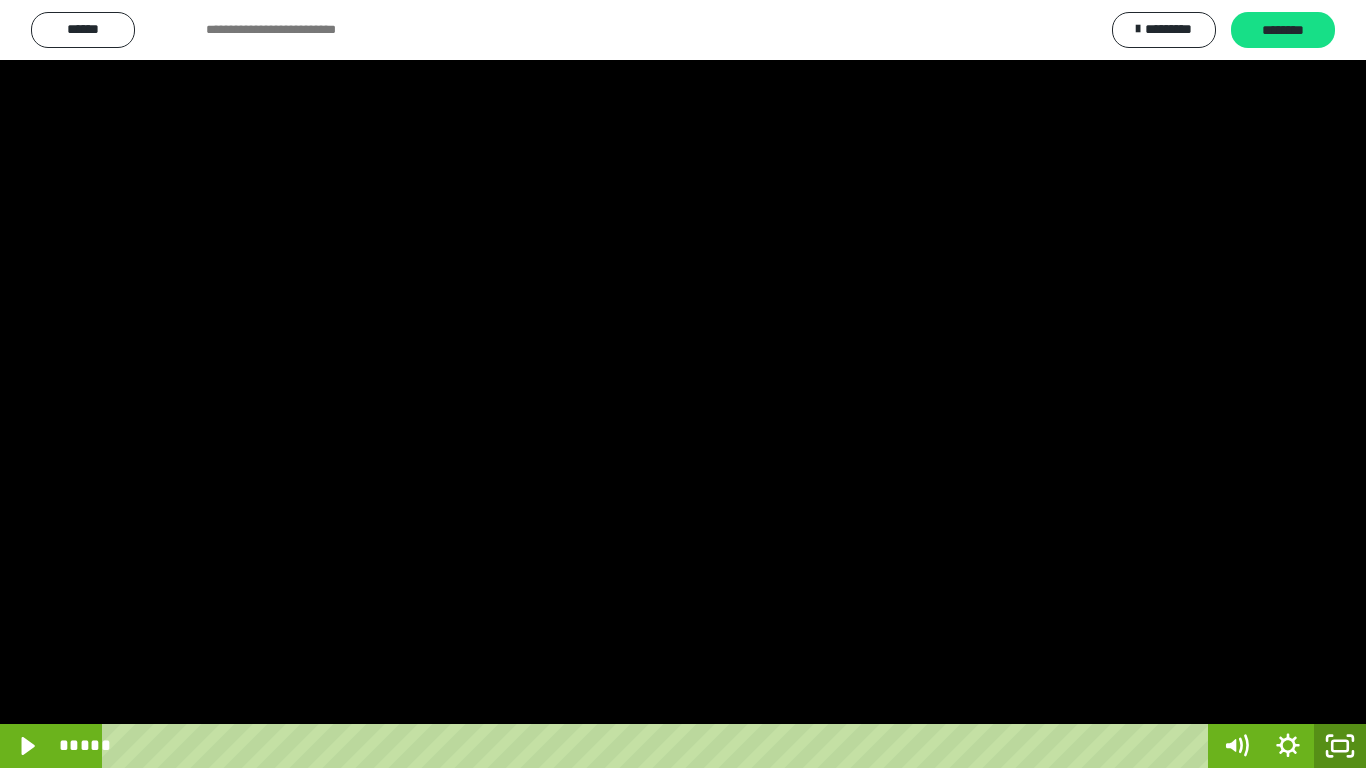 click 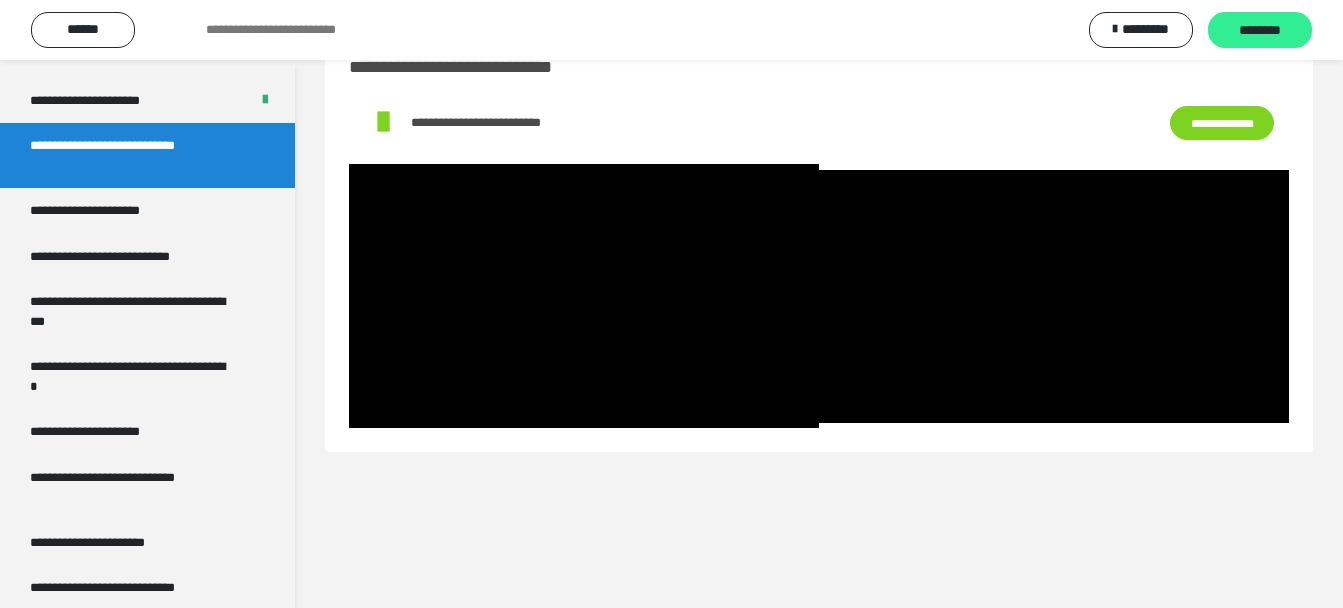 click on "********" at bounding box center [1260, 31] 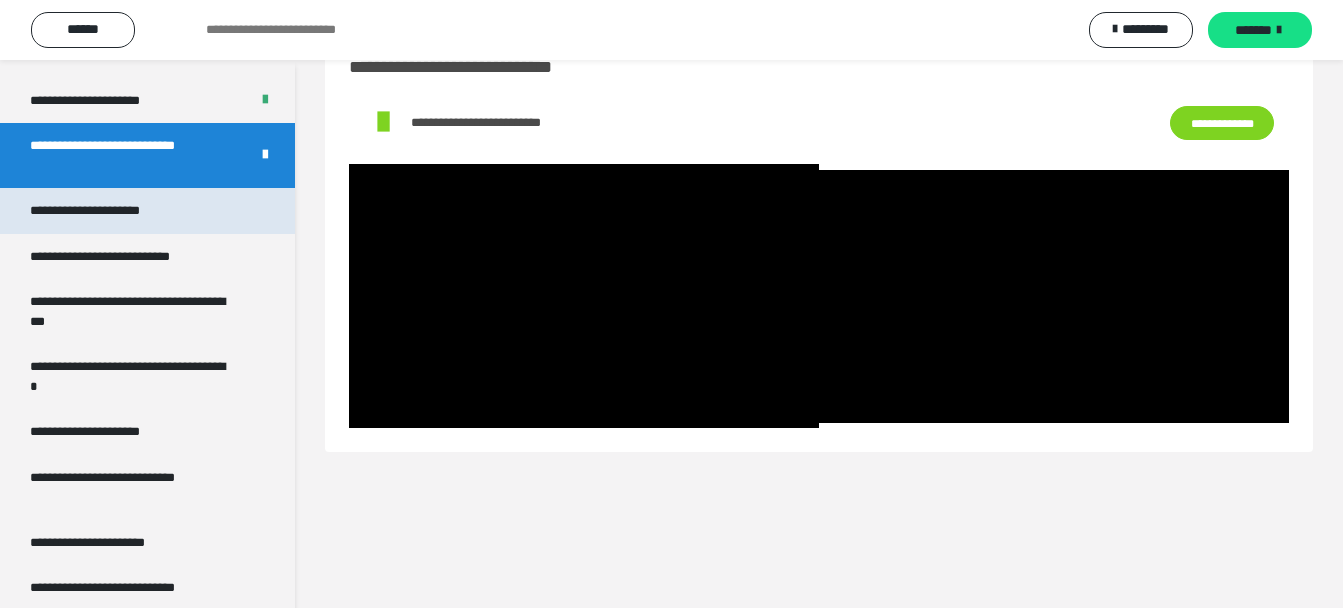 click on "**********" at bounding box center (108, 211) 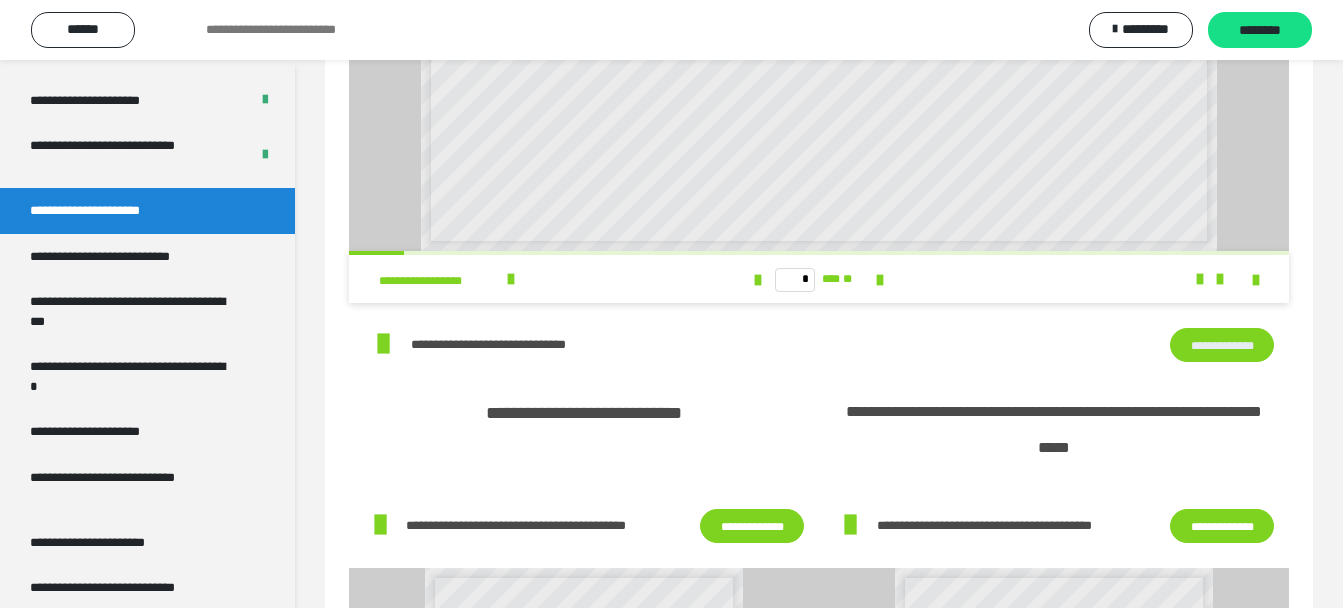 scroll, scrollTop: 417, scrollLeft: 0, axis: vertical 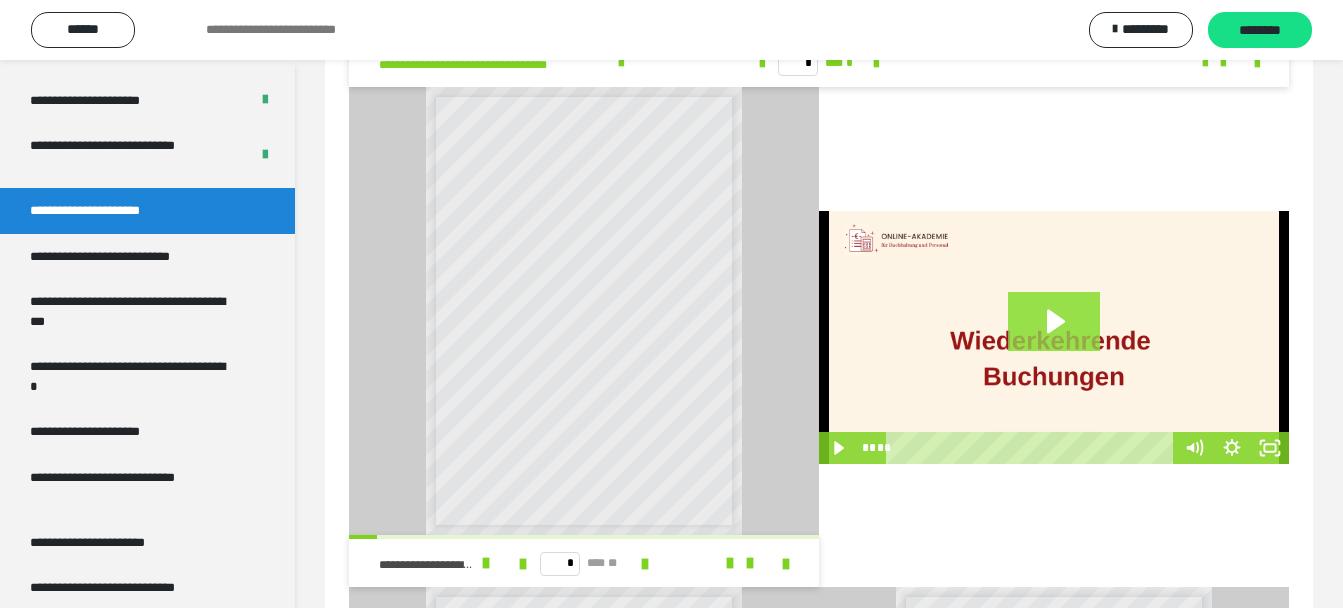click 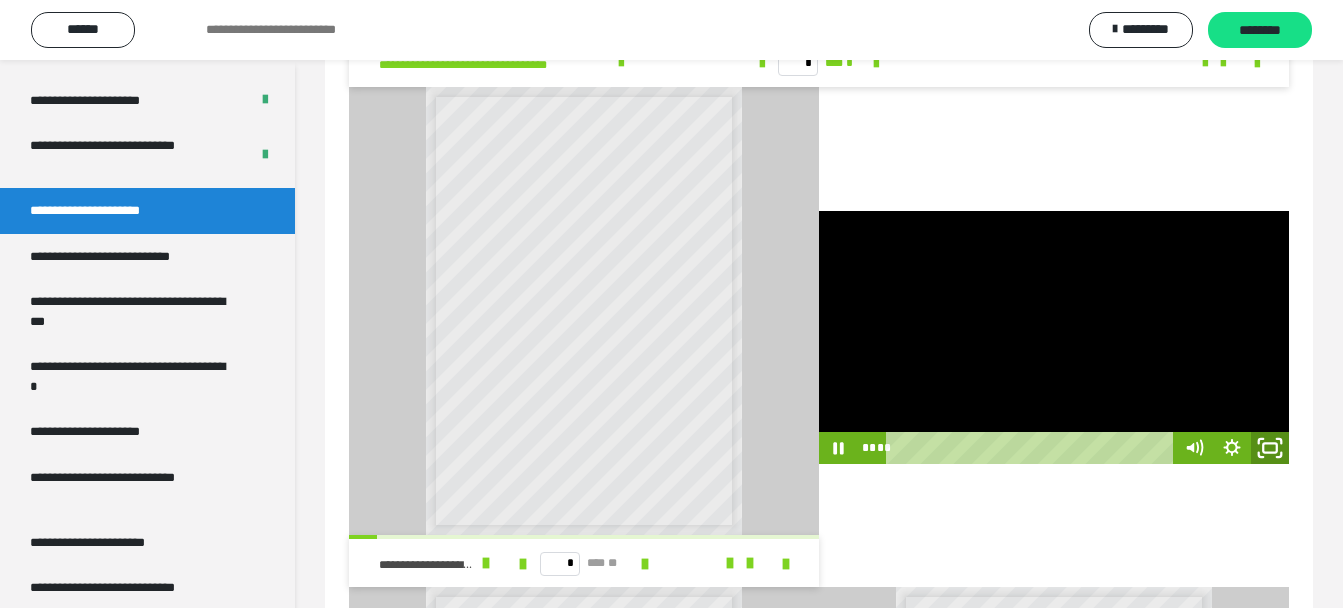 click 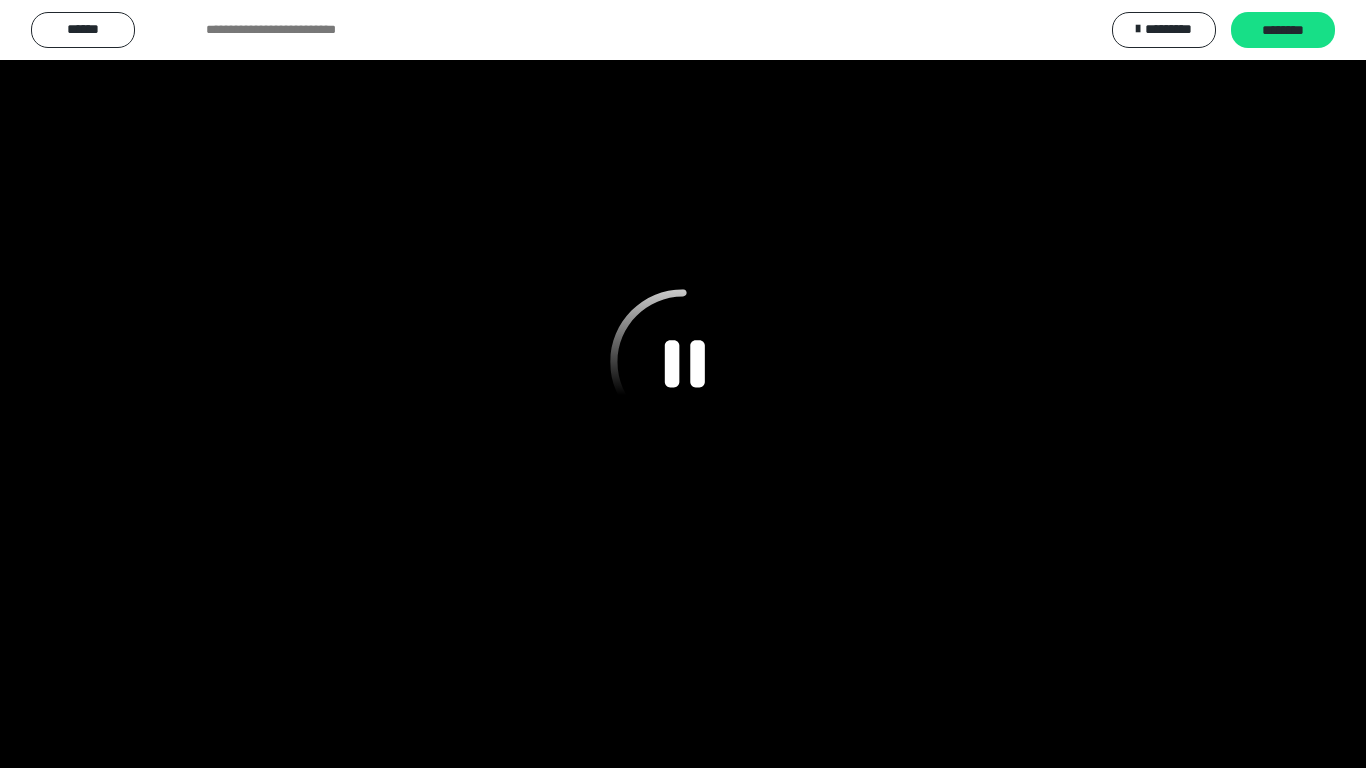 click at bounding box center (683, 384) 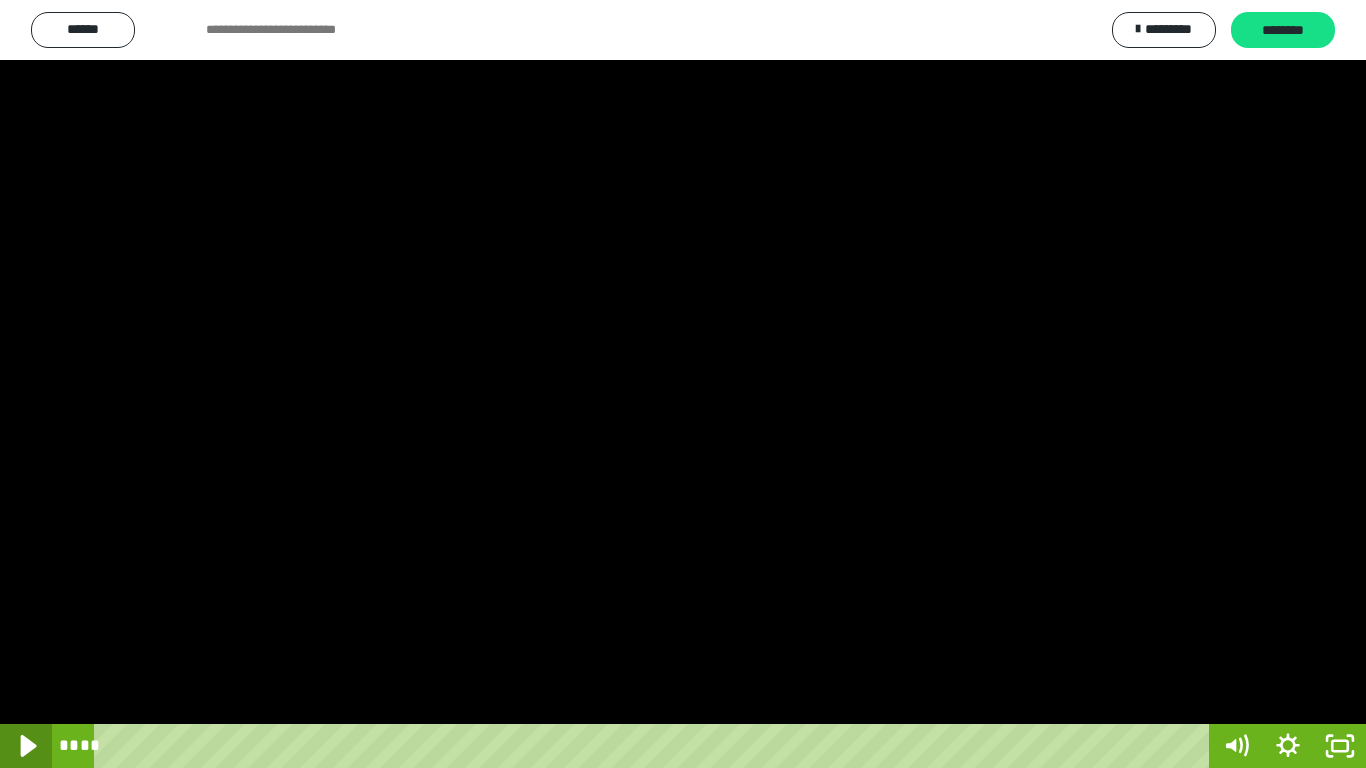 click 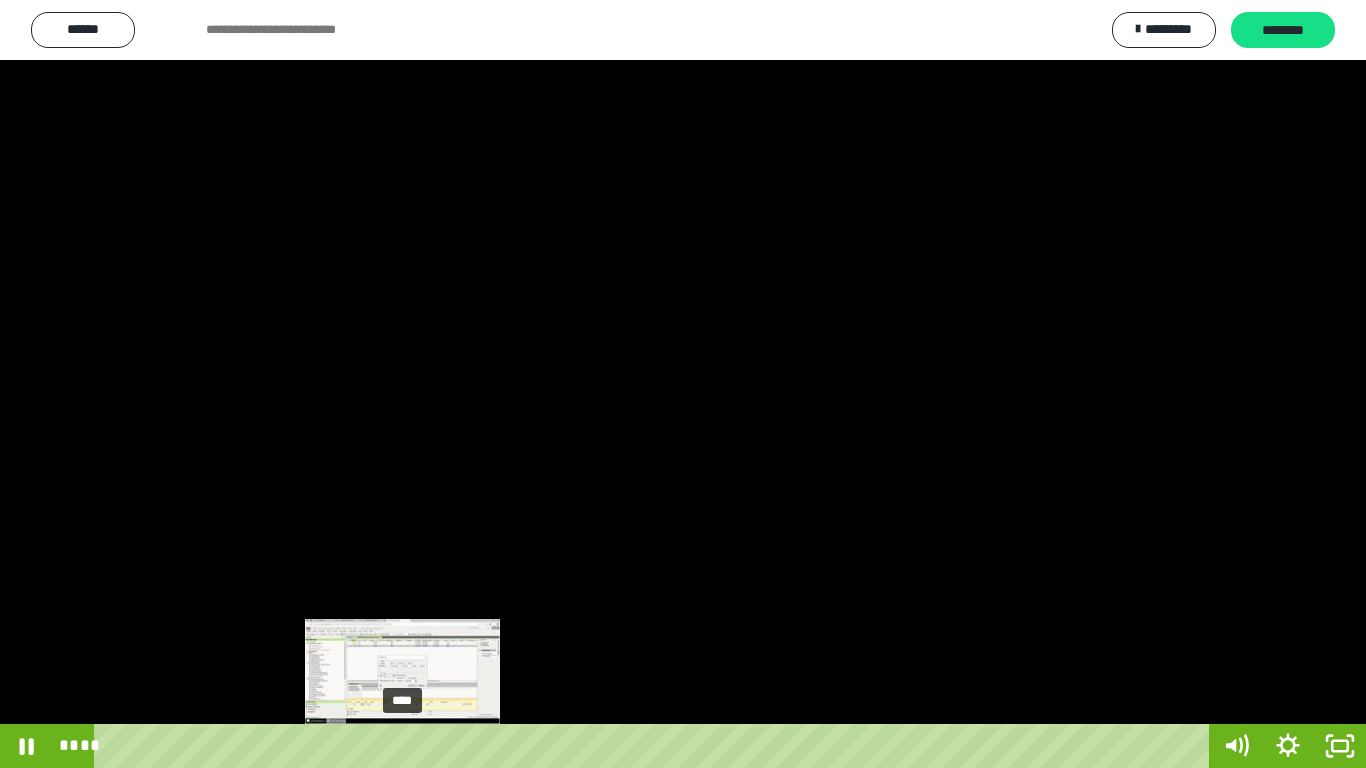 click on "****" at bounding box center [655, 746] 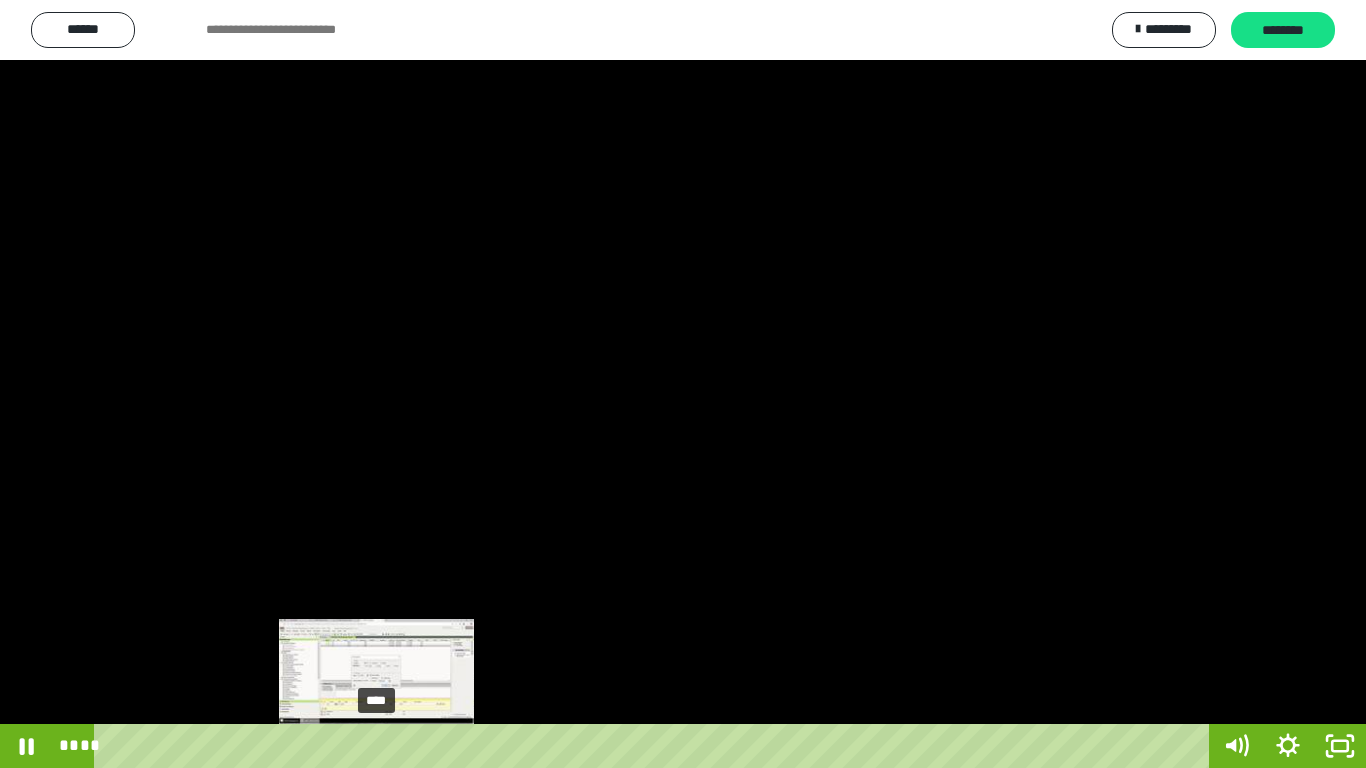 click on "****" at bounding box center [655, 746] 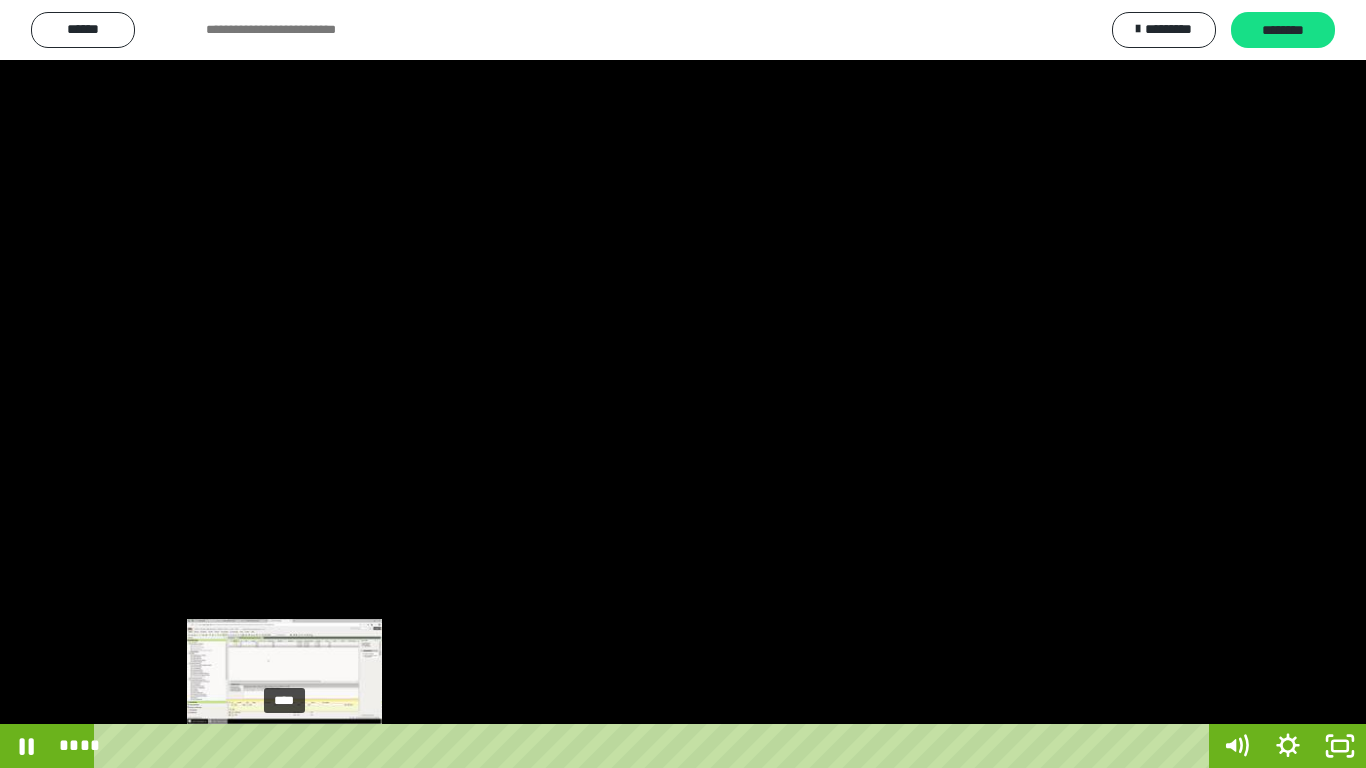 click on "****" at bounding box center (655, 746) 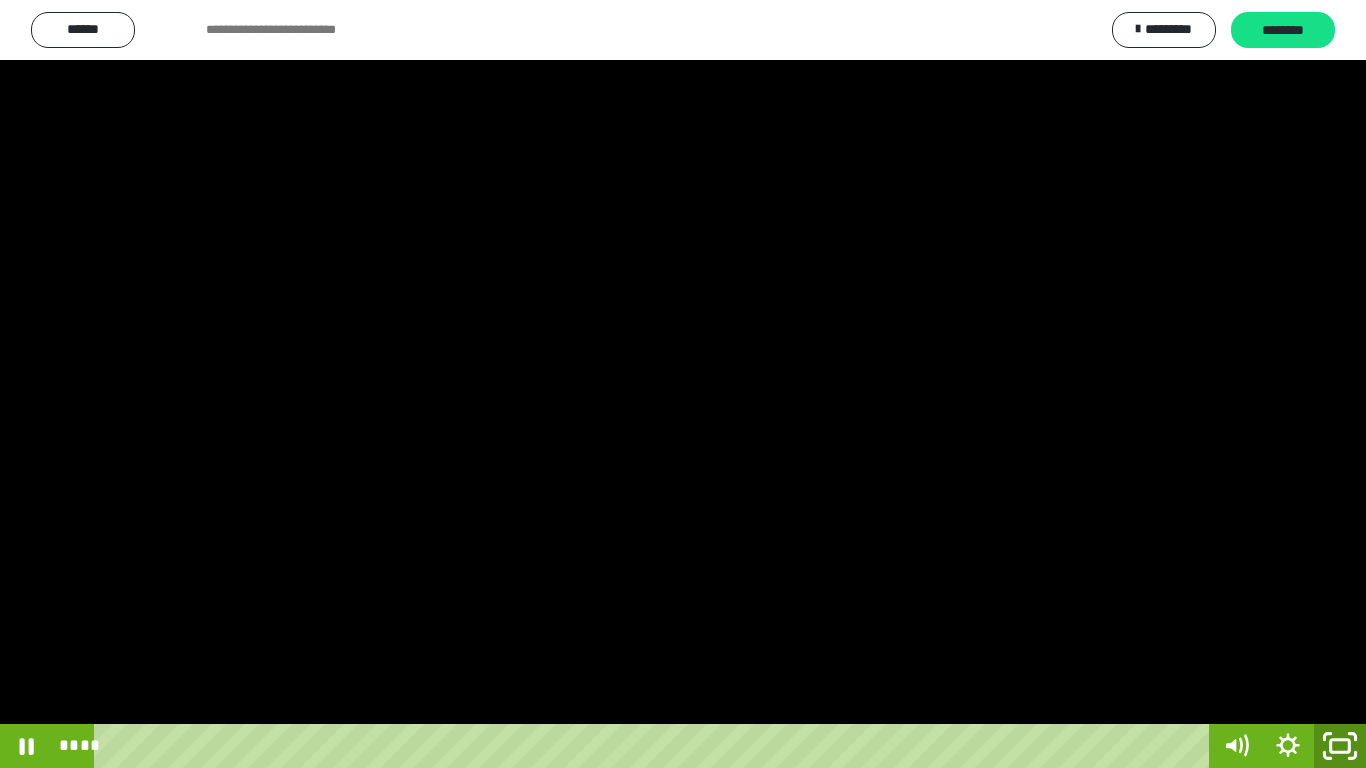 click 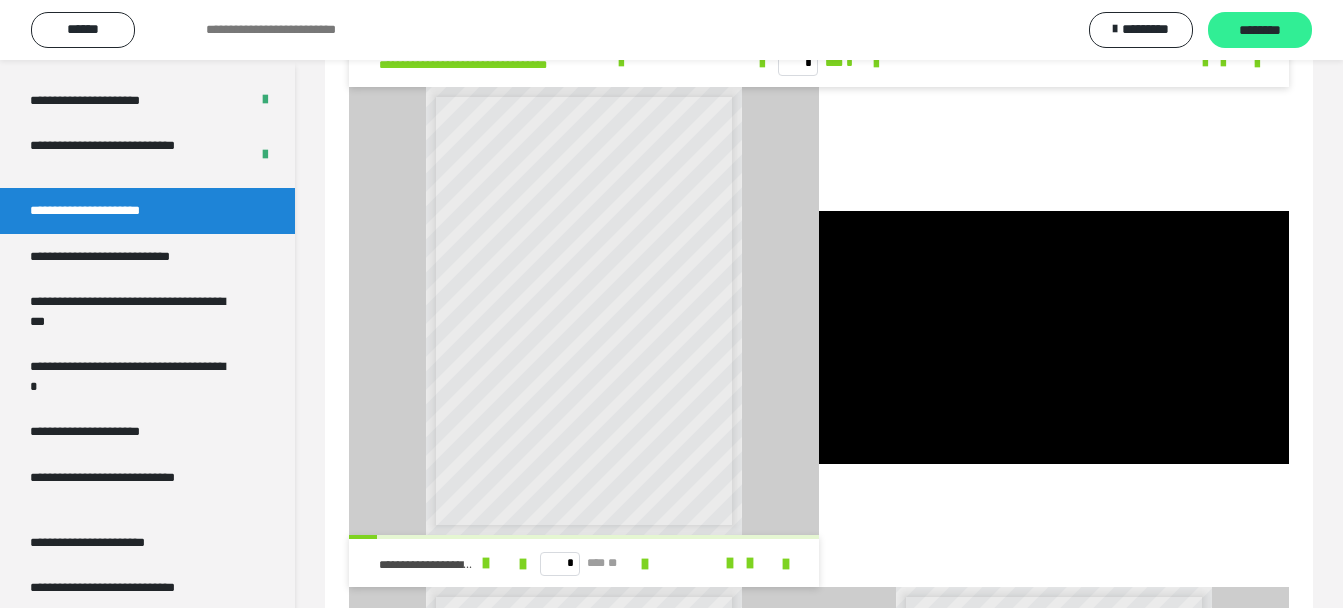 click on "********" at bounding box center (1260, 31) 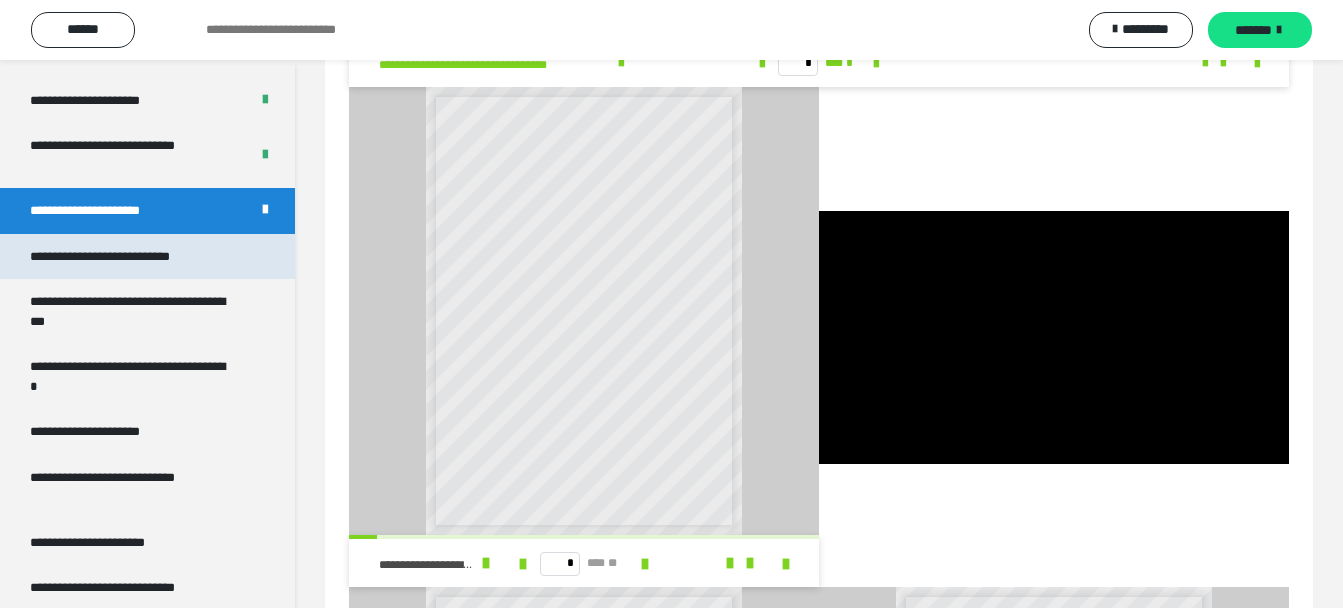 click on "**********" at bounding box center [129, 257] 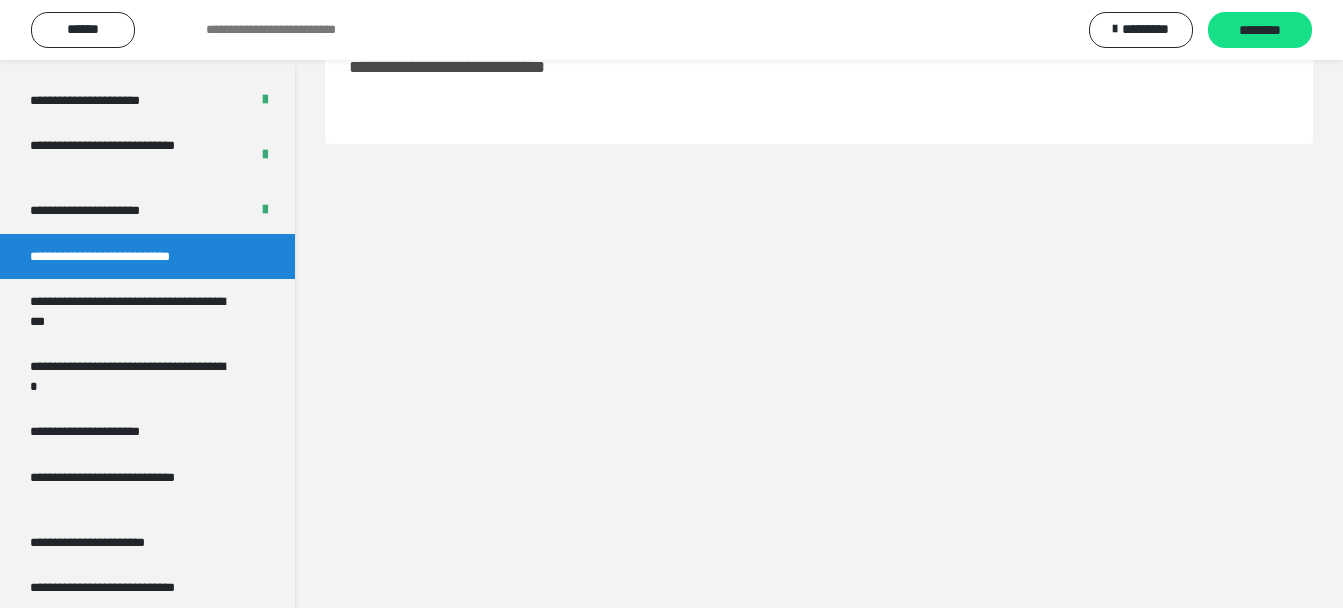 scroll, scrollTop: 60, scrollLeft: 0, axis: vertical 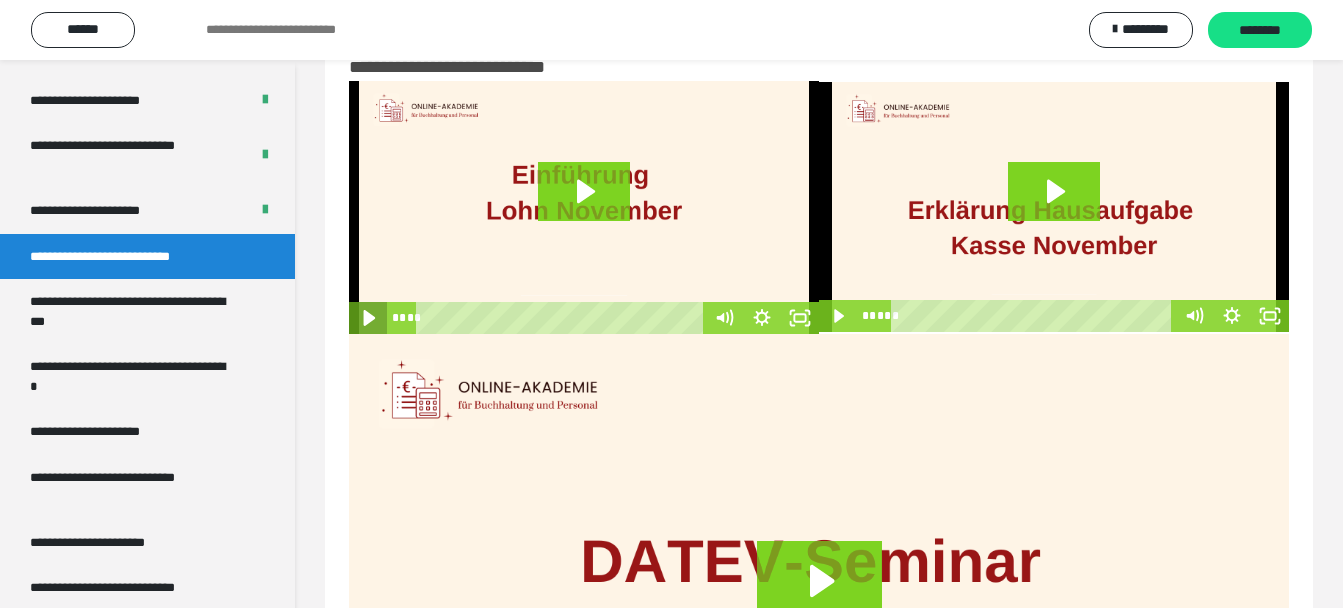 click 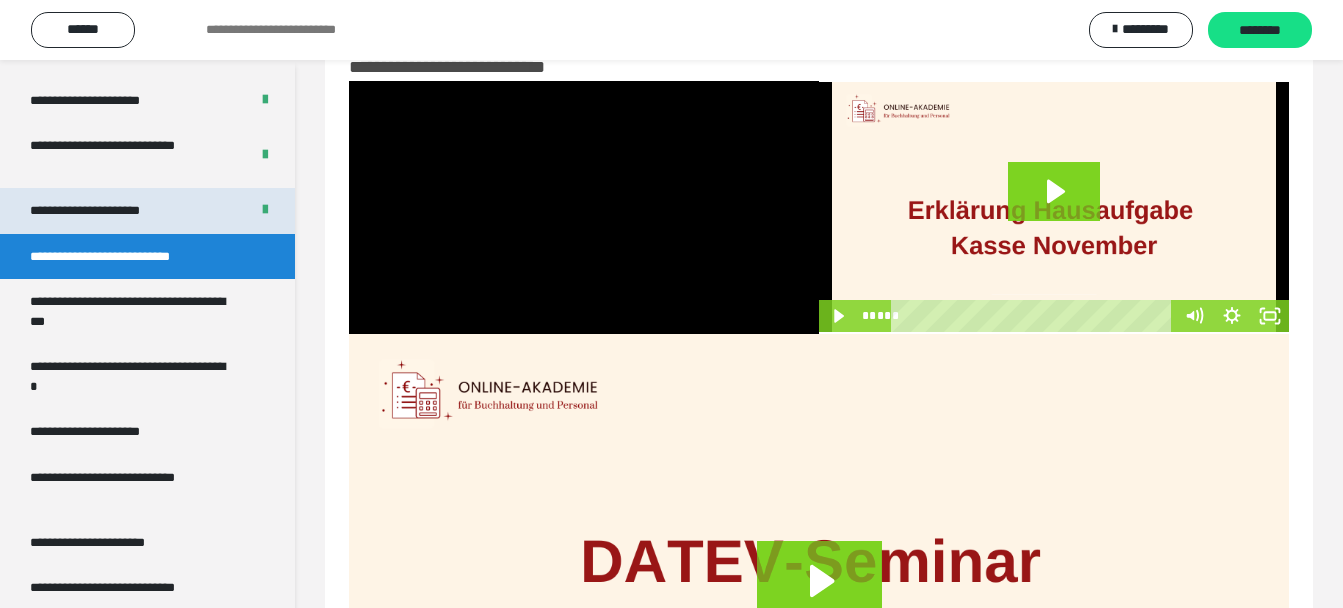click on "**********" at bounding box center [108, 211] 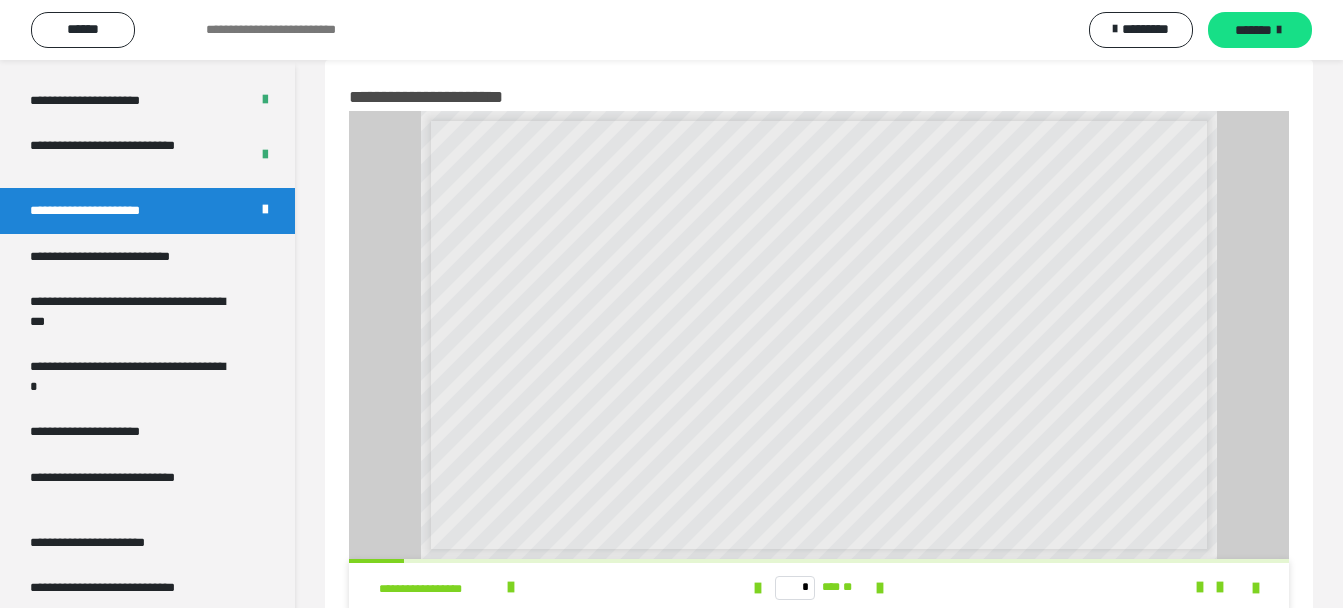 scroll, scrollTop: 0, scrollLeft: 0, axis: both 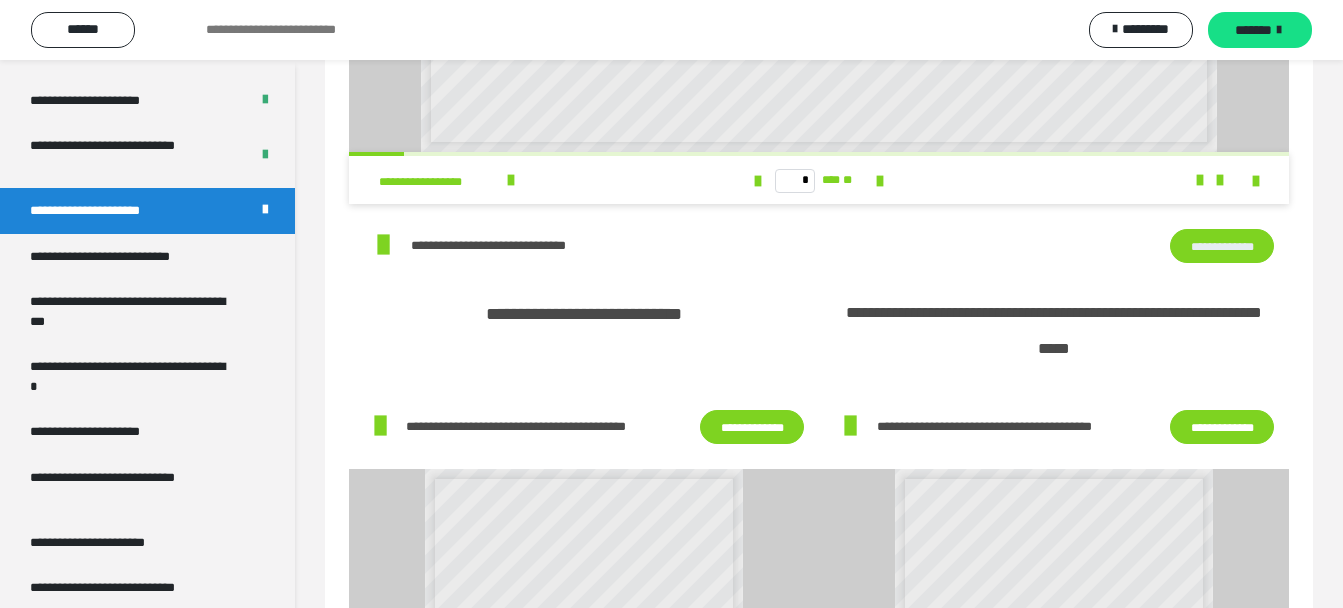 click on "**********" at bounding box center [1222, 246] 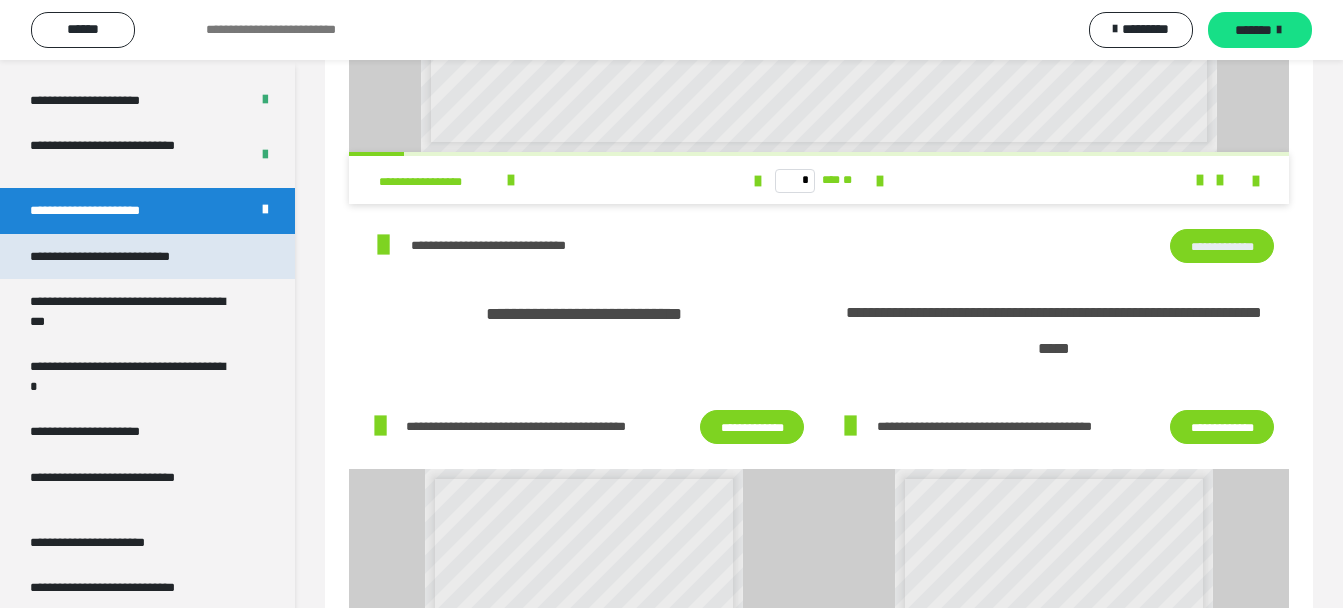 click on "**********" at bounding box center (129, 257) 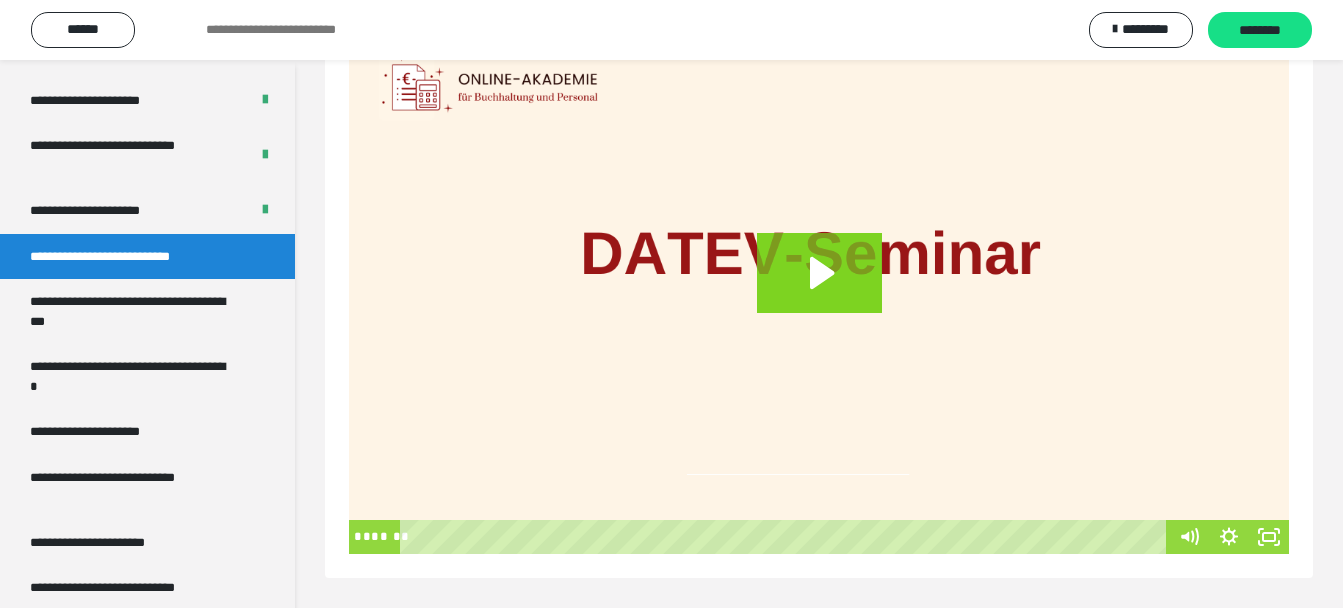 scroll, scrollTop: 60, scrollLeft: 0, axis: vertical 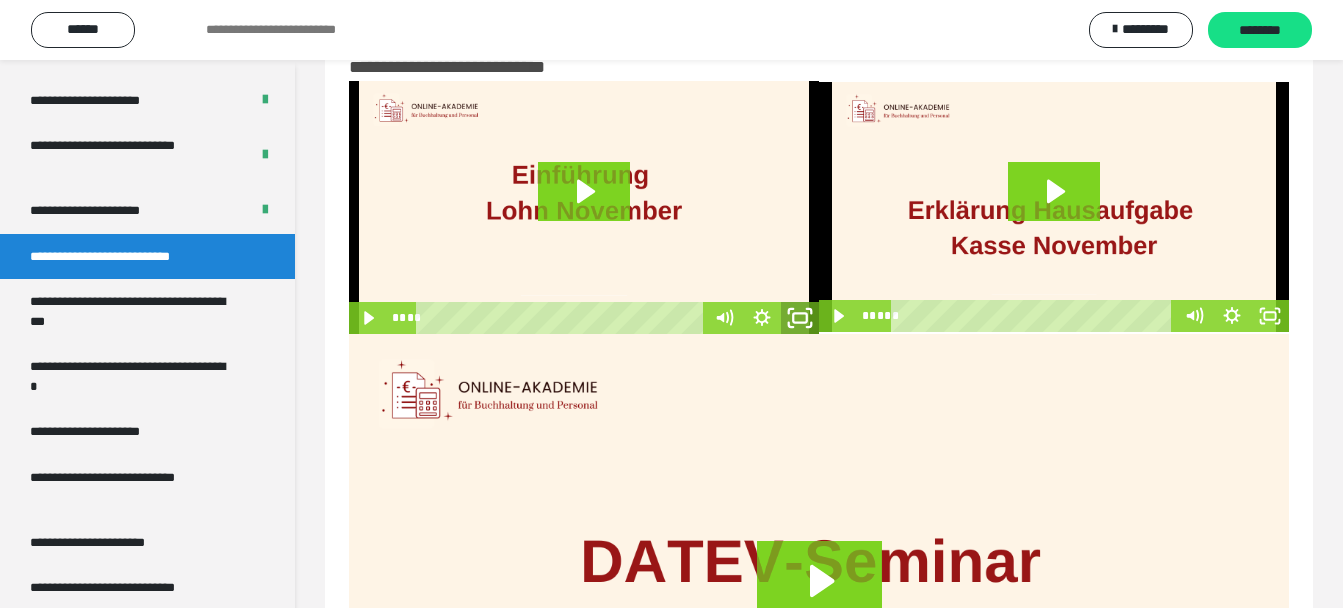 click 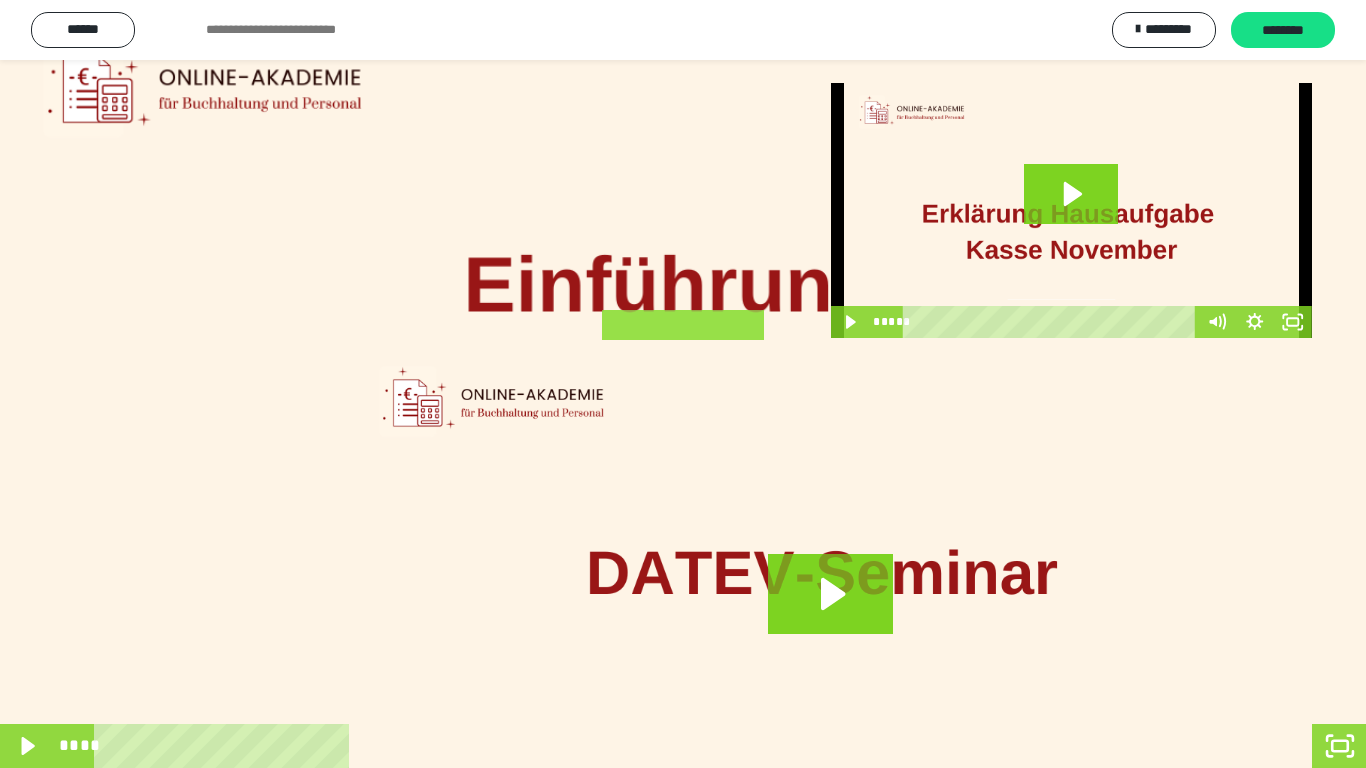 click 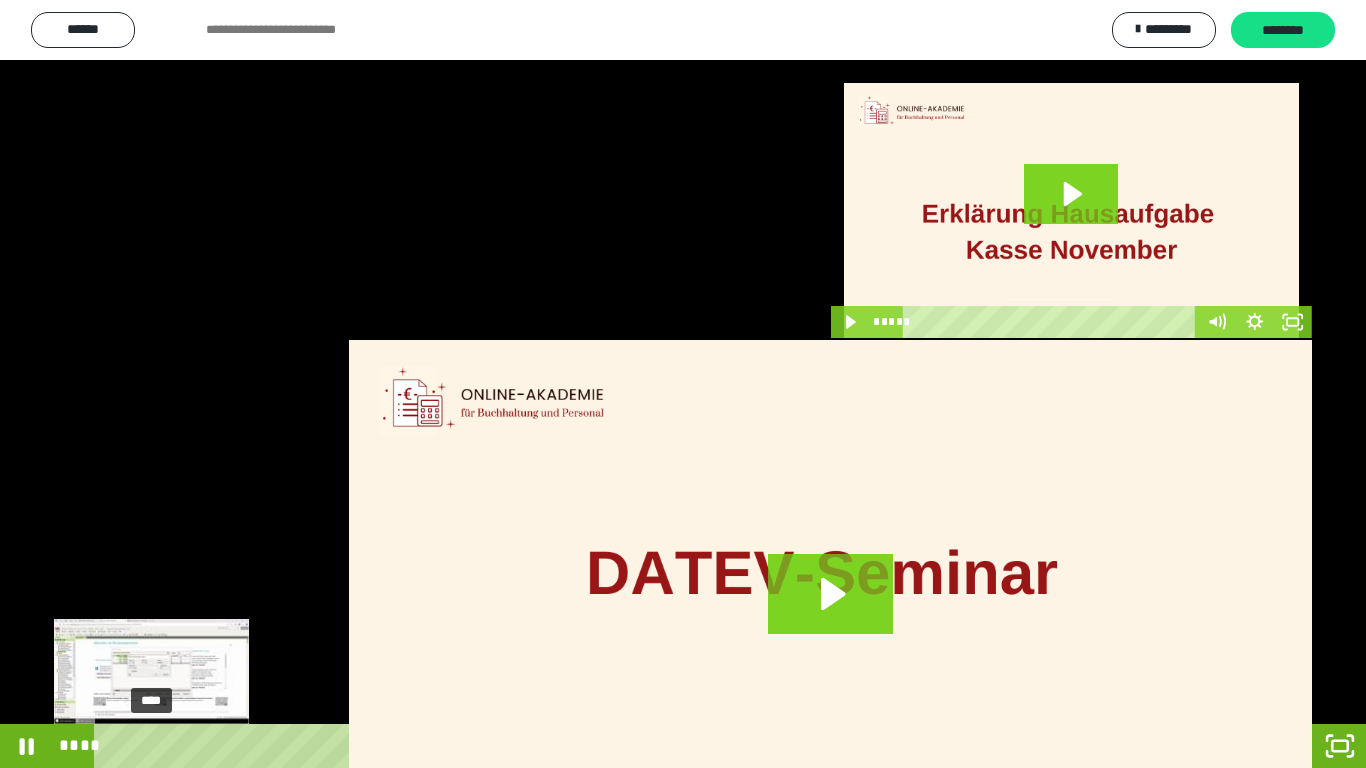 click on "****" at bounding box center (655, 746) 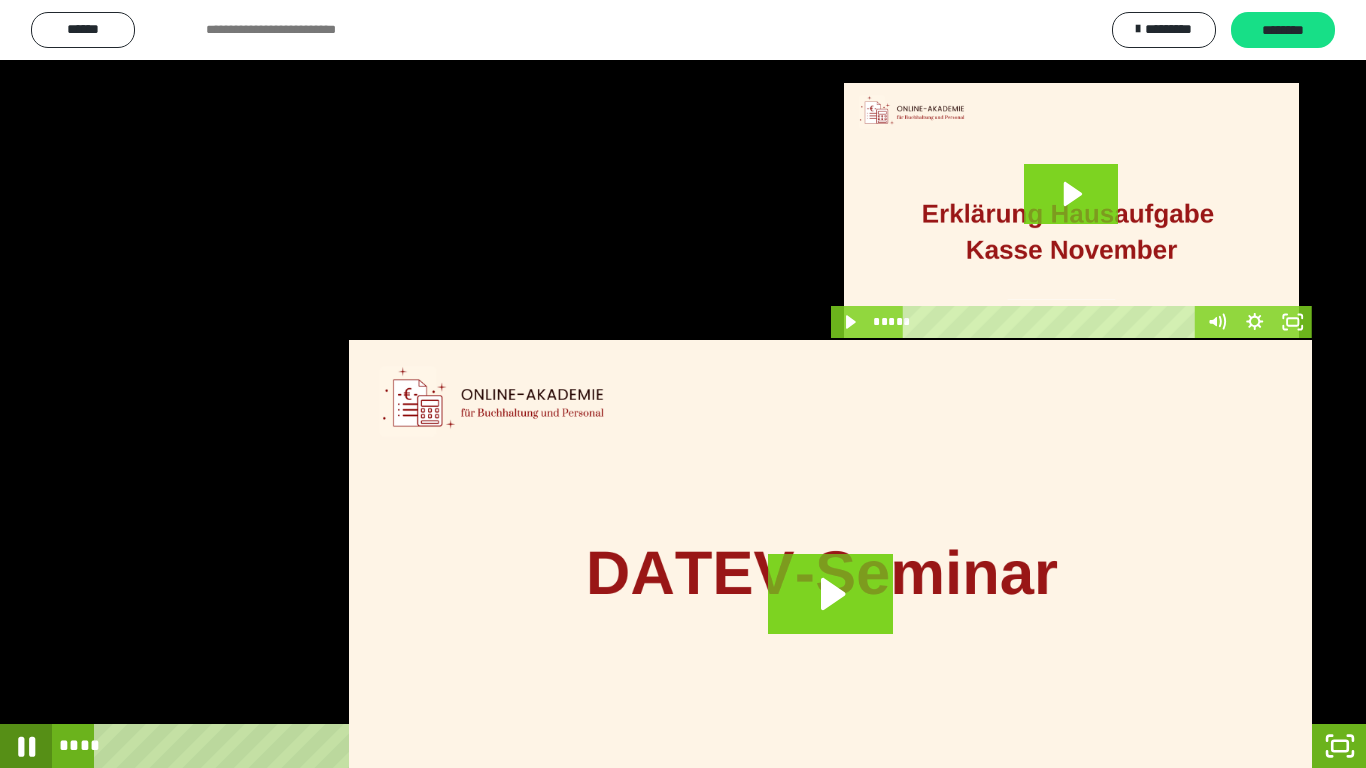 click 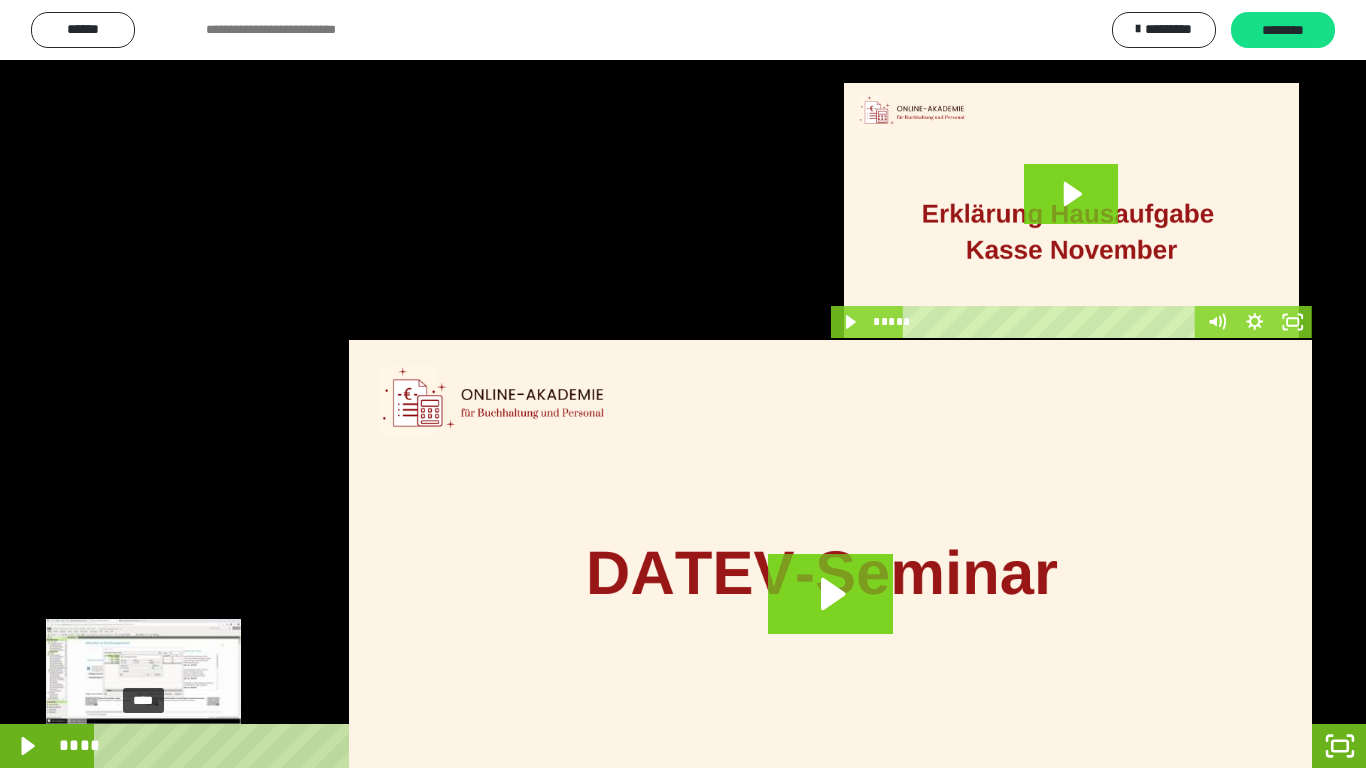 click on "****" at bounding box center [655, 746] 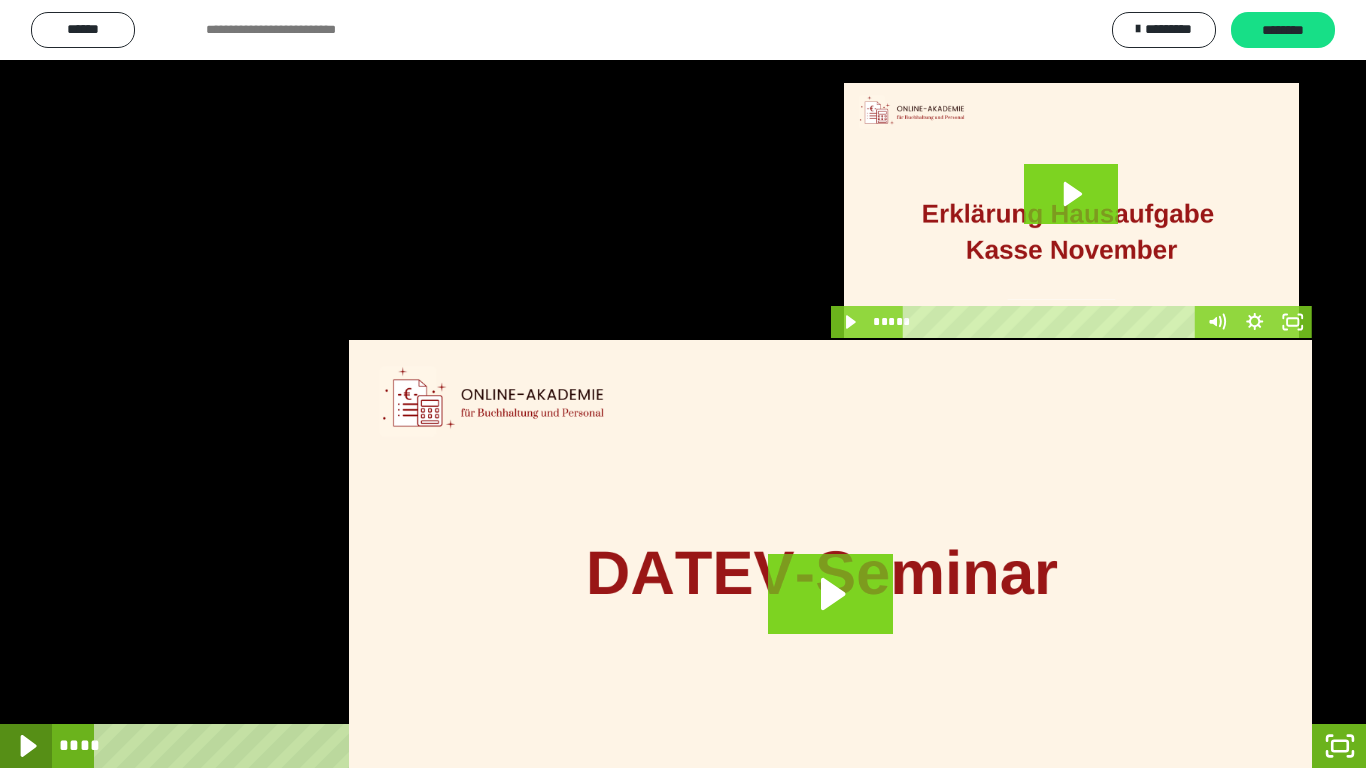 click 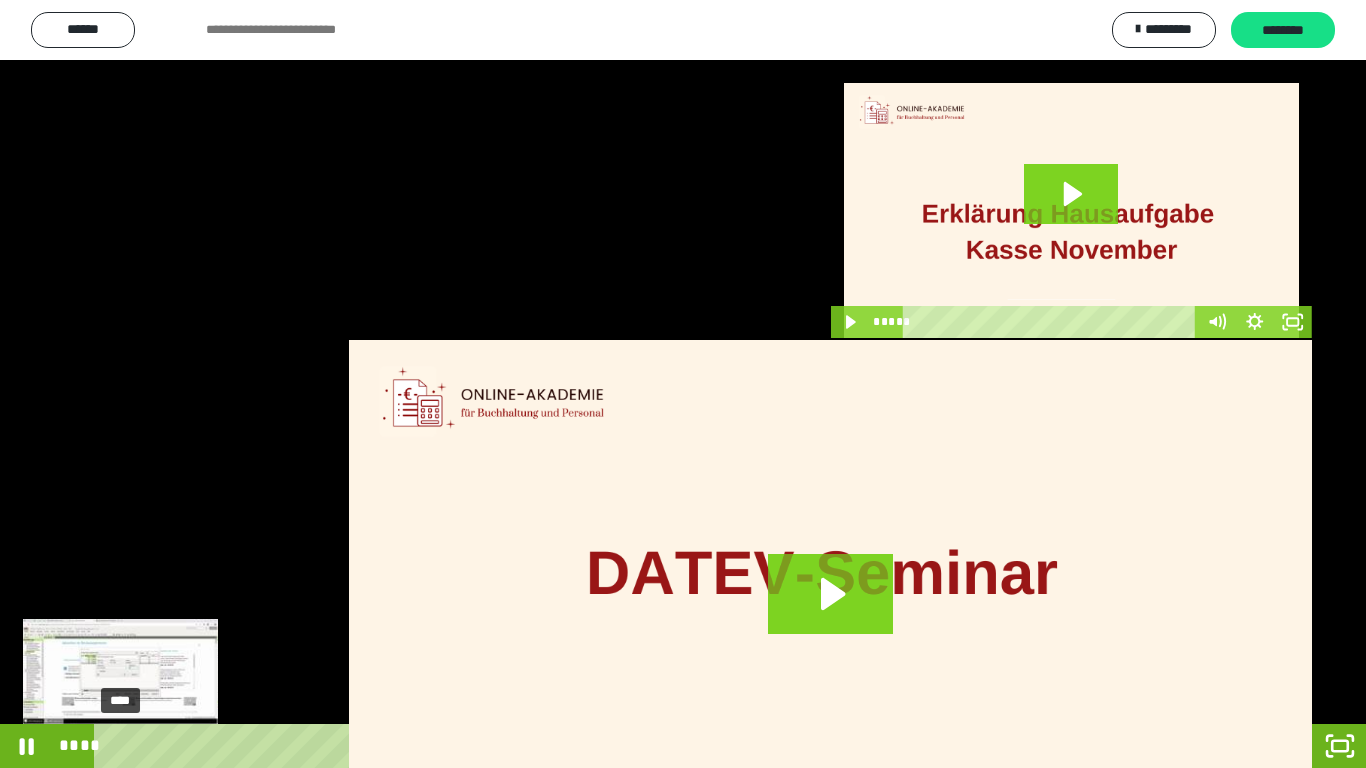 click on "****" at bounding box center (655, 746) 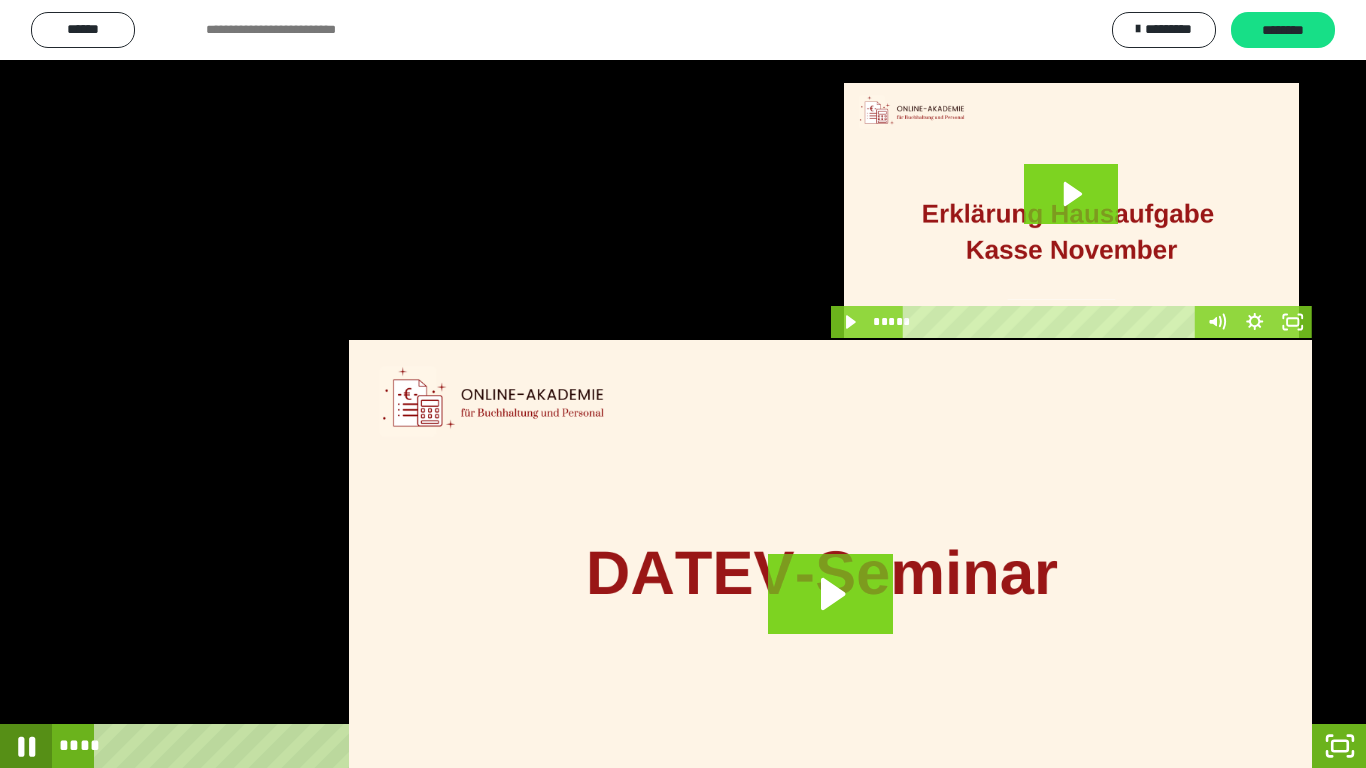 click 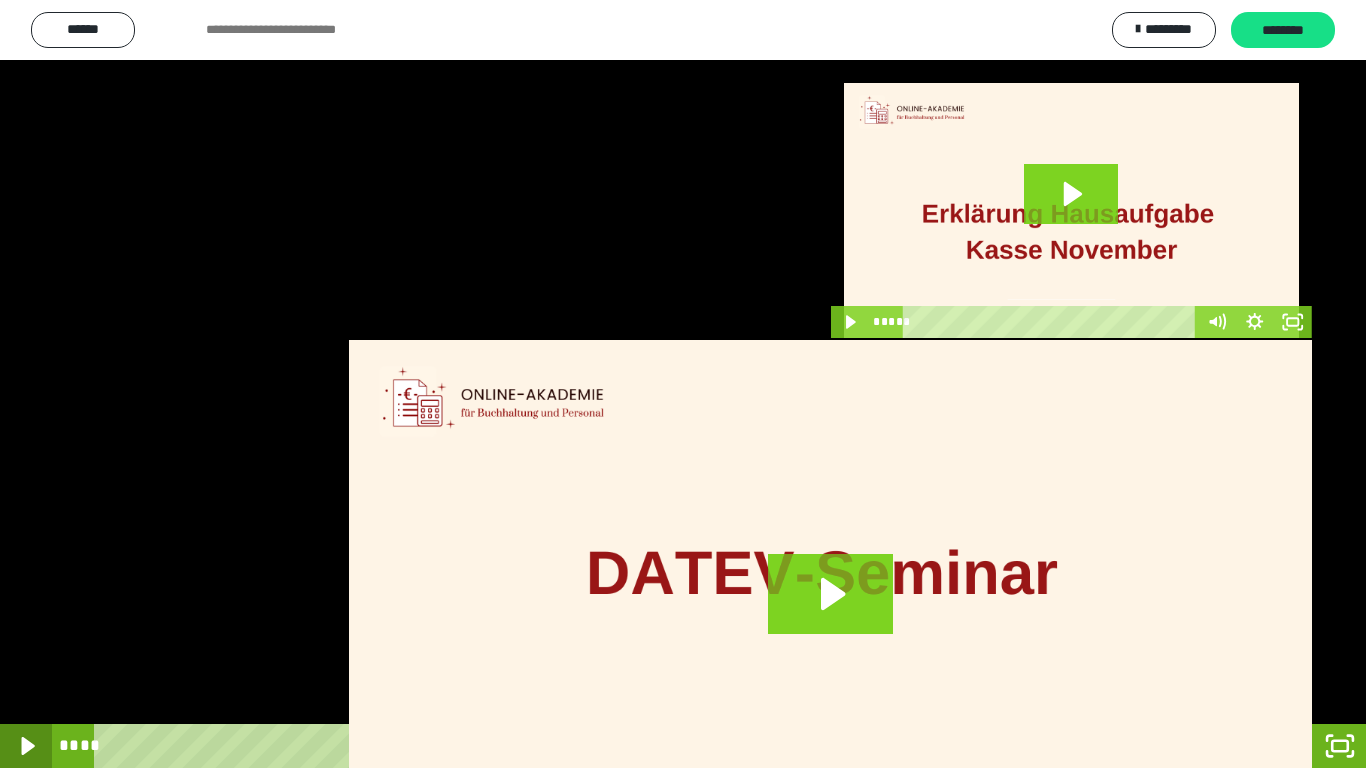 click 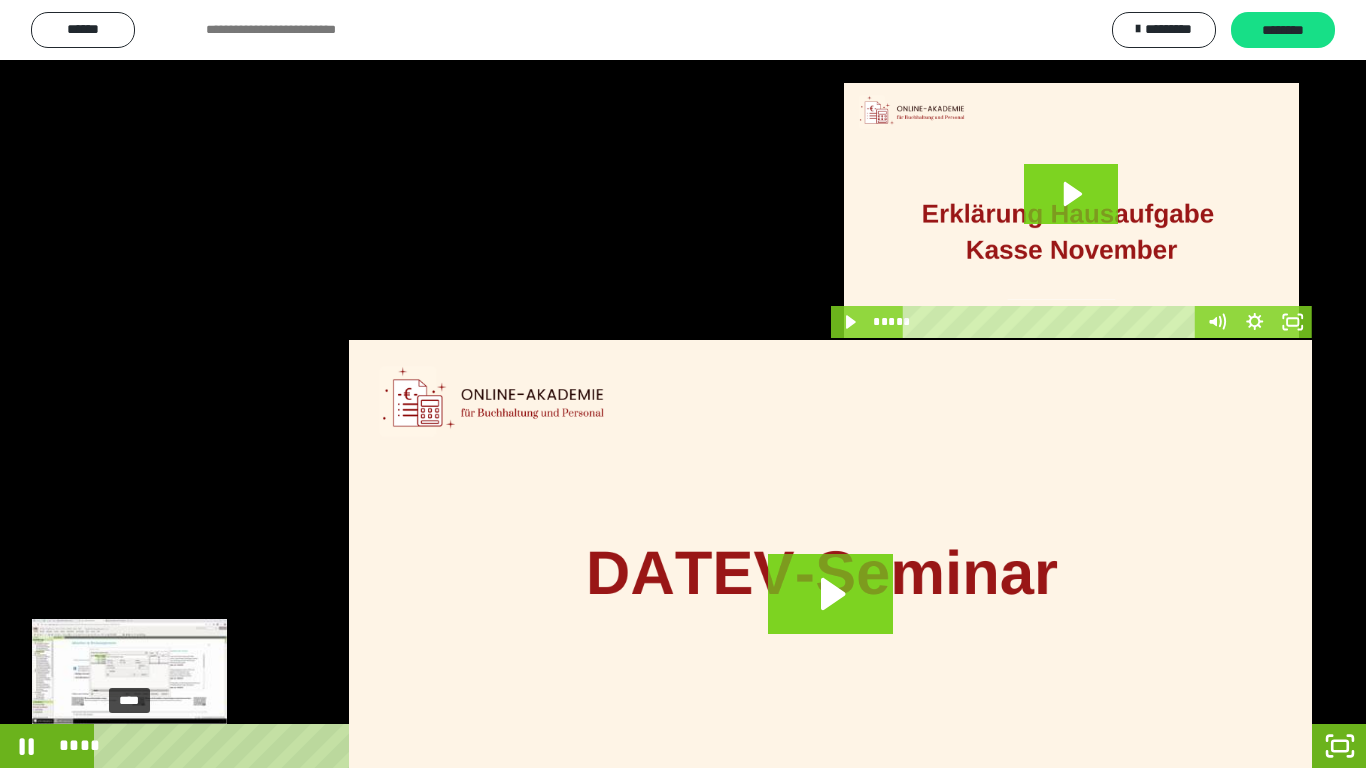 click on "****" at bounding box center (655, 746) 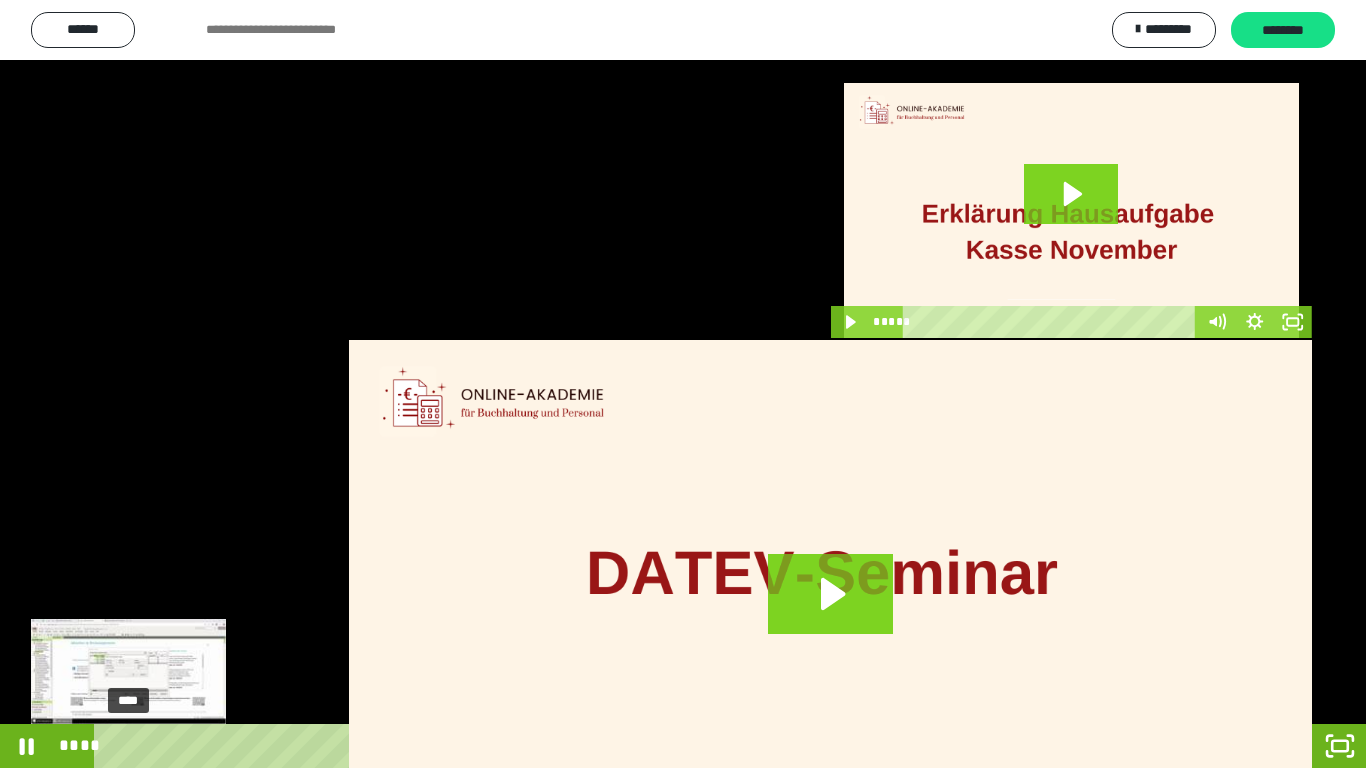 click on "****" at bounding box center [655, 746] 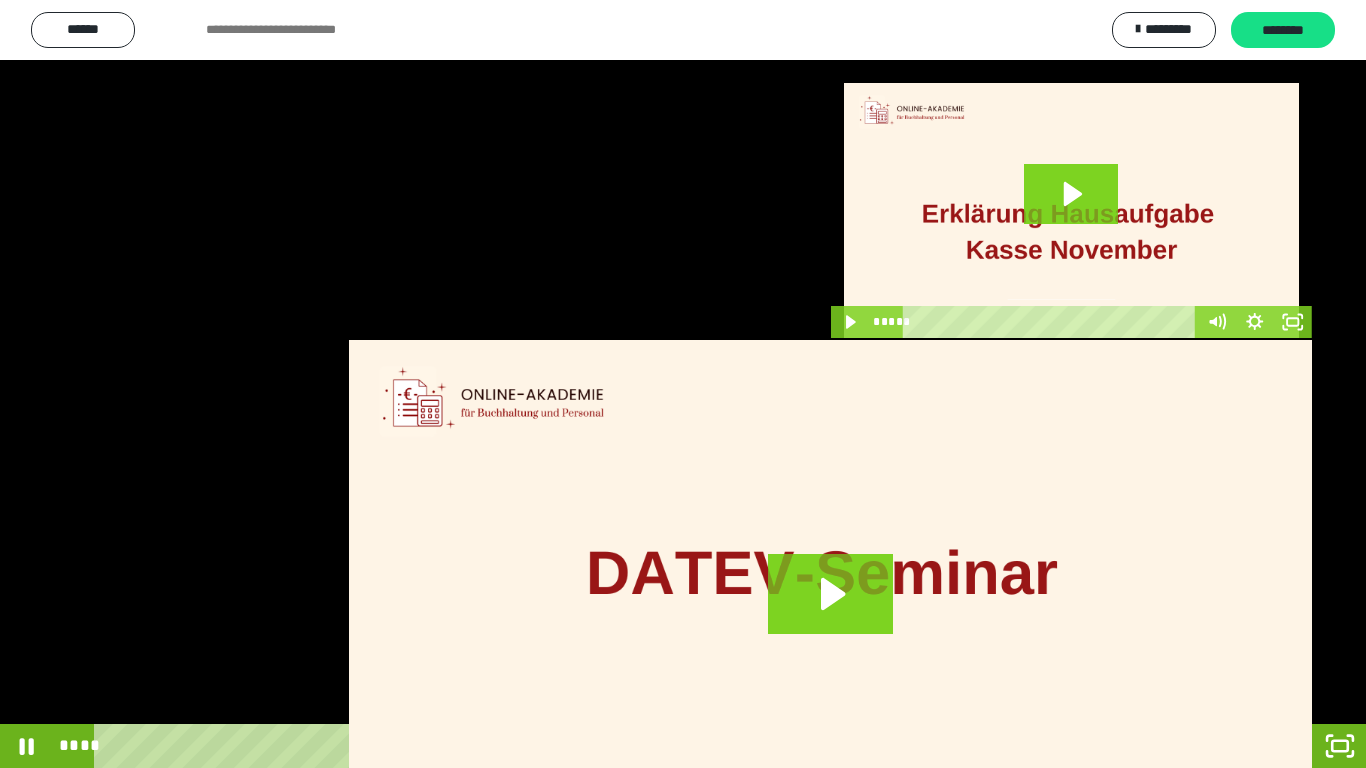 click on "****" at bounding box center (655, 746) 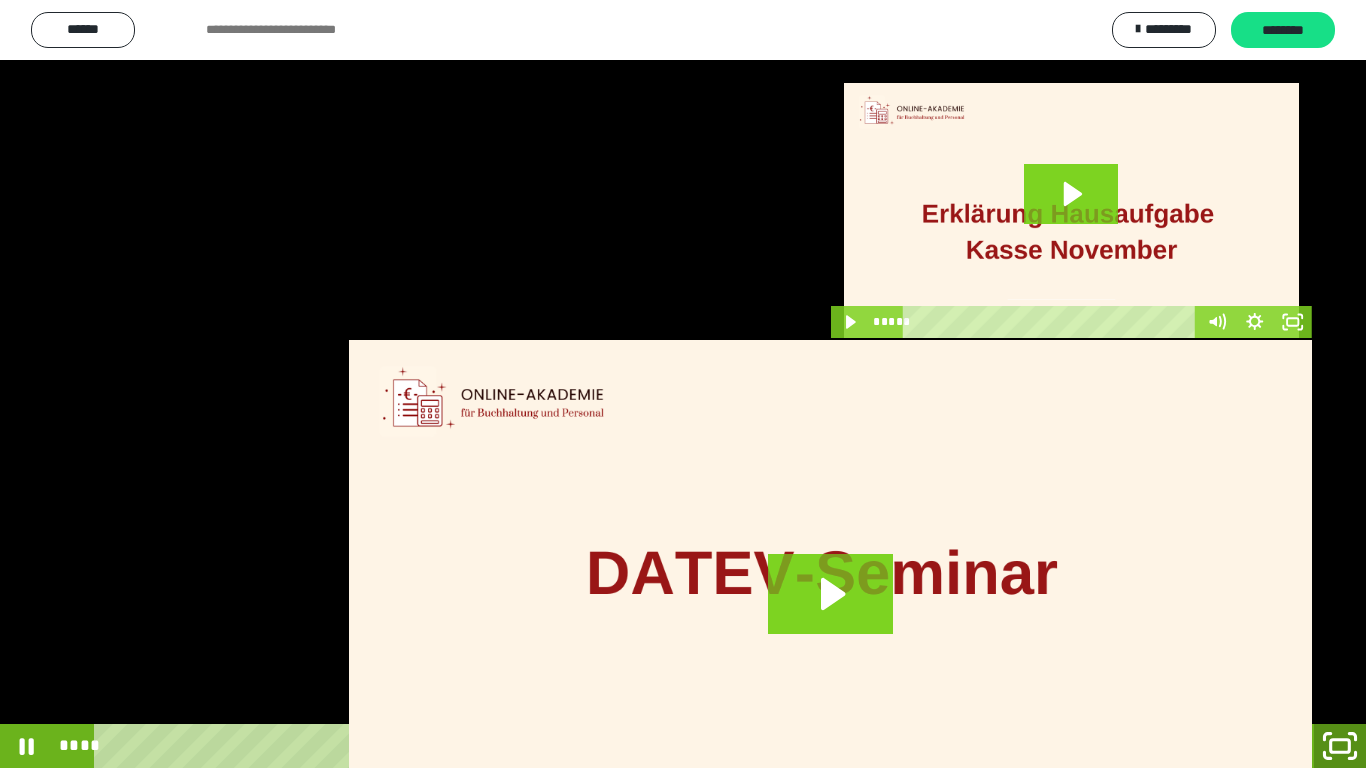 click 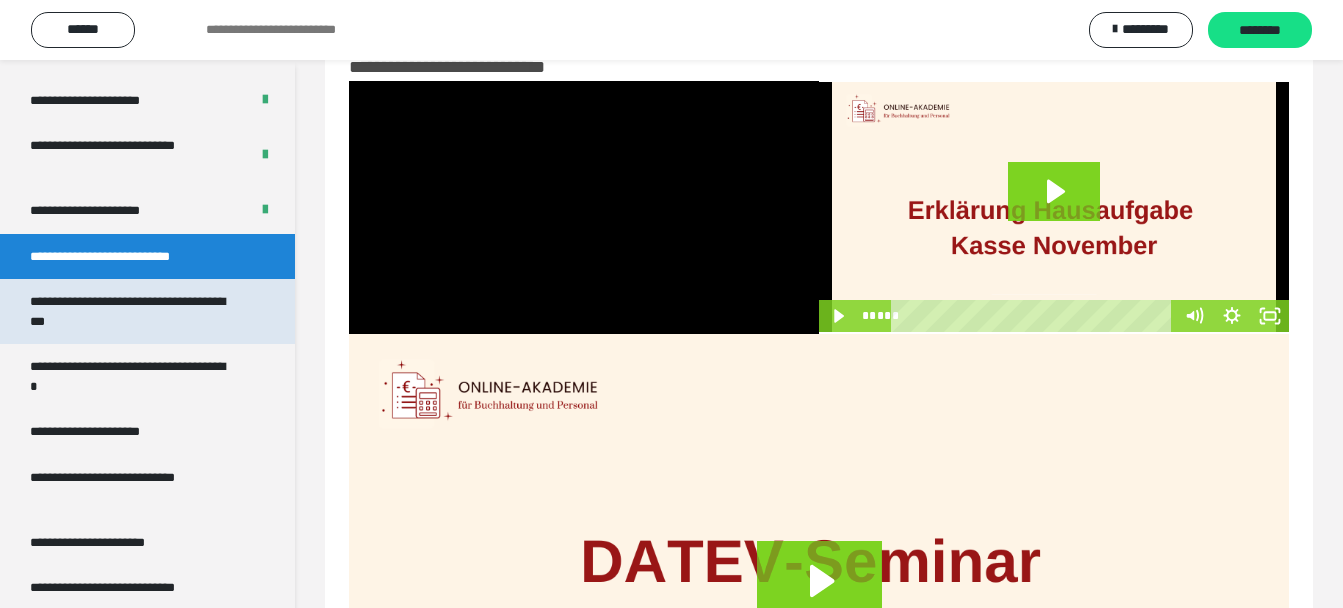 click on "**********" at bounding box center (132, 311) 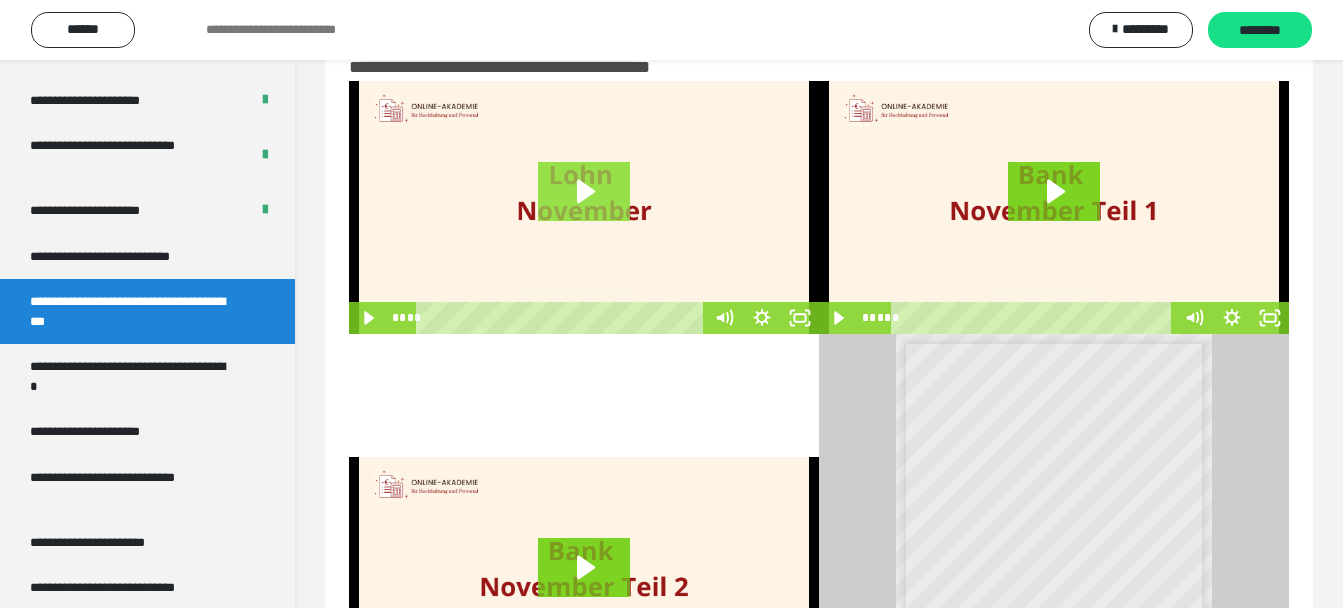 click 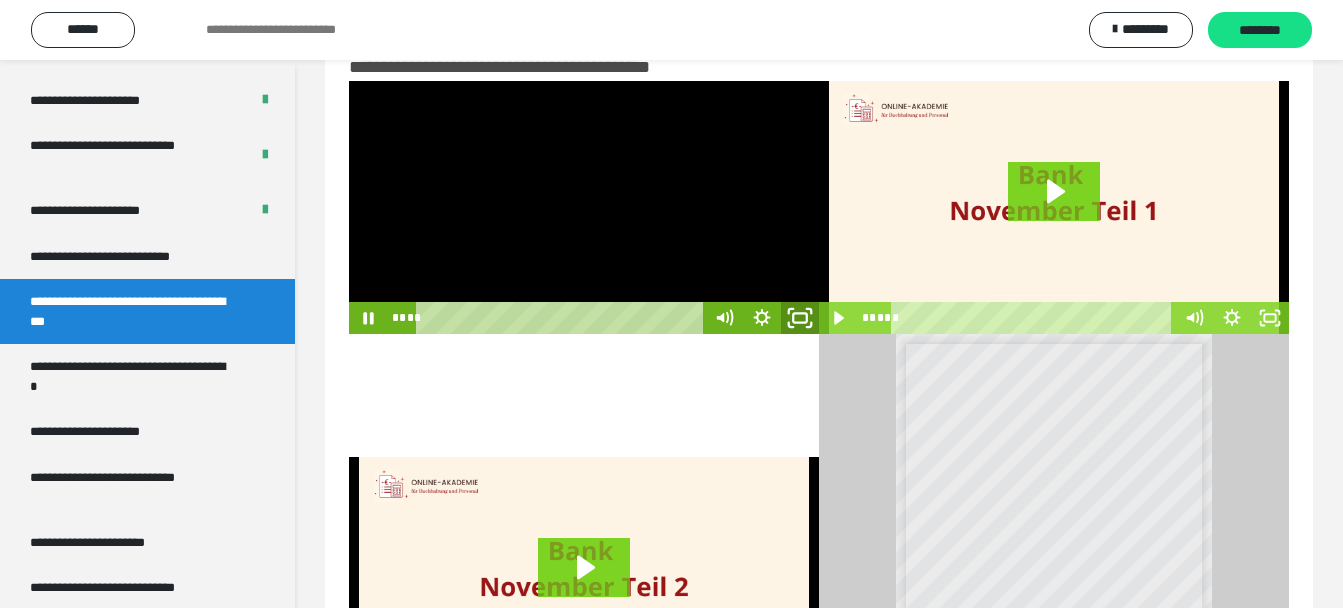 click 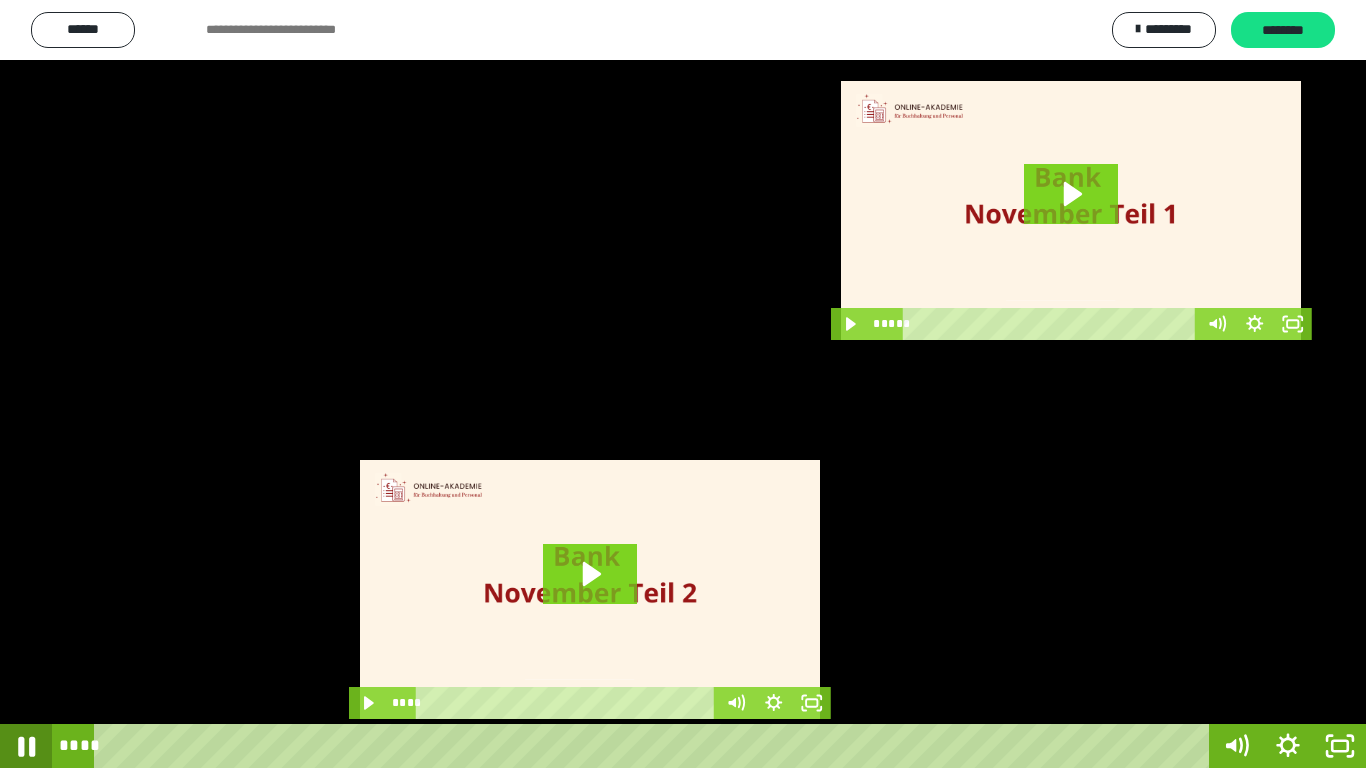click 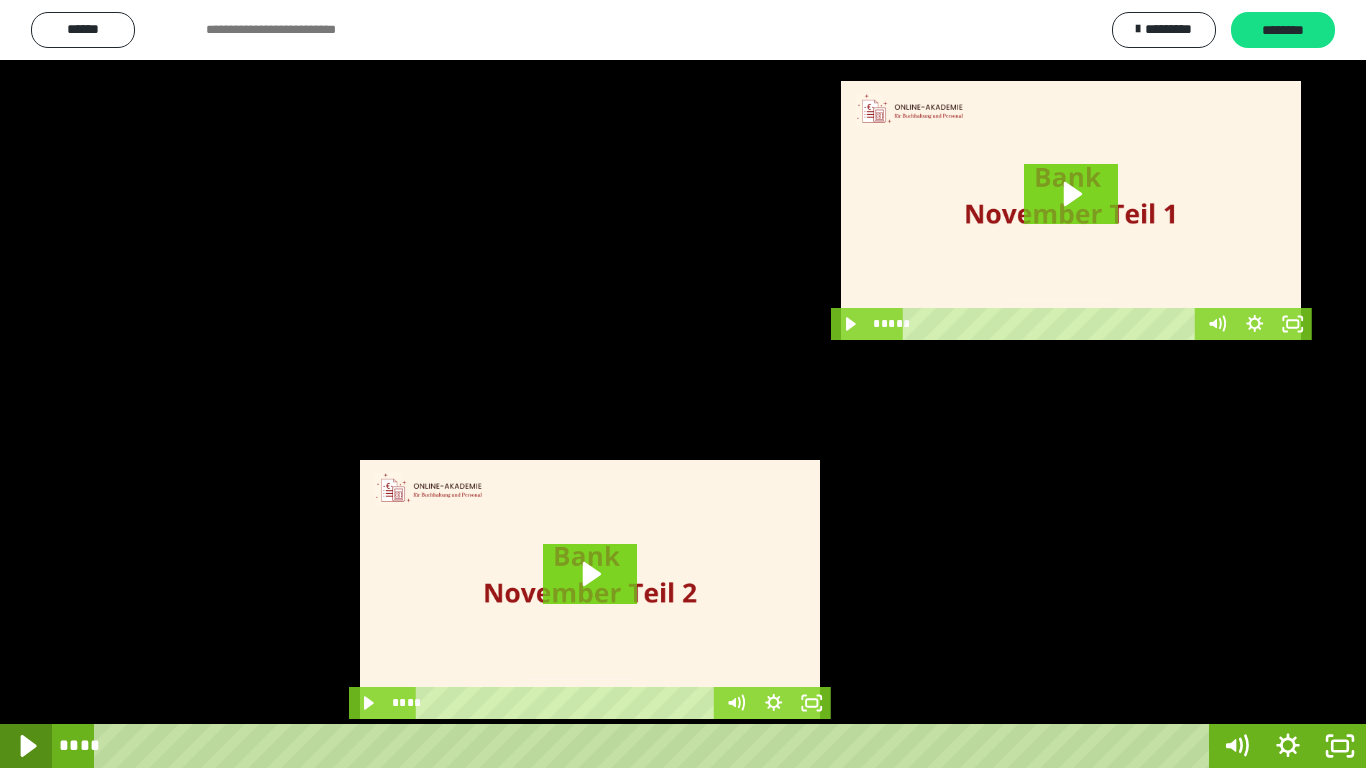 click 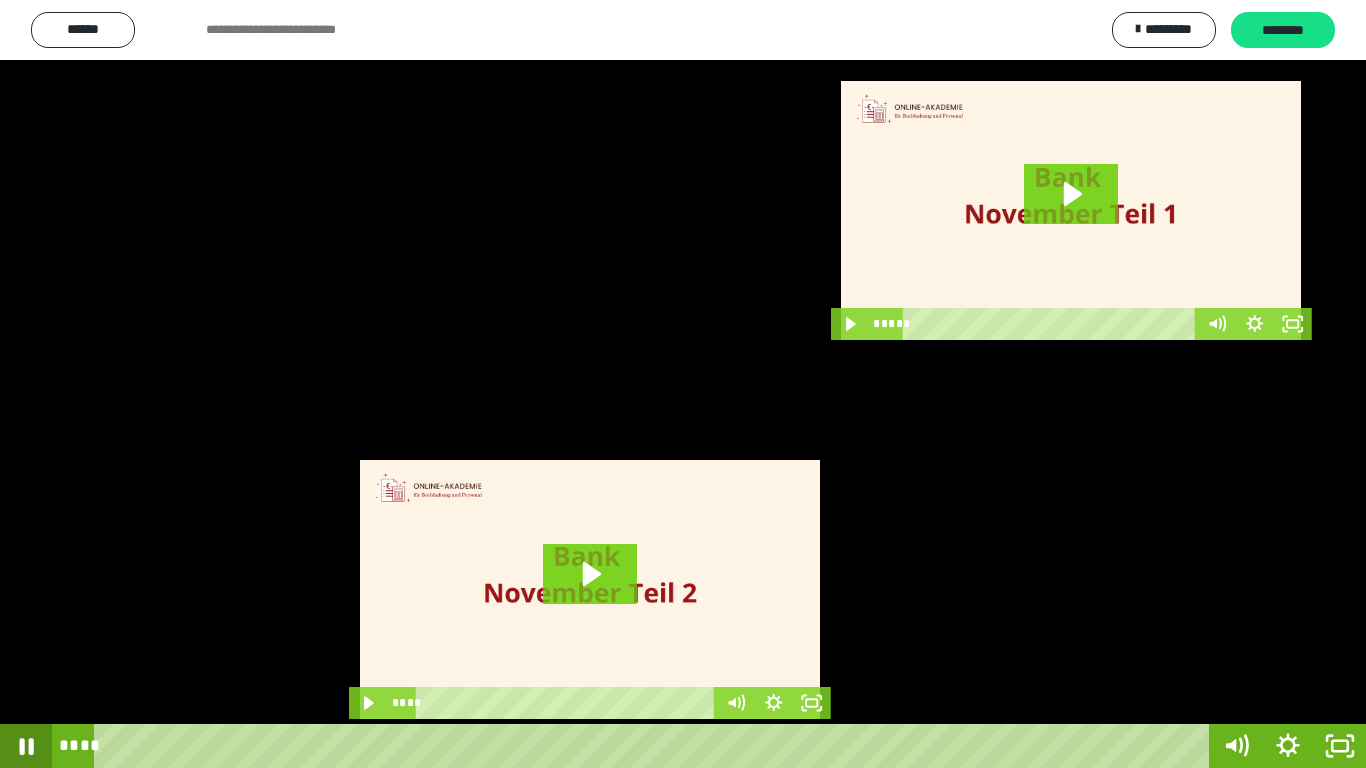 click 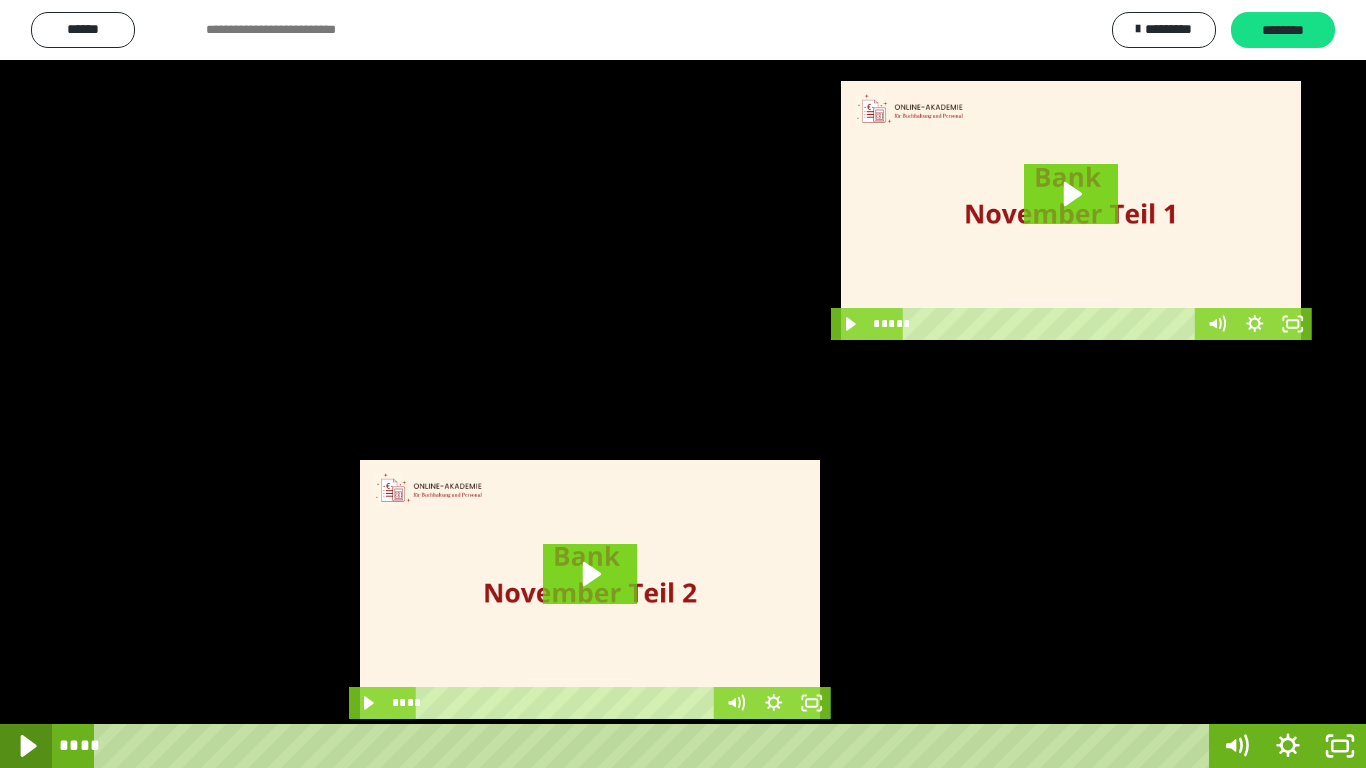 click 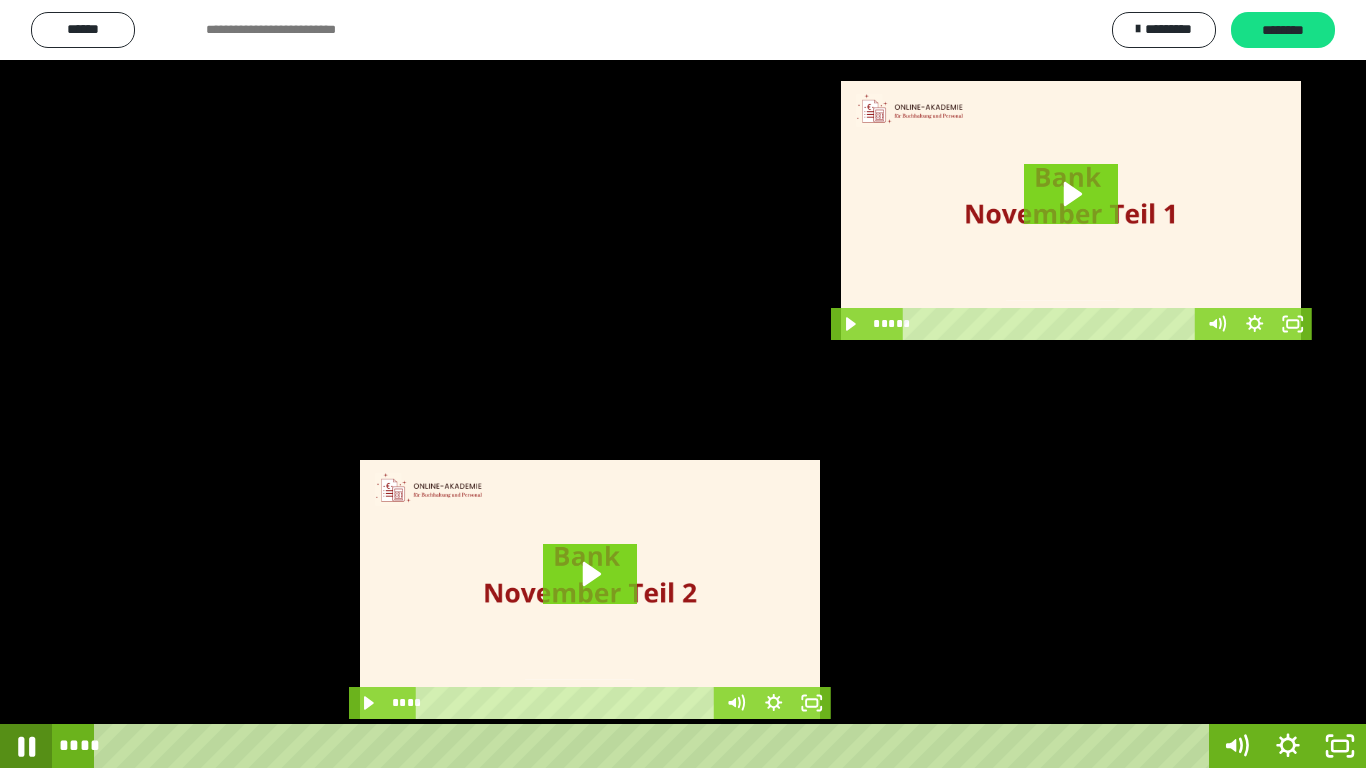 click 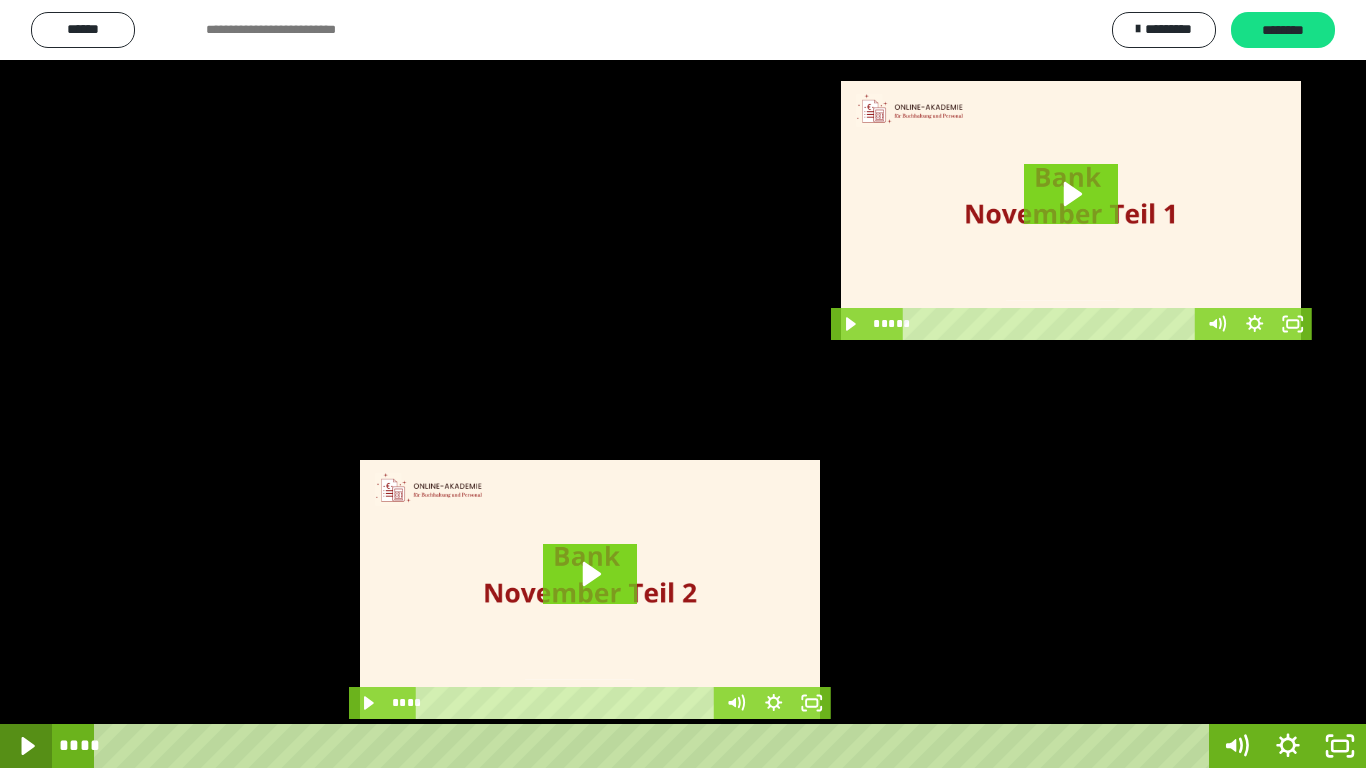 click 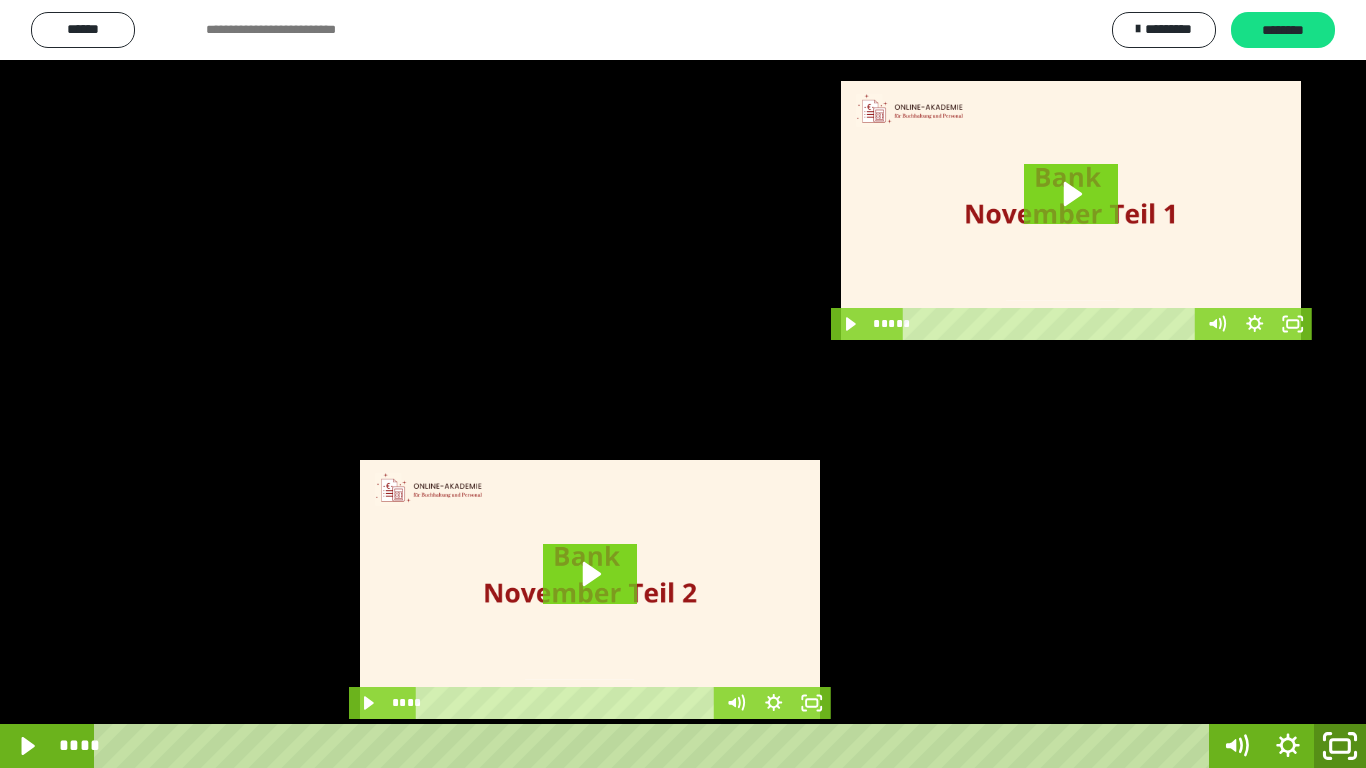 click 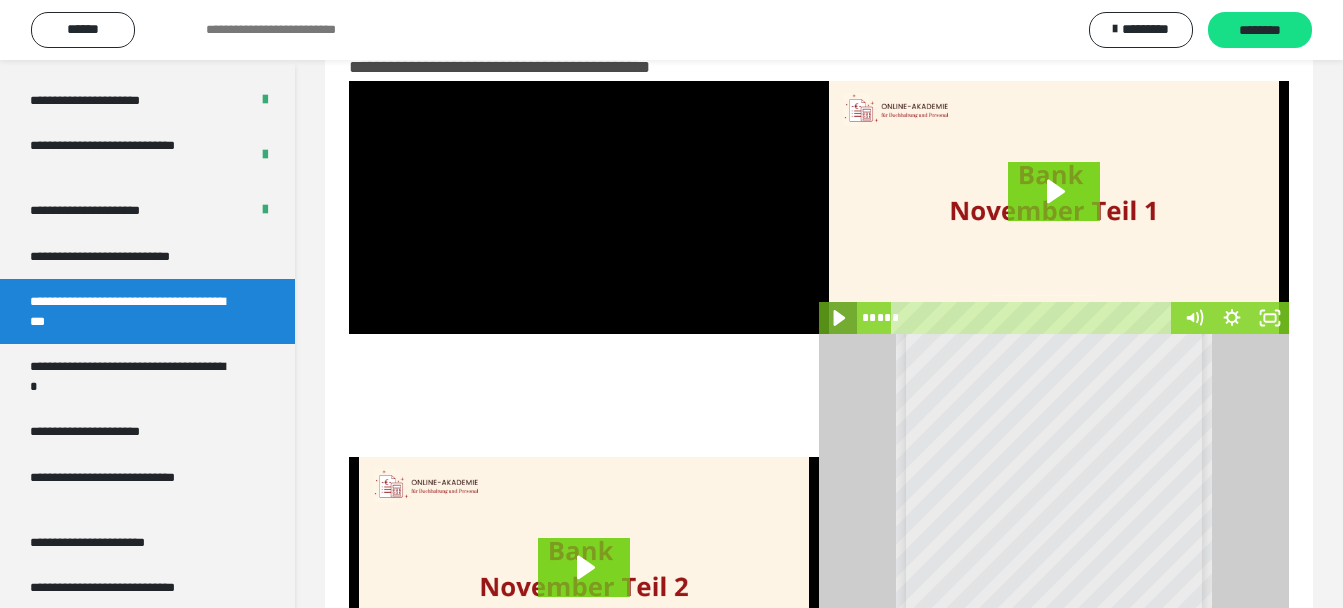 click 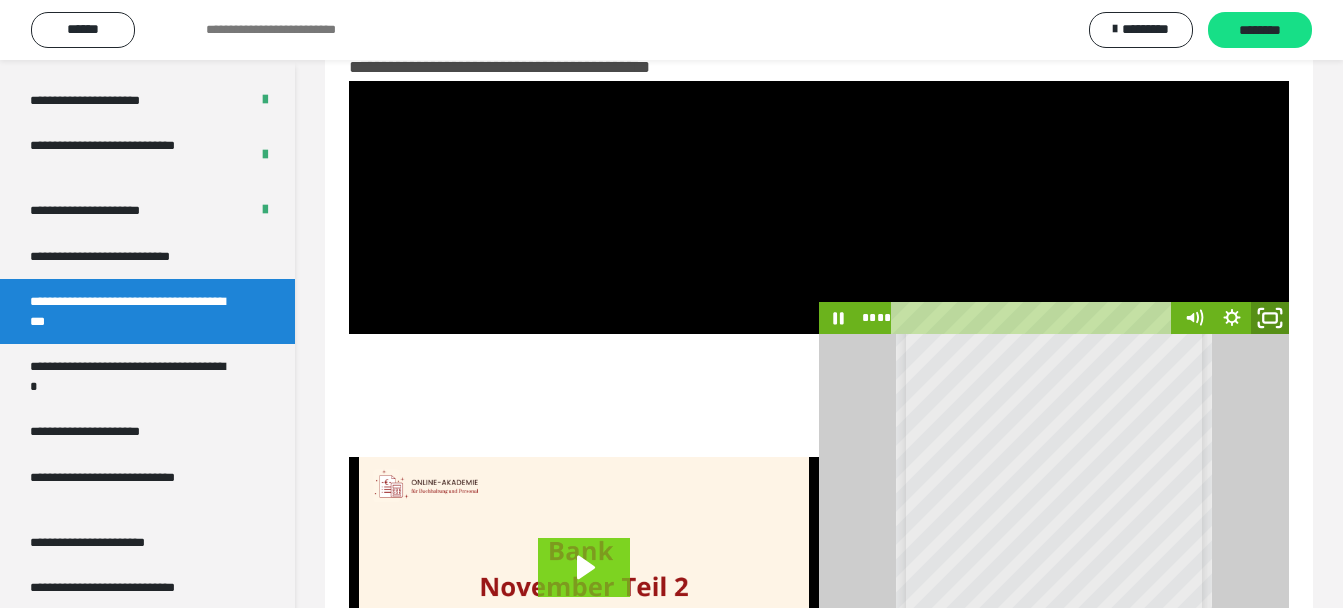 click 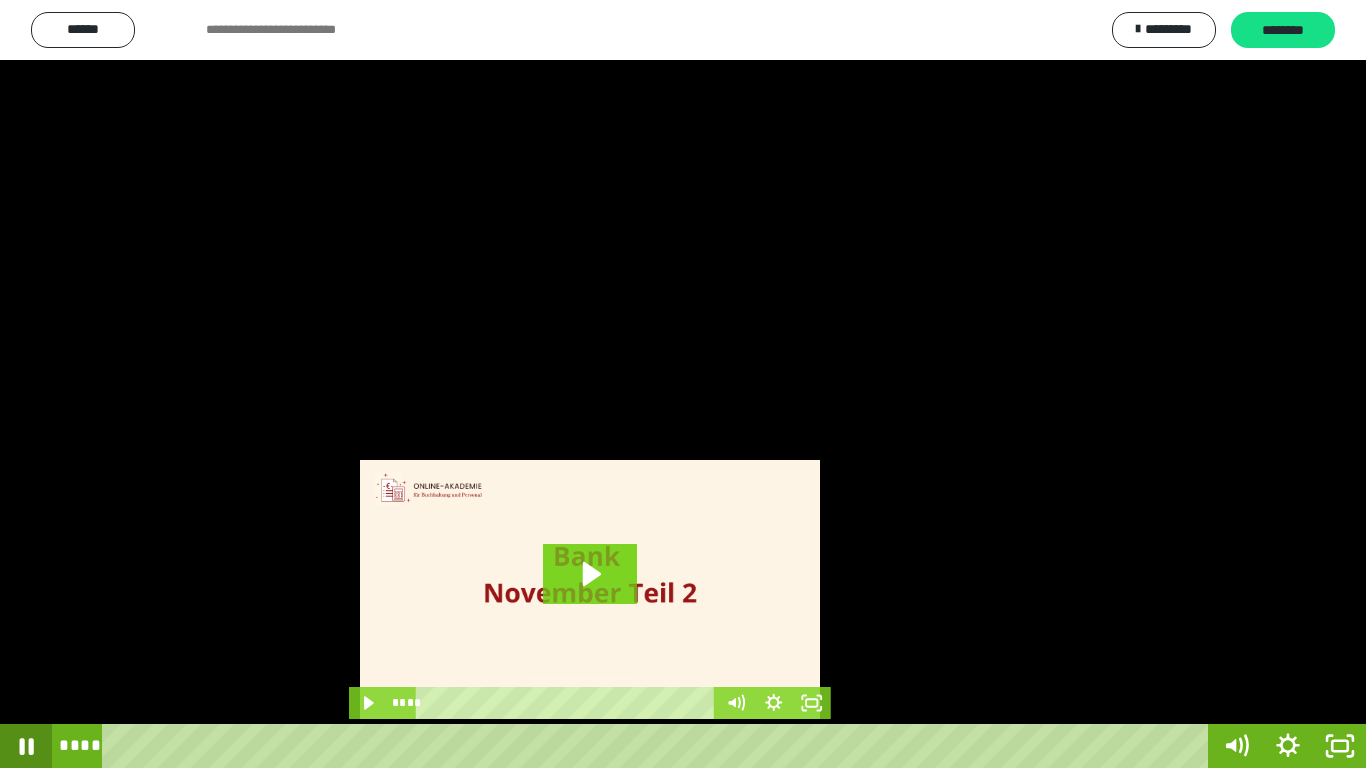 click 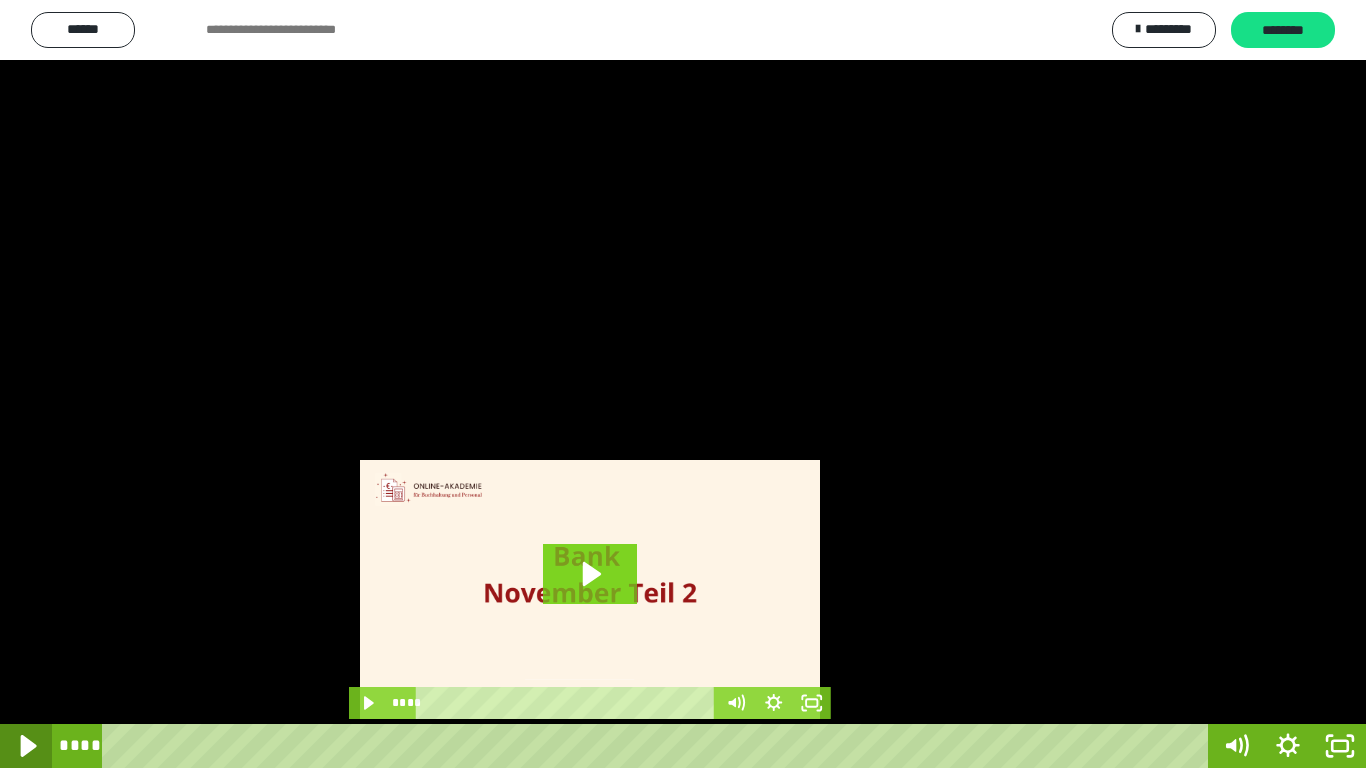 click 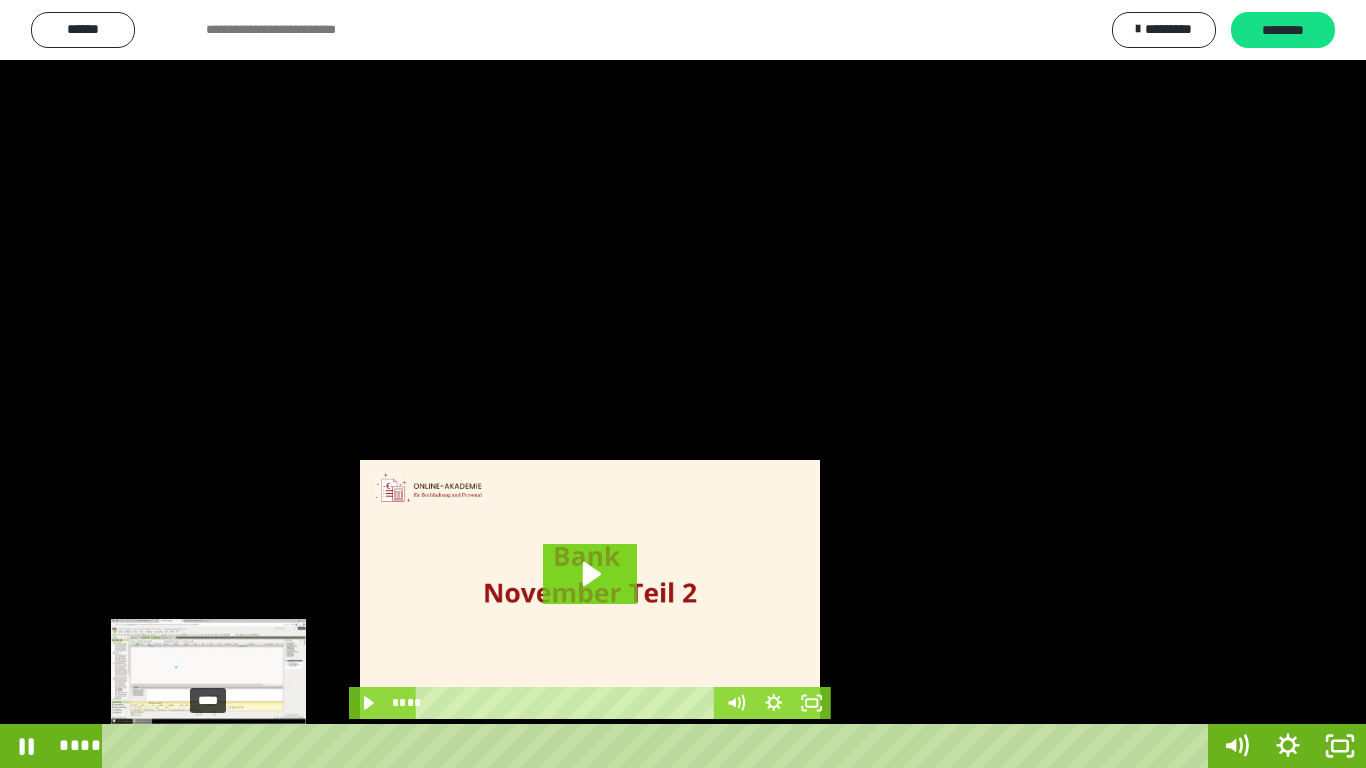 click on "****" at bounding box center (659, 746) 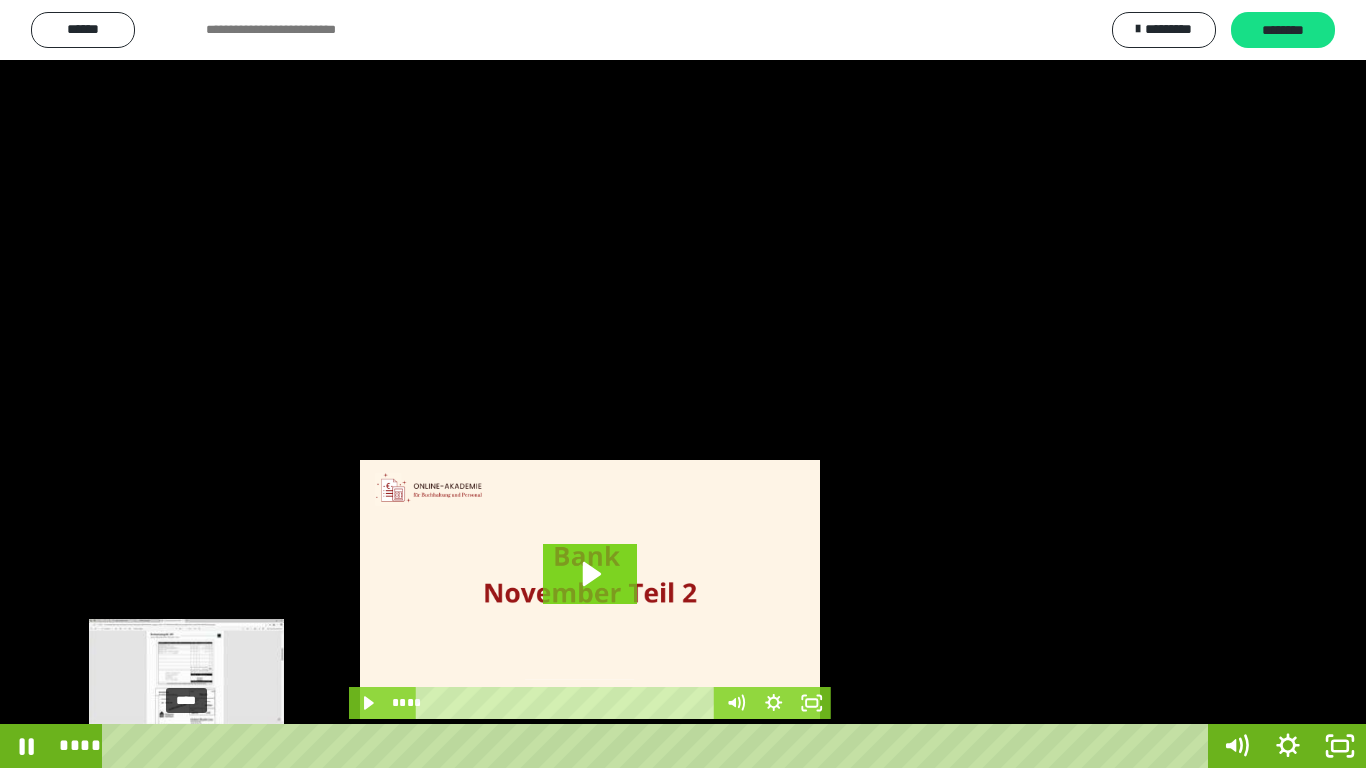 click on "****" at bounding box center [659, 746] 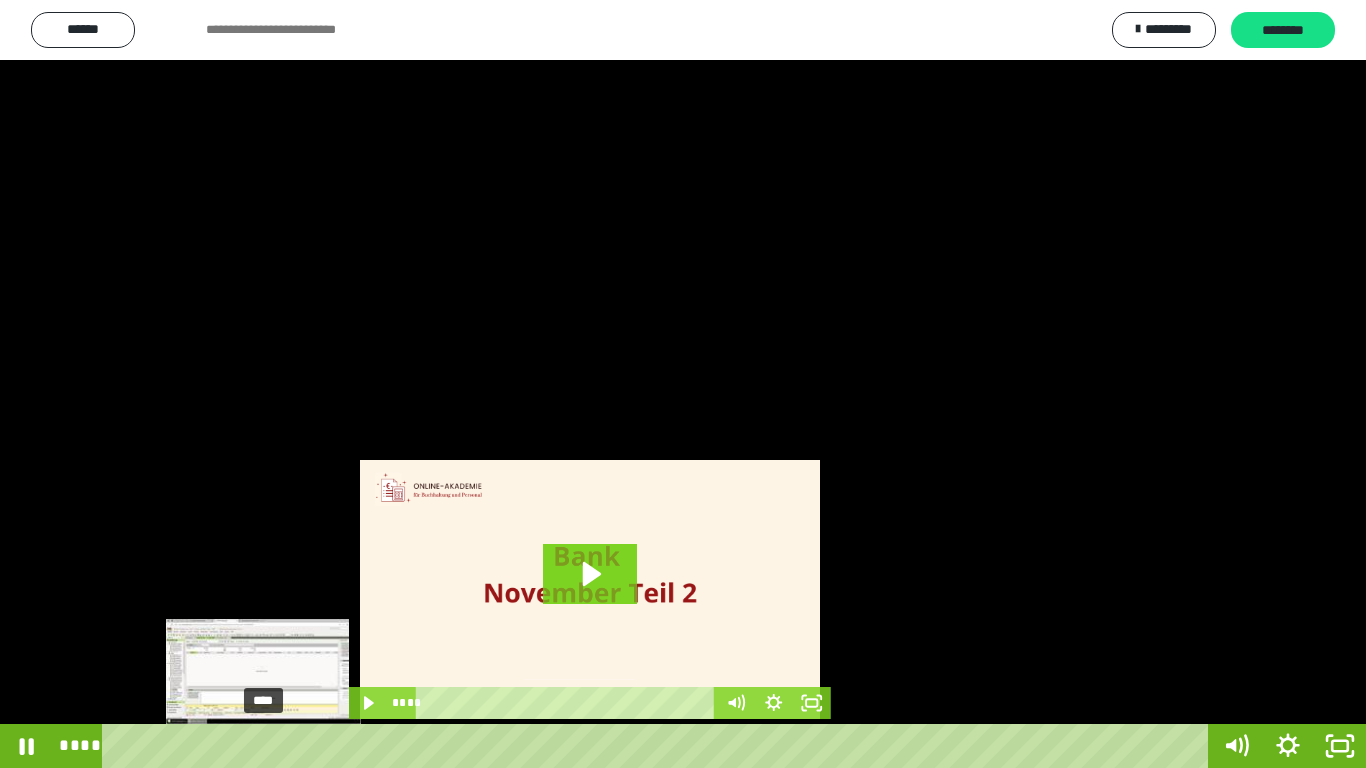 click on "****" at bounding box center [659, 746] 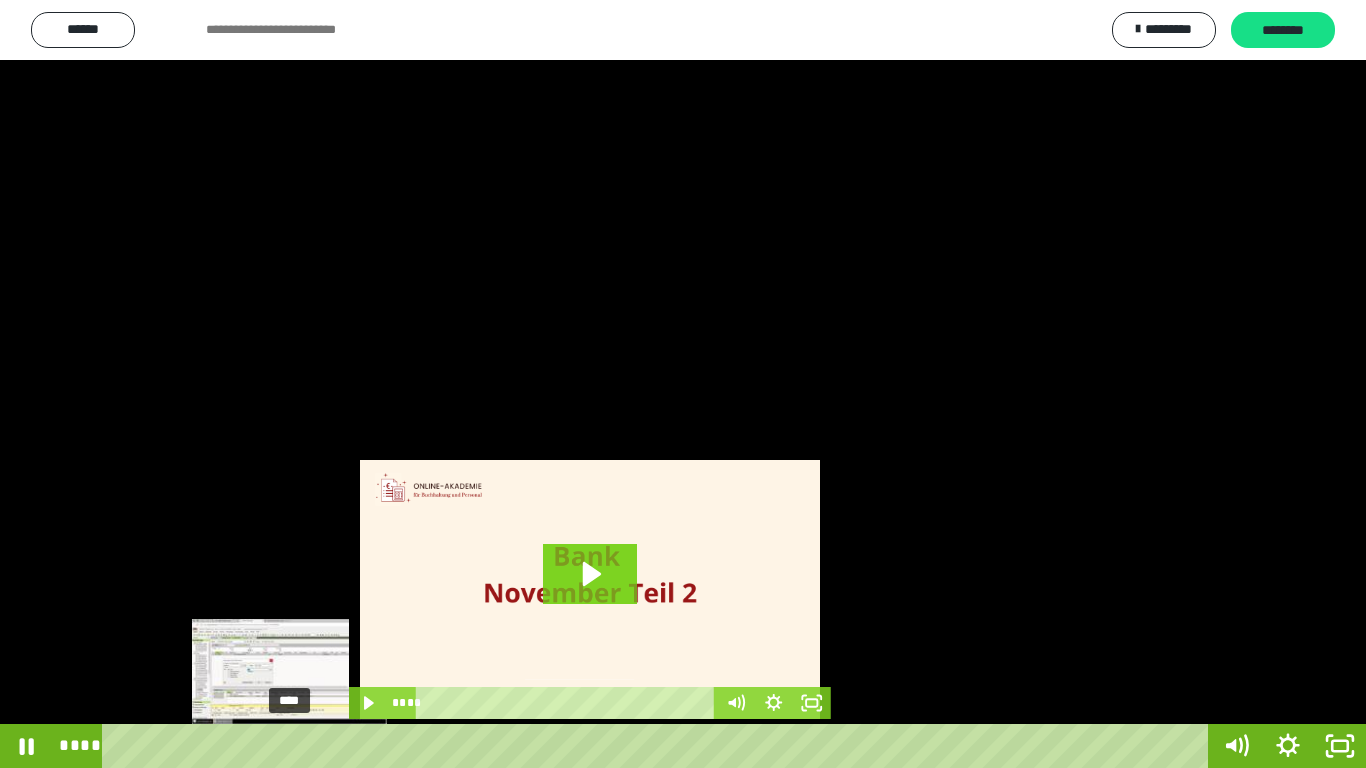 click on "****" at bounding box center [659, 746] 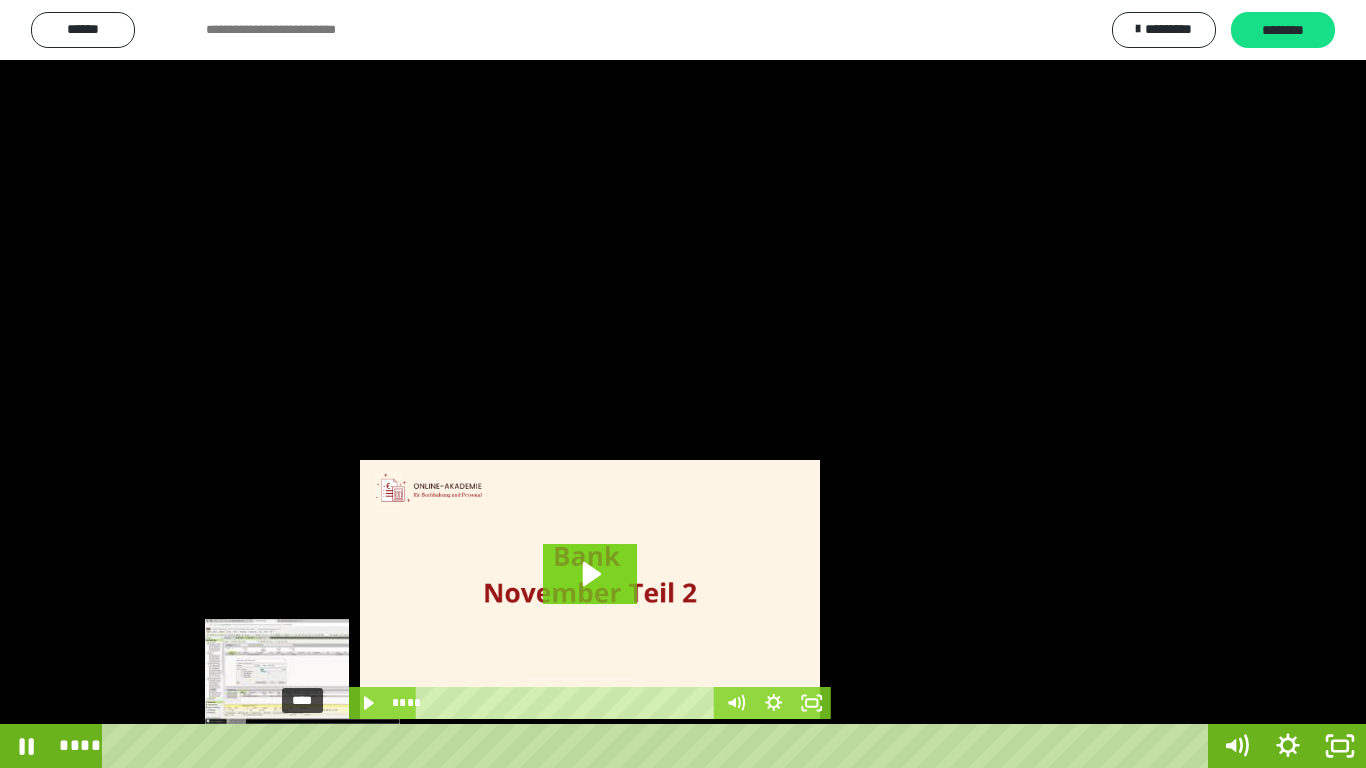 click on "****" at bounding box center [659, 746] 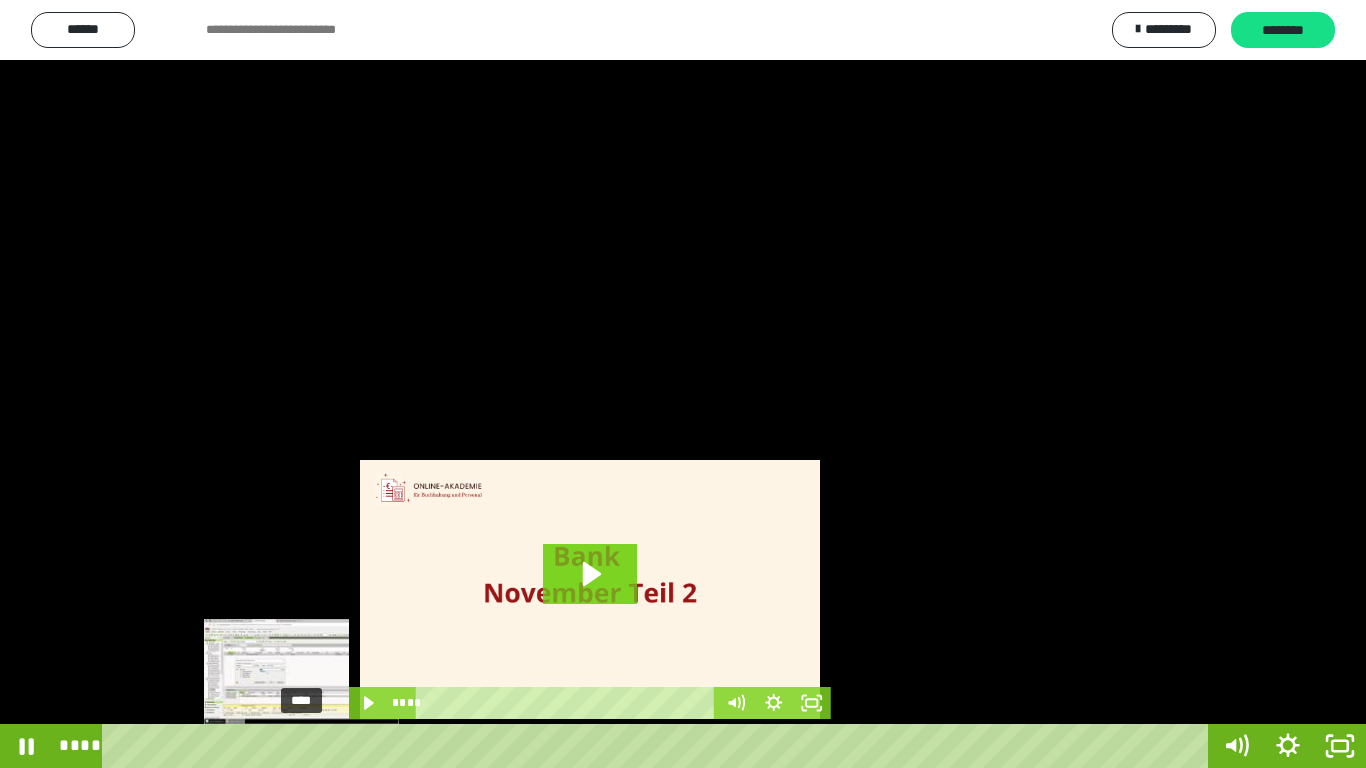 click on "****" at bounding box center (659, 746) 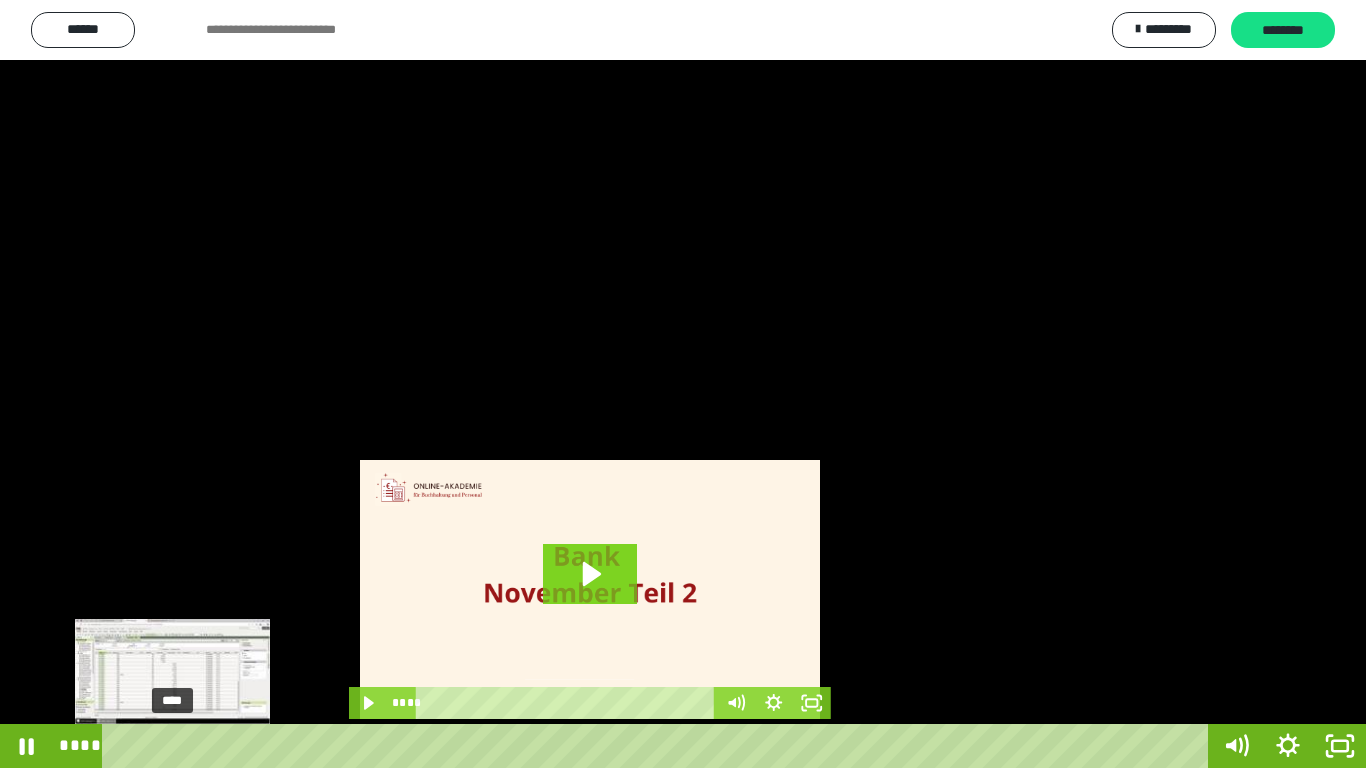 click on "****" at bounding box center [659, 746] 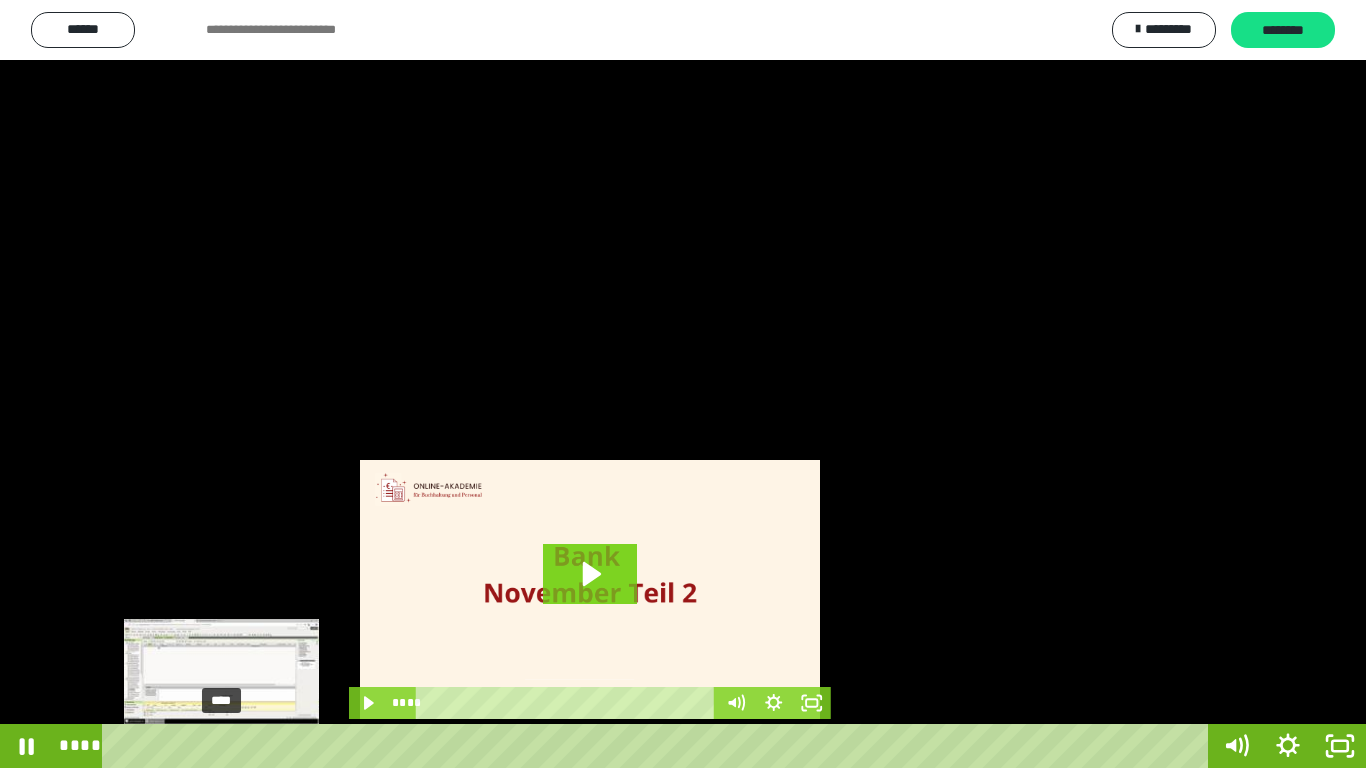 click on "****" at bounding box center (659, 746) 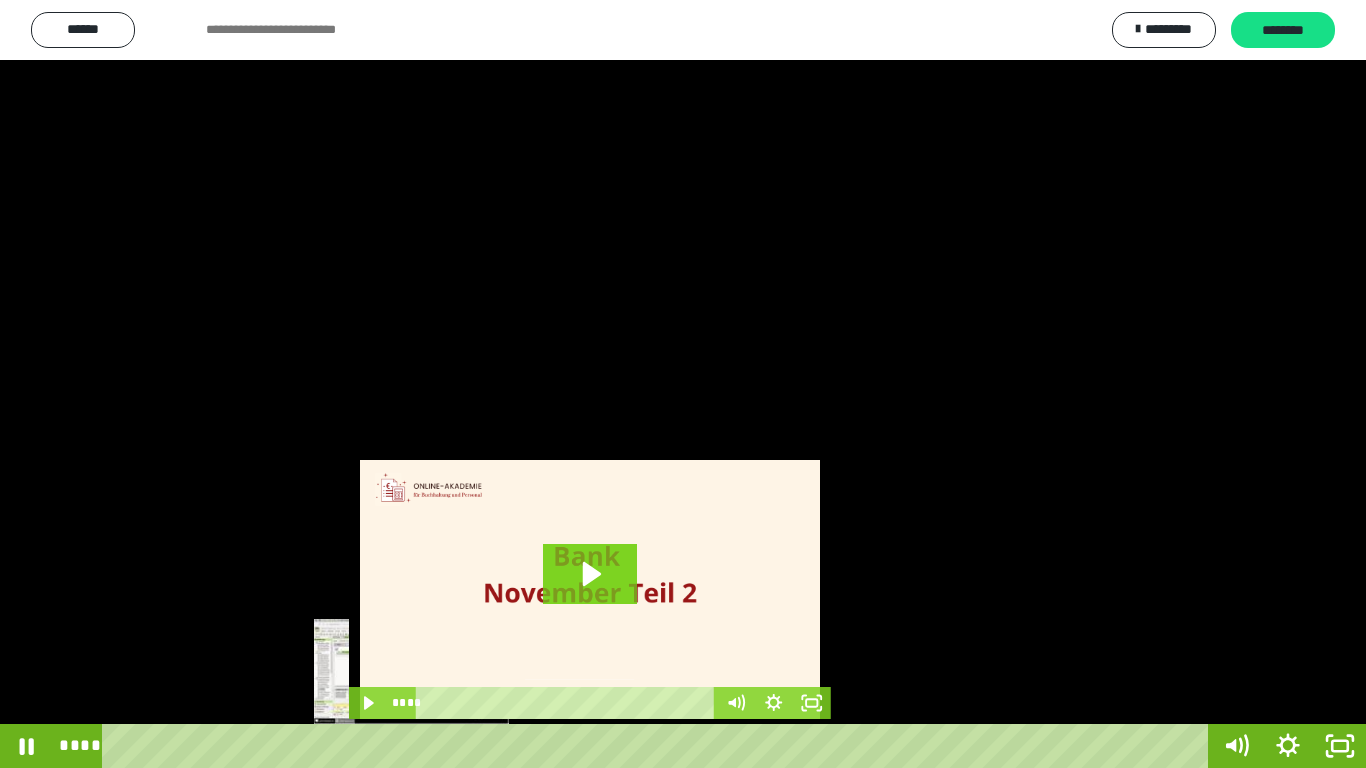 click on "****" at bounding box center (659, 746) 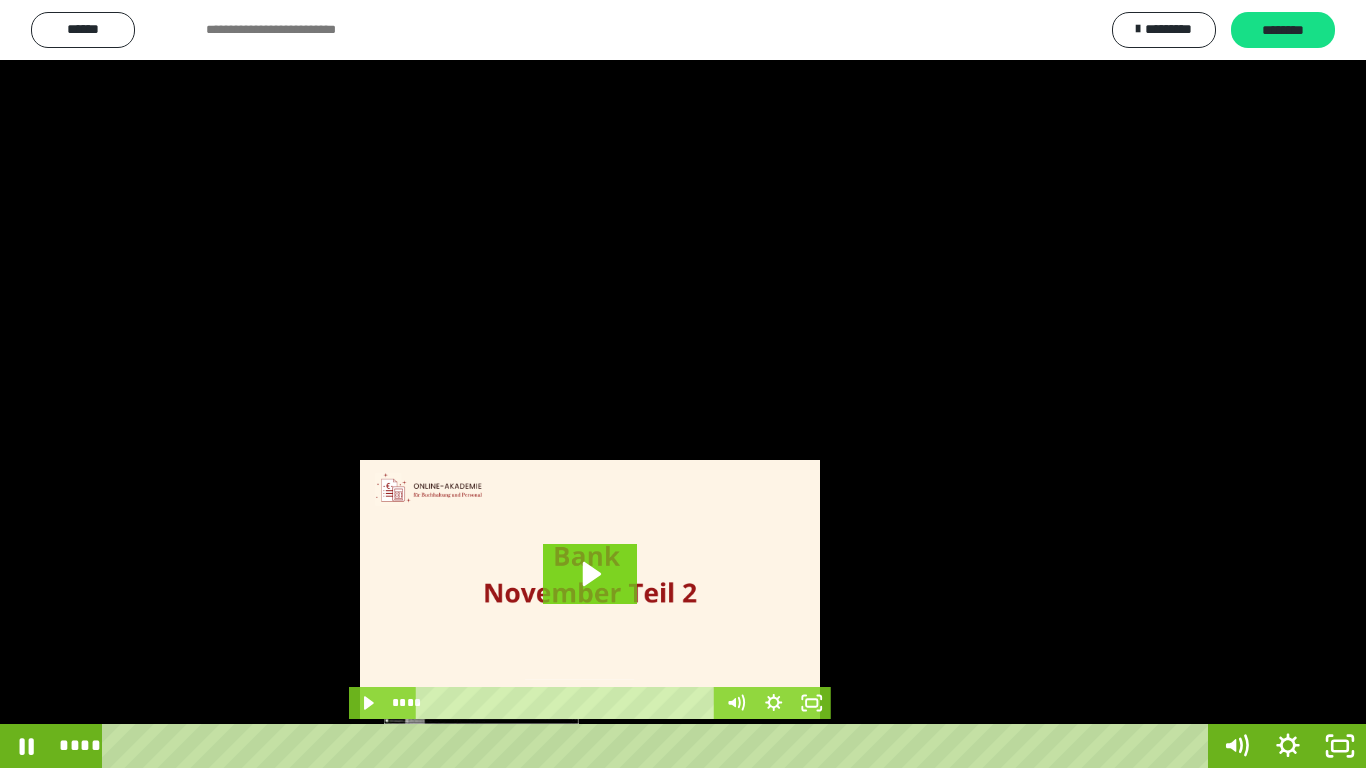click on "****" at bounding box center (659, 746) 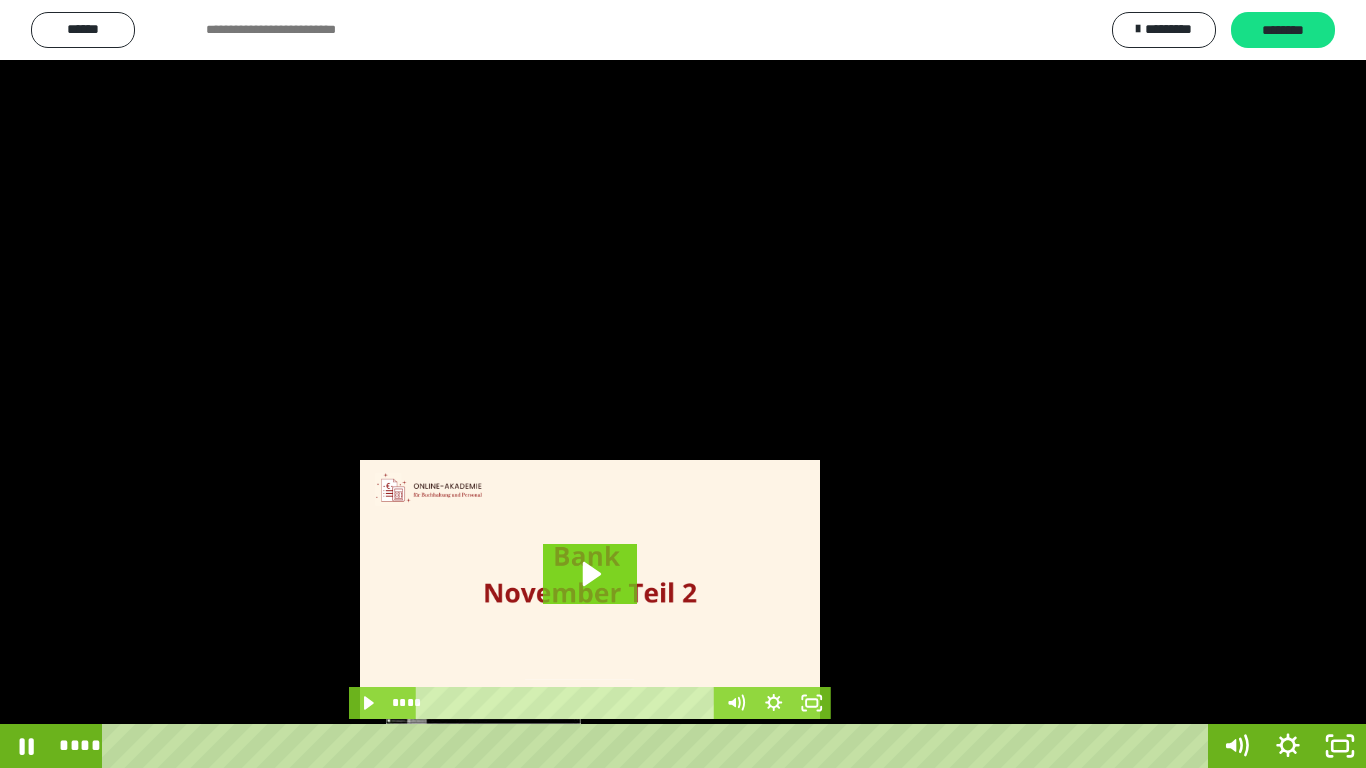 click on "****" at bounding box center (659, 746) 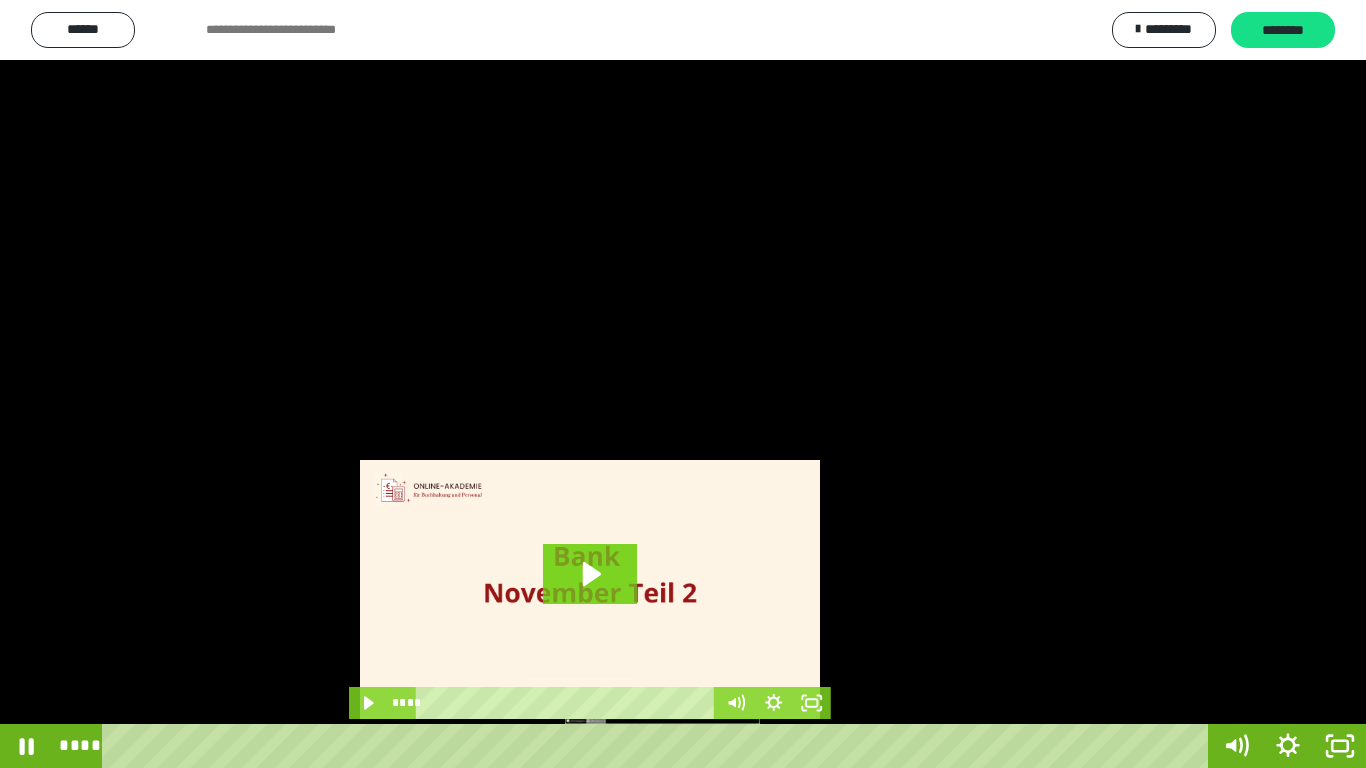 click on "****" at bounding box center [659, 746] 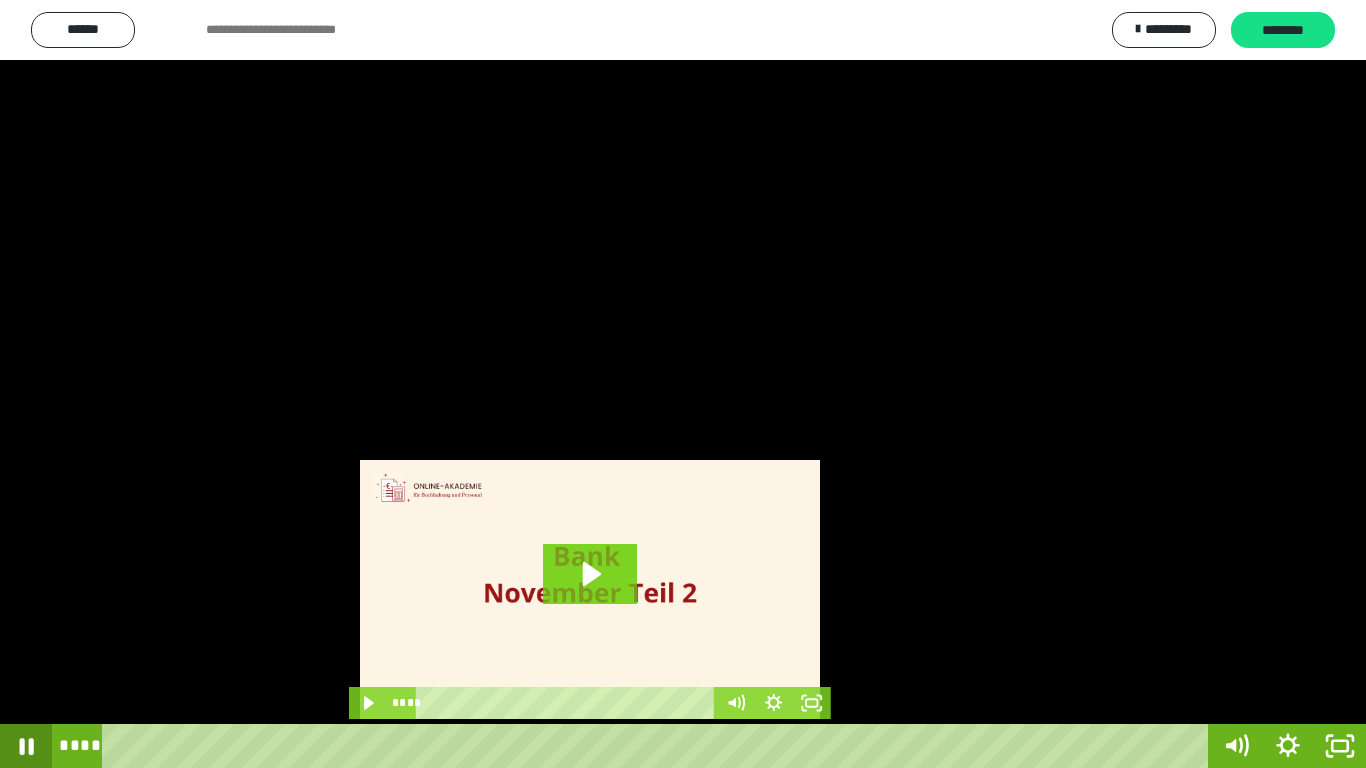 click 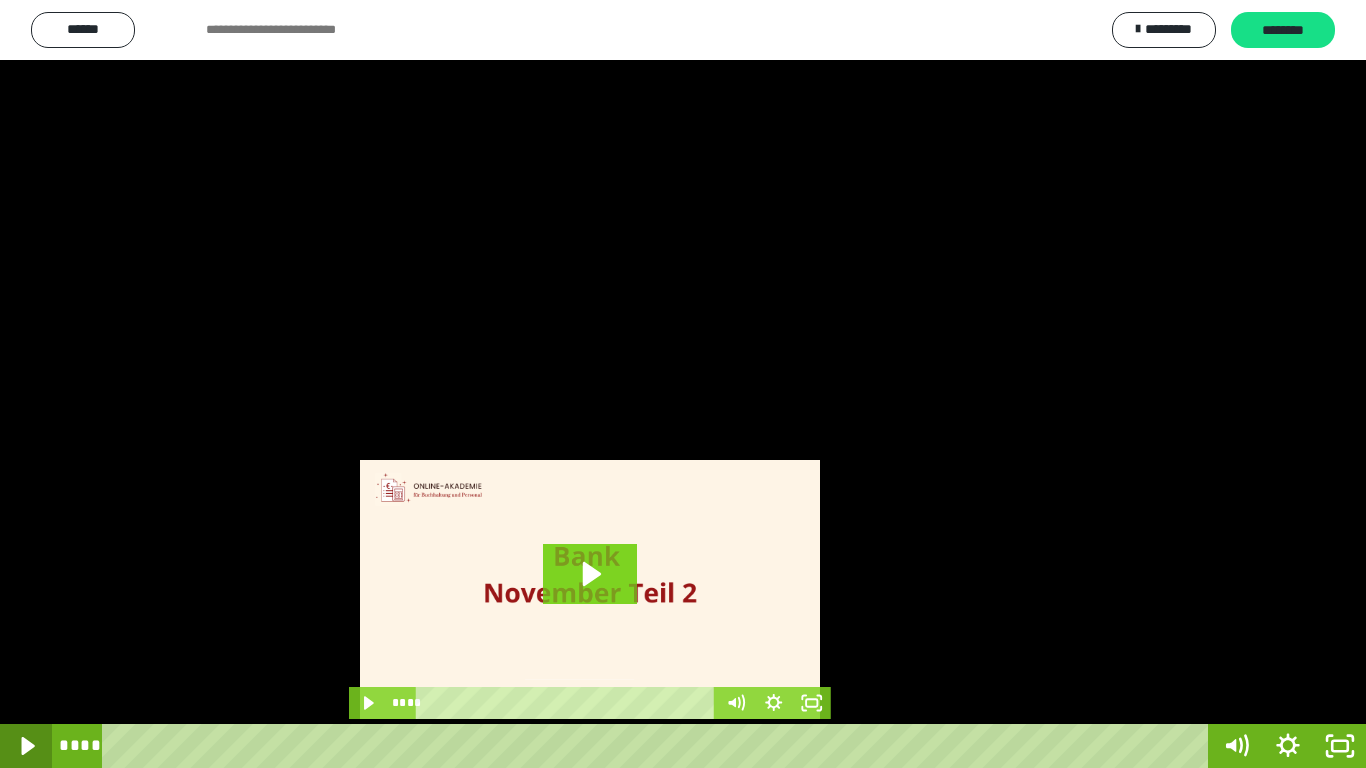 click 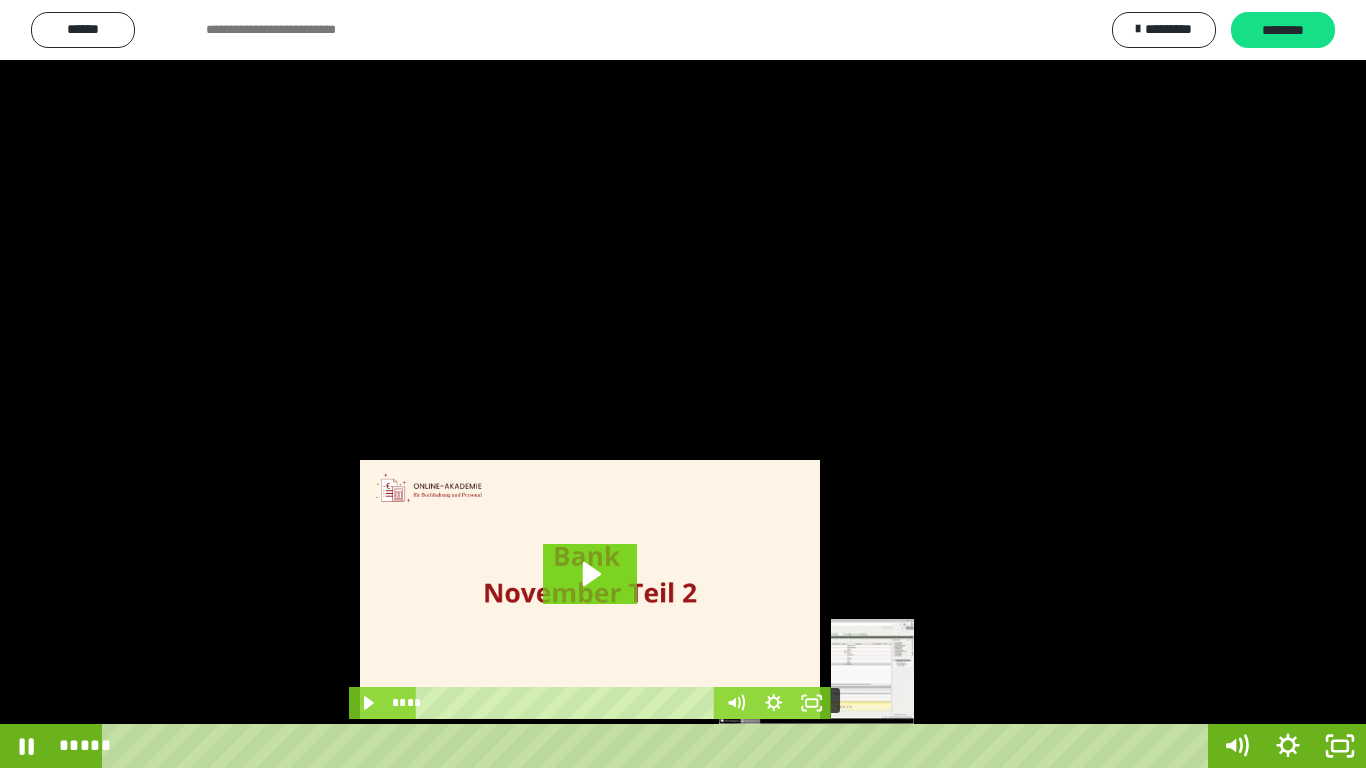 click on "*****" at bounding box center [659, 746] 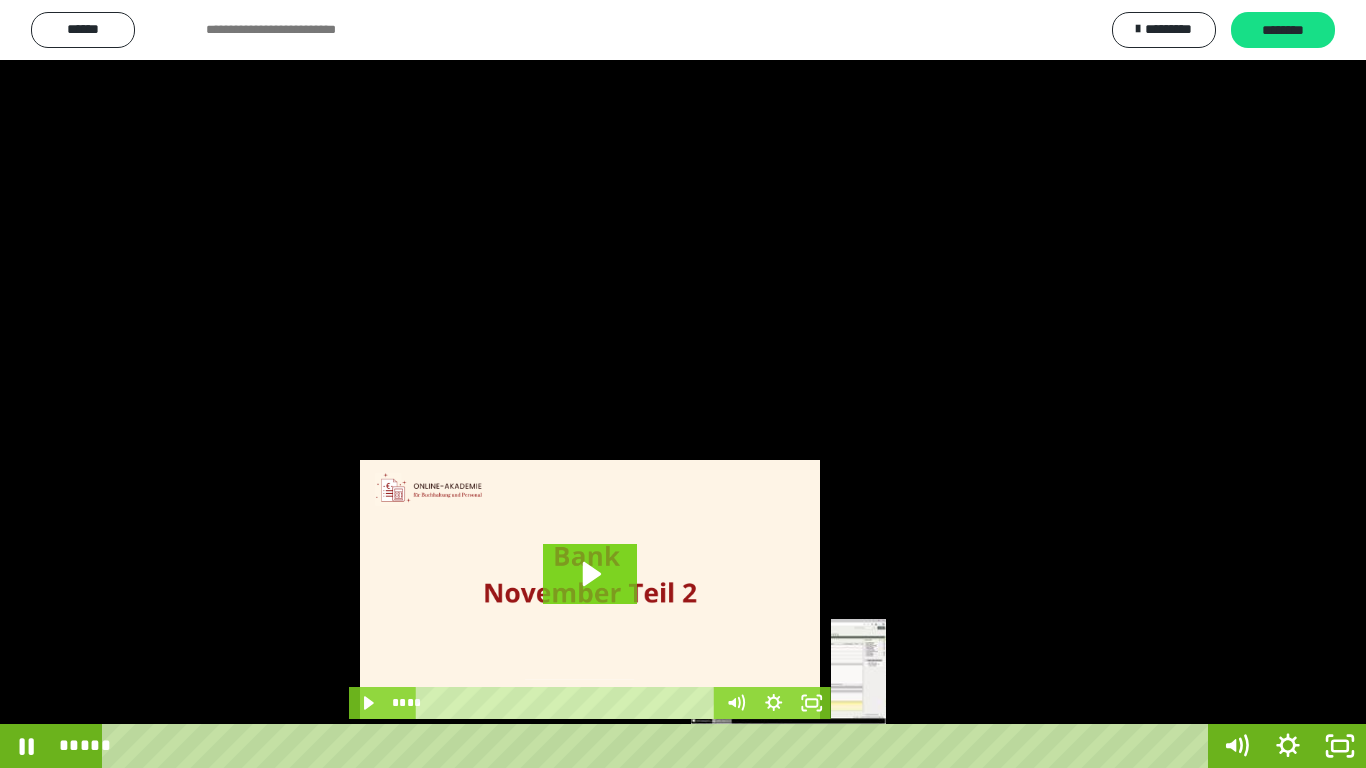 click on "*****" at bounding box center [659, 746] 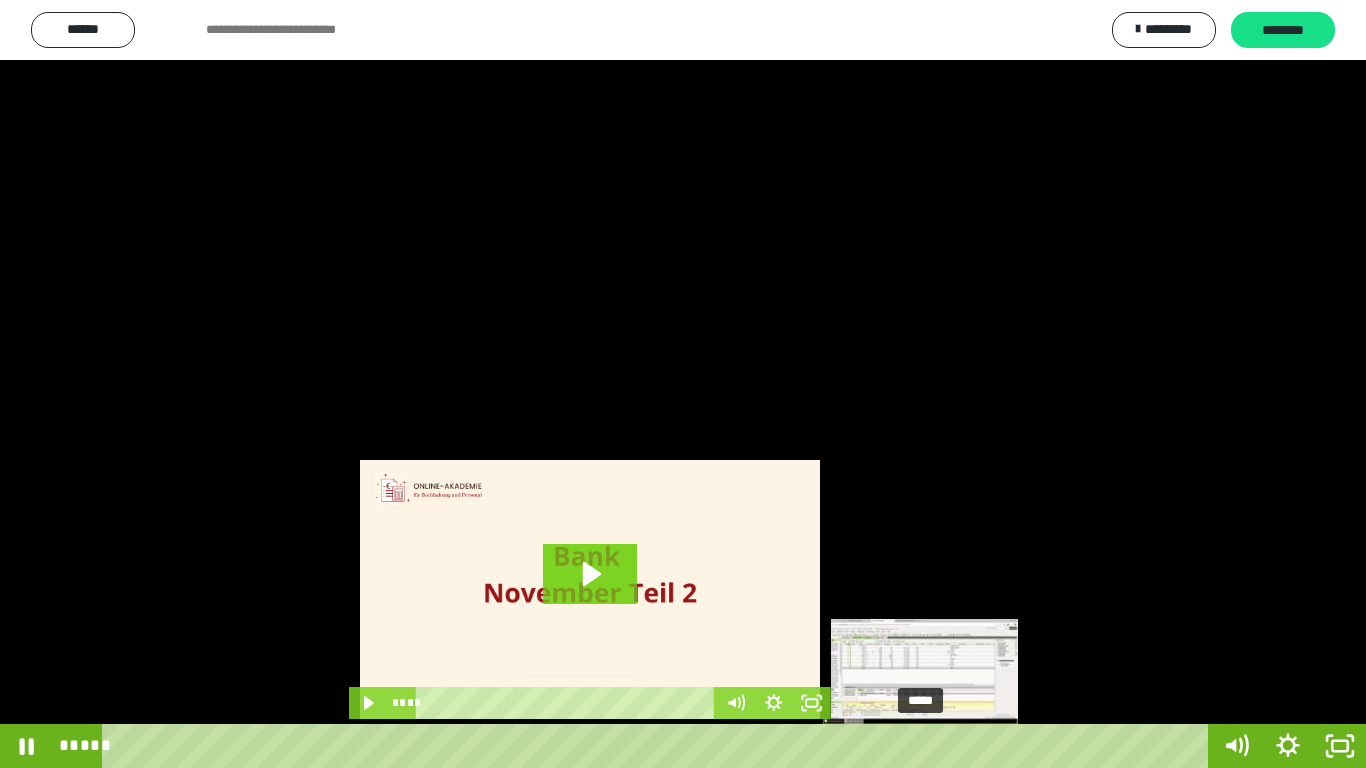 click on "*****" at bounding box center [659, 746] 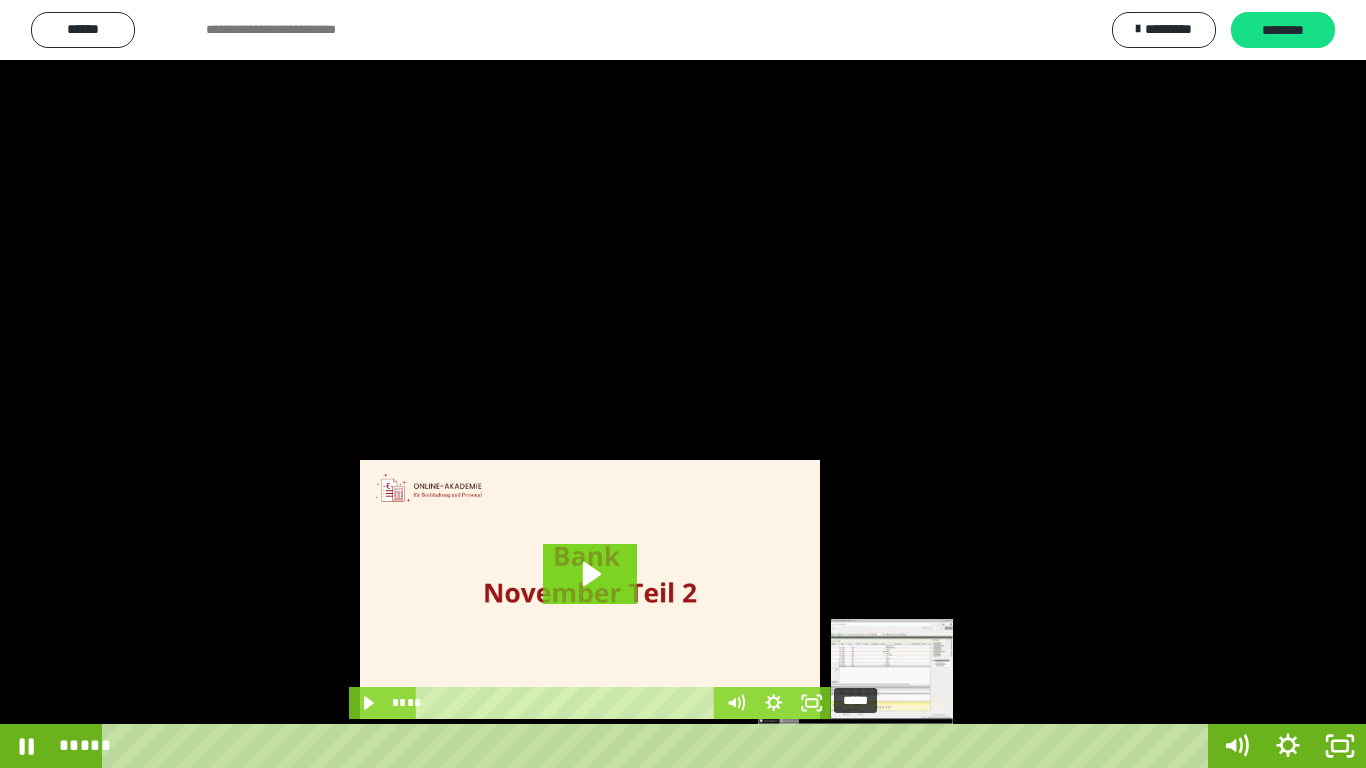 click on "*****" at bounding box center (659, 746) 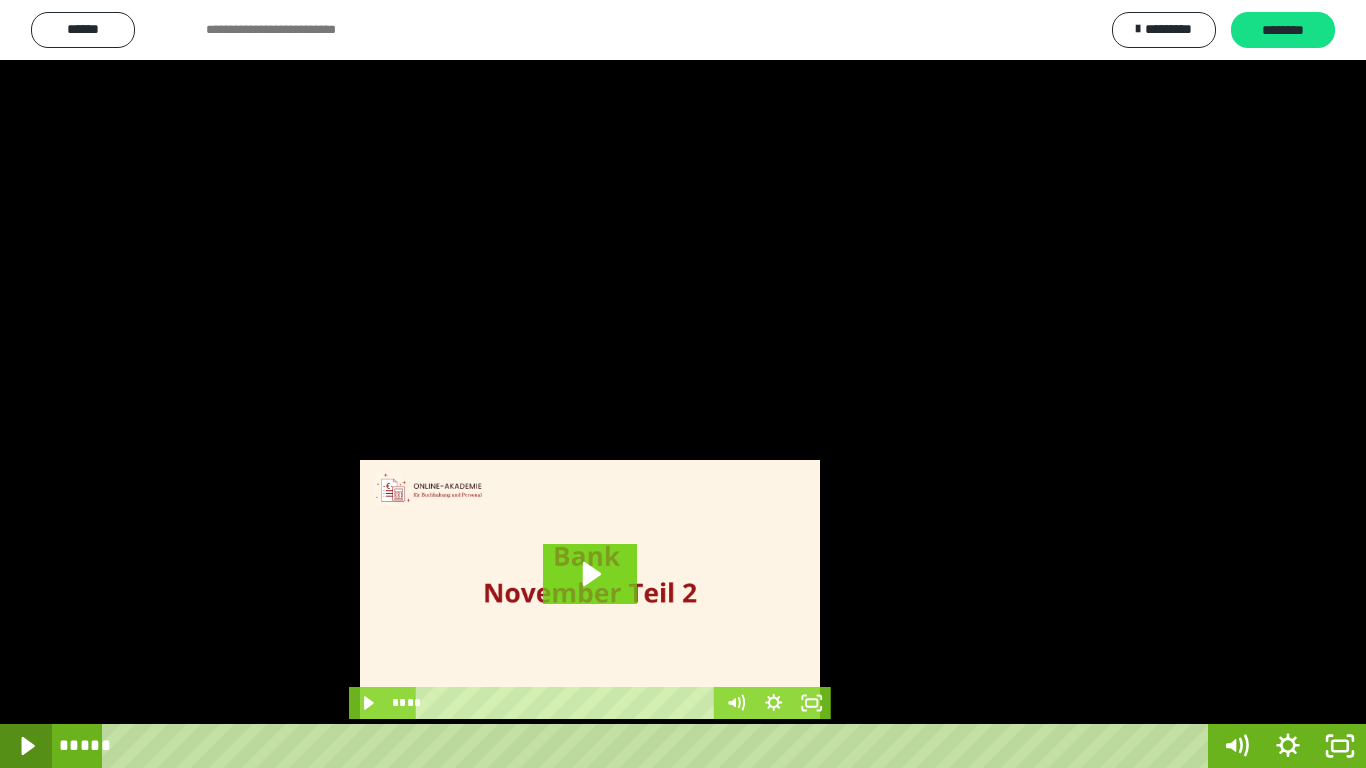 click 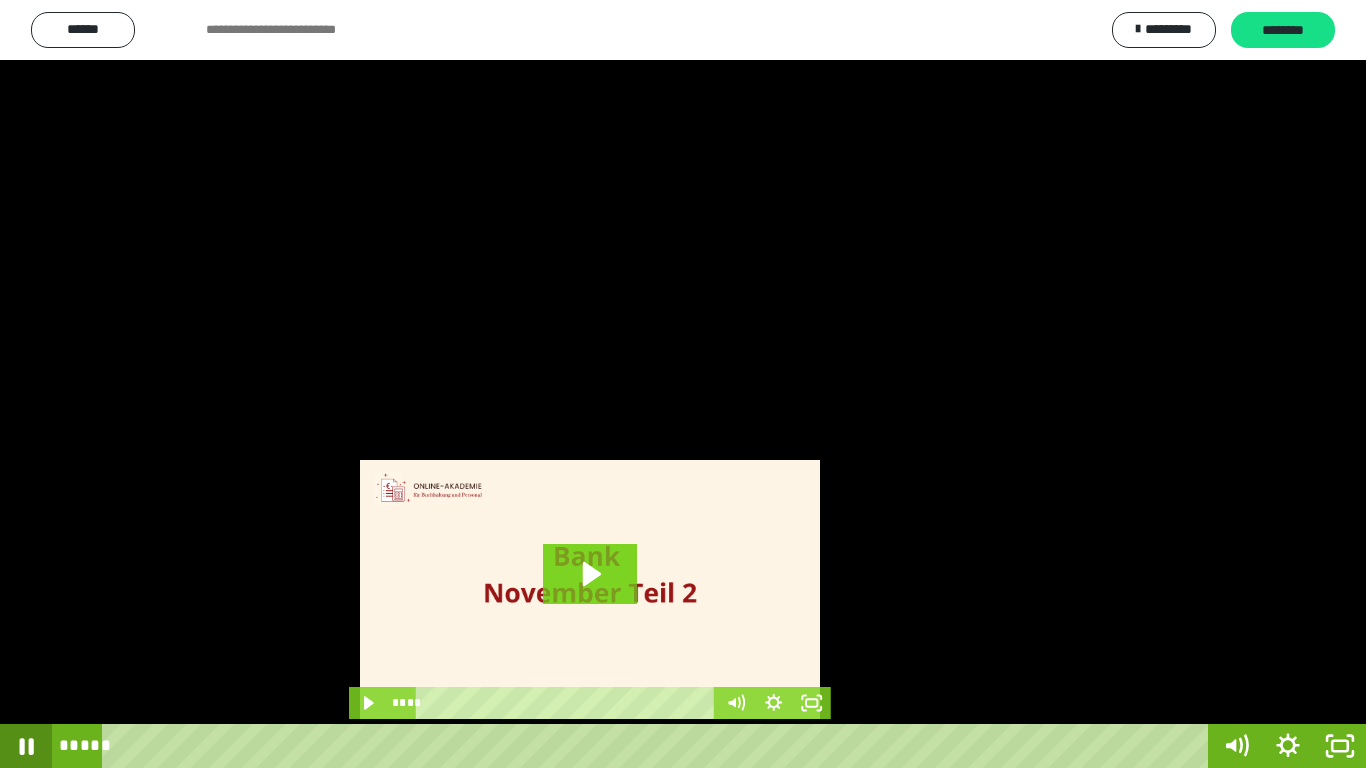 click 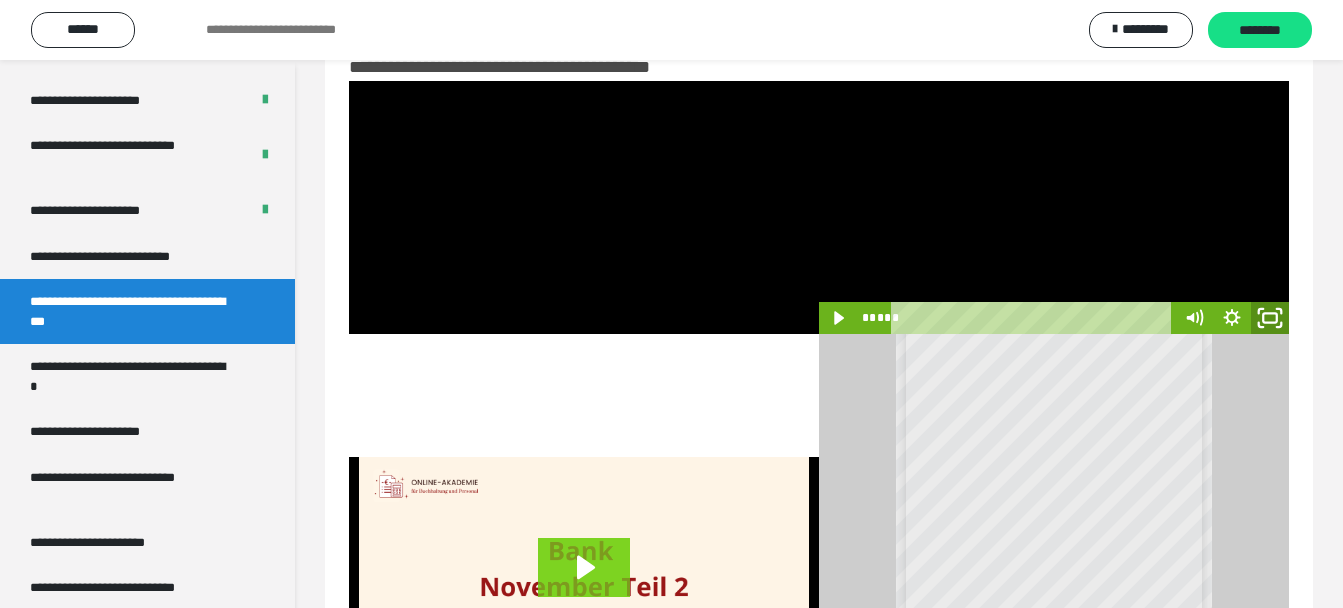 click 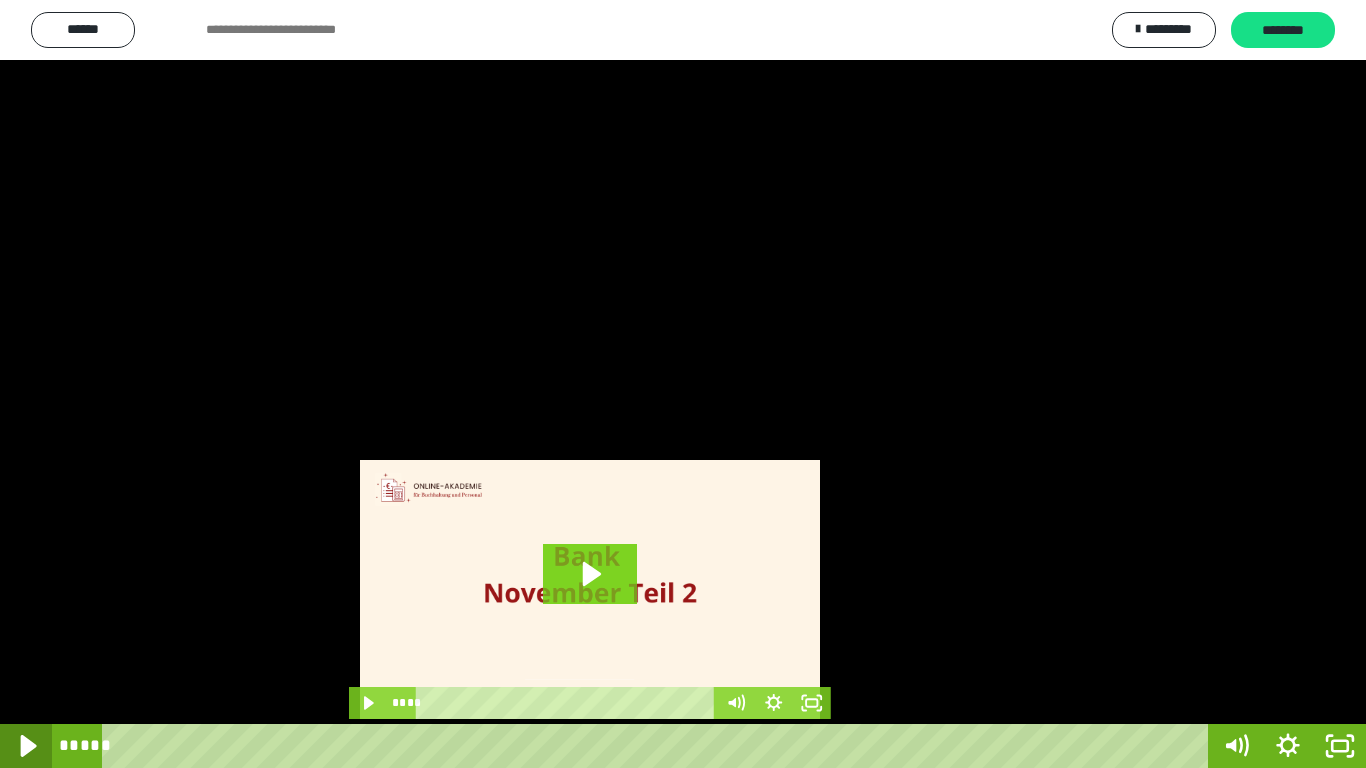 click 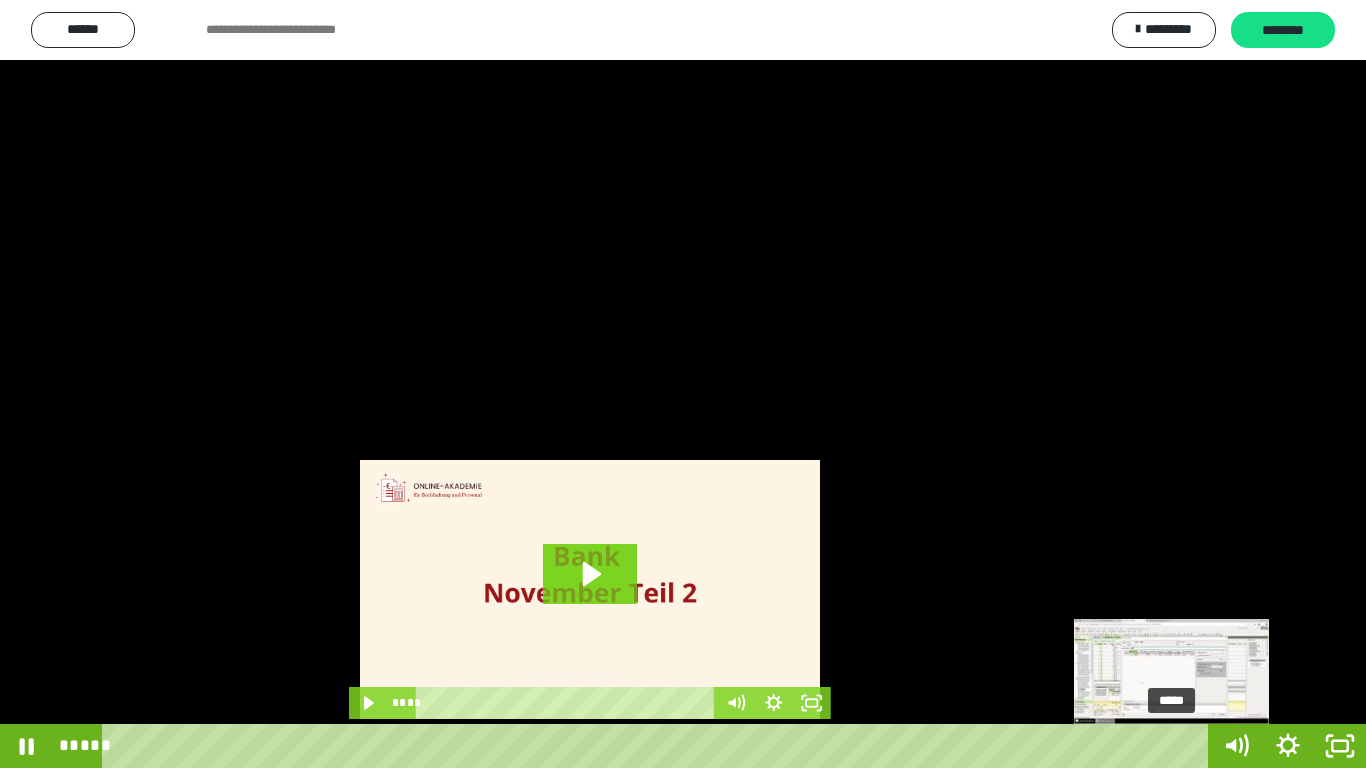 click on "*****" at bounding box center (659, 746) 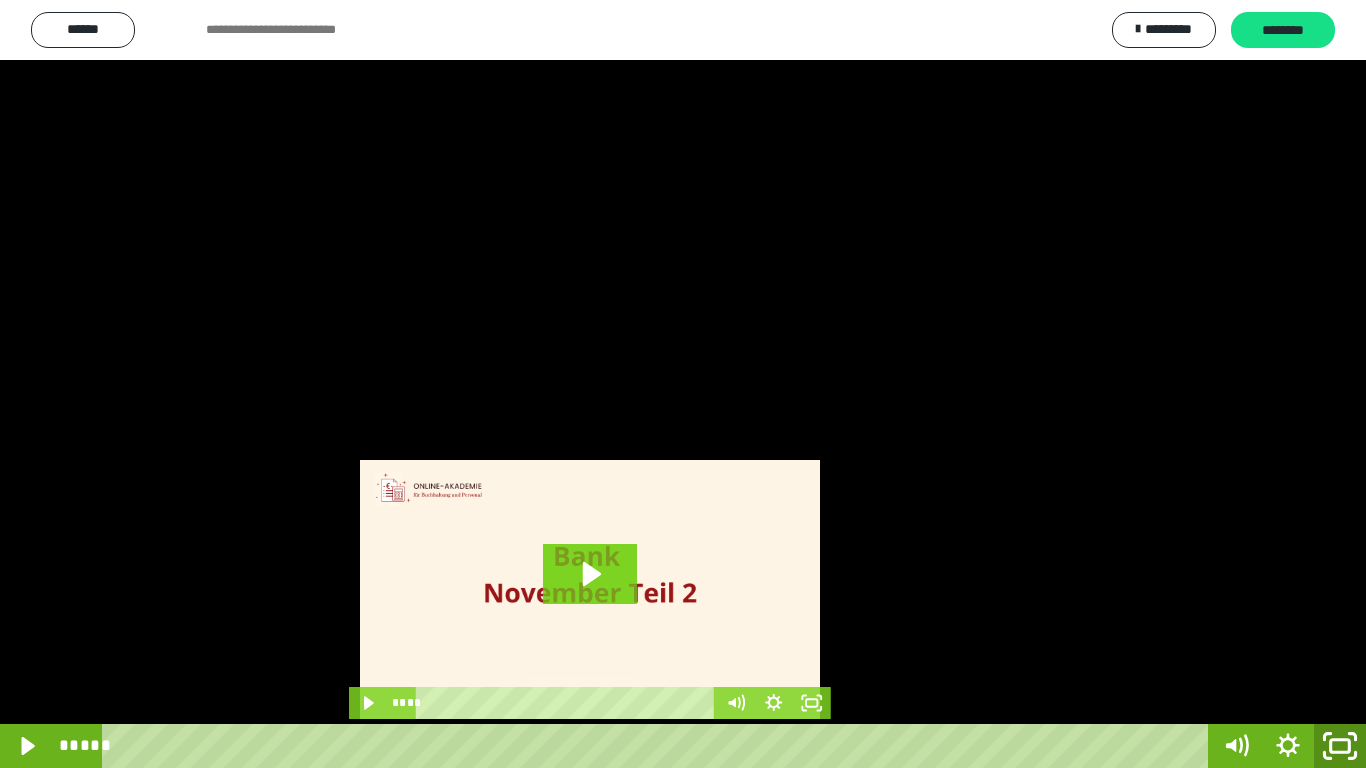 click 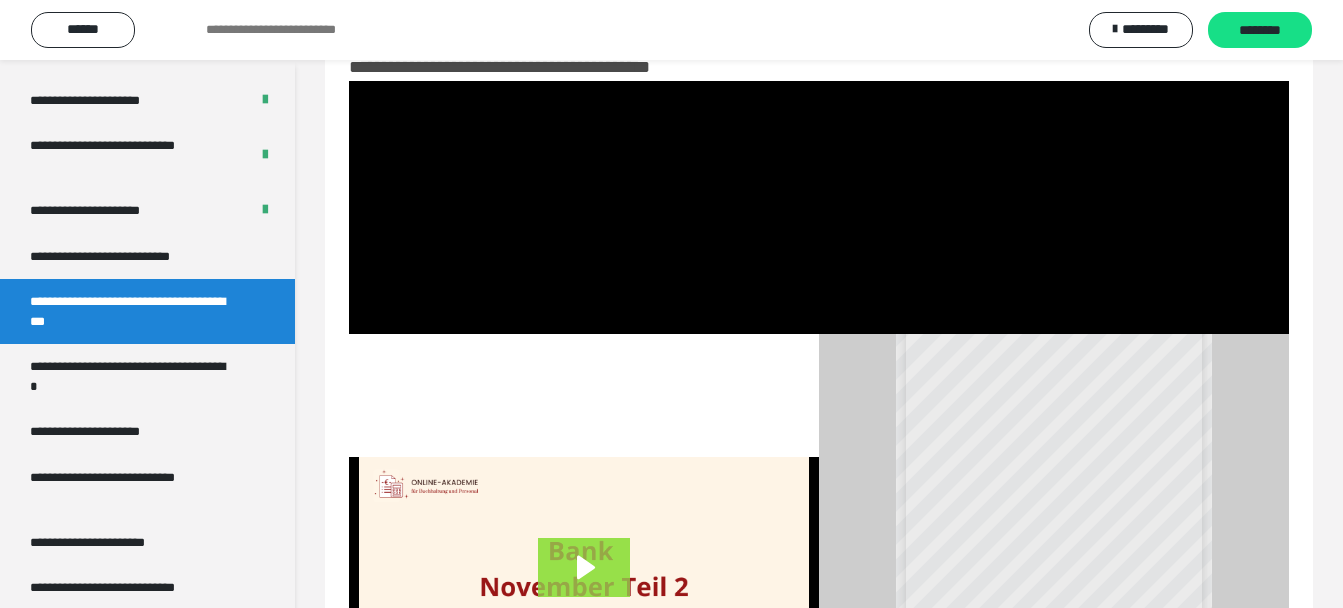 click 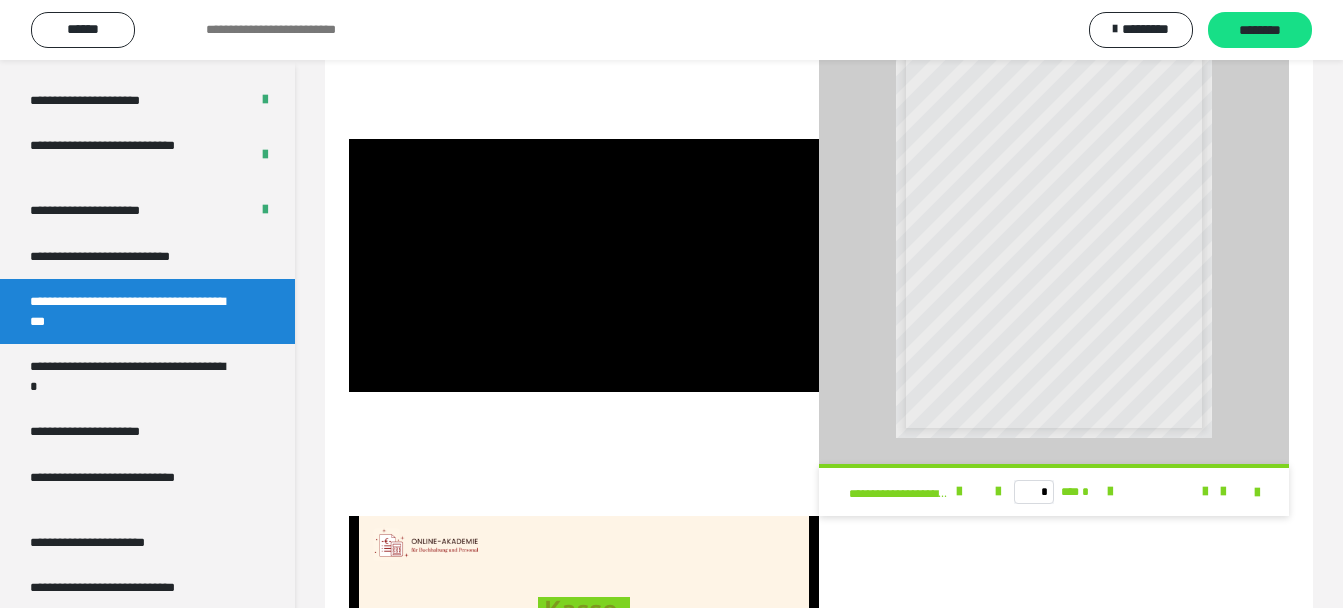 scroll, scrollTop: 438, scrollLeft: 0, axis: vertical 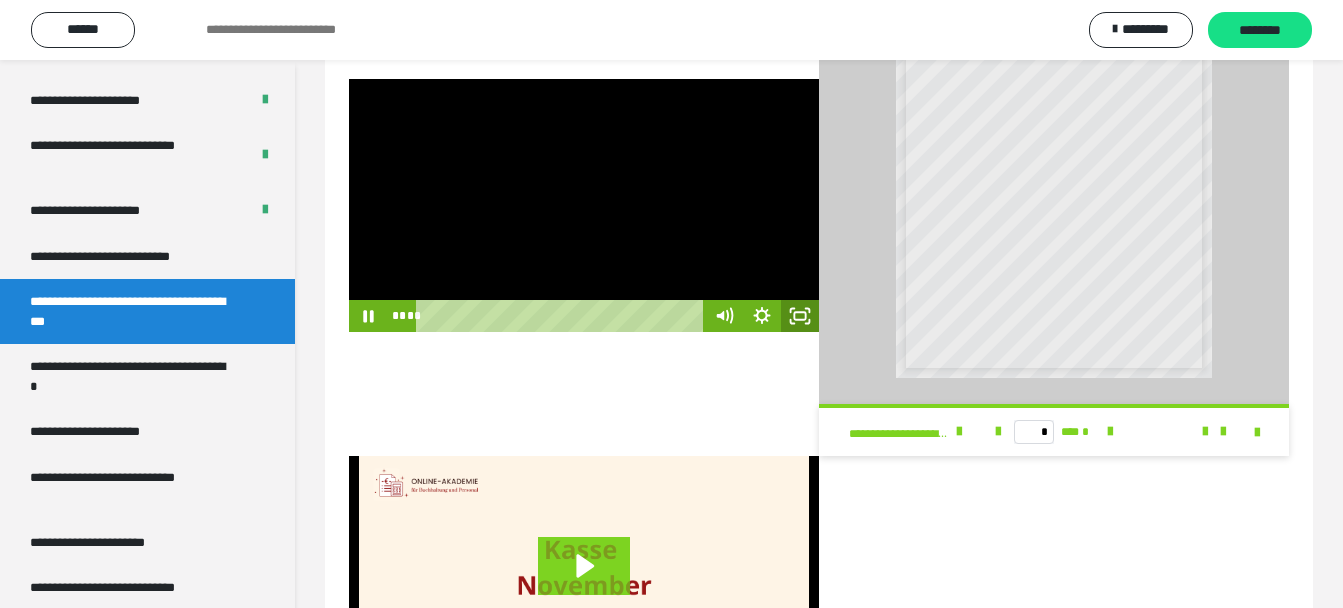 click 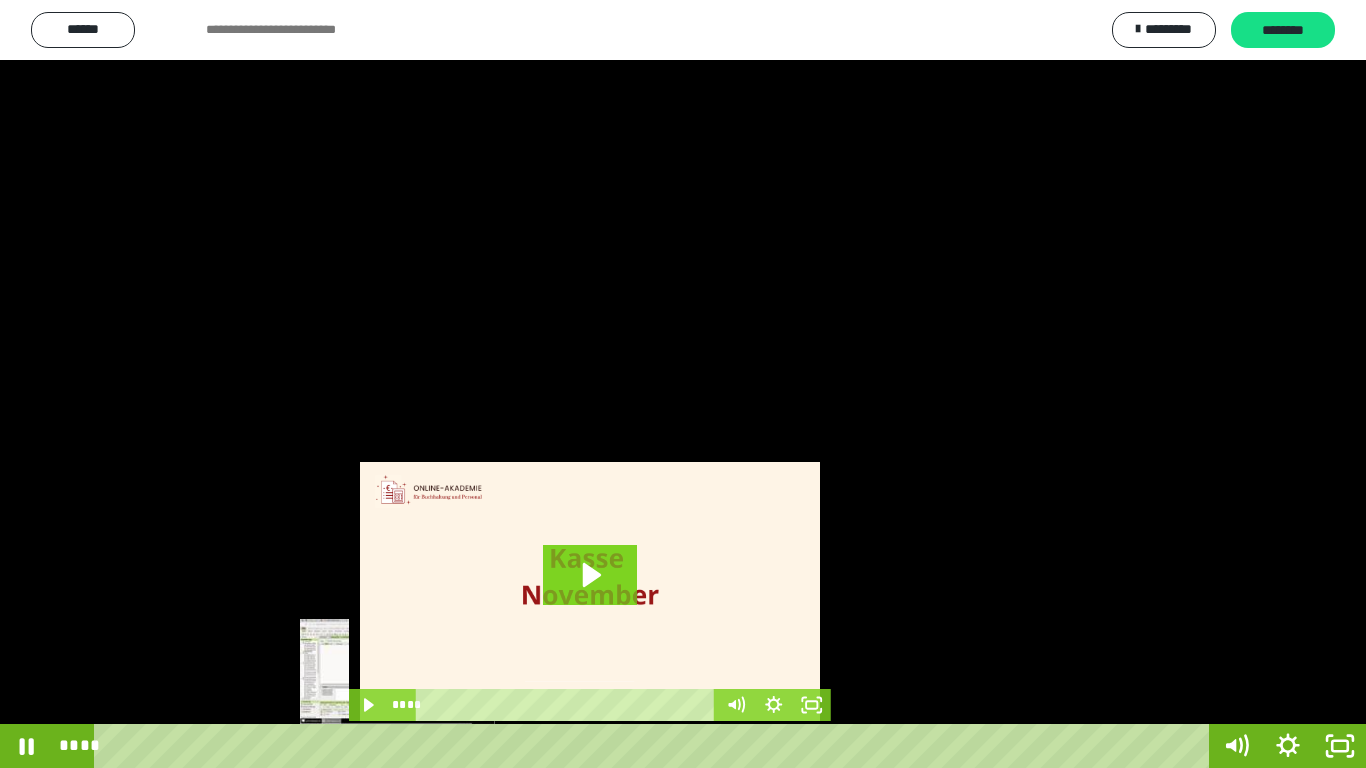 click on "****" at bounding box center (655, 746) 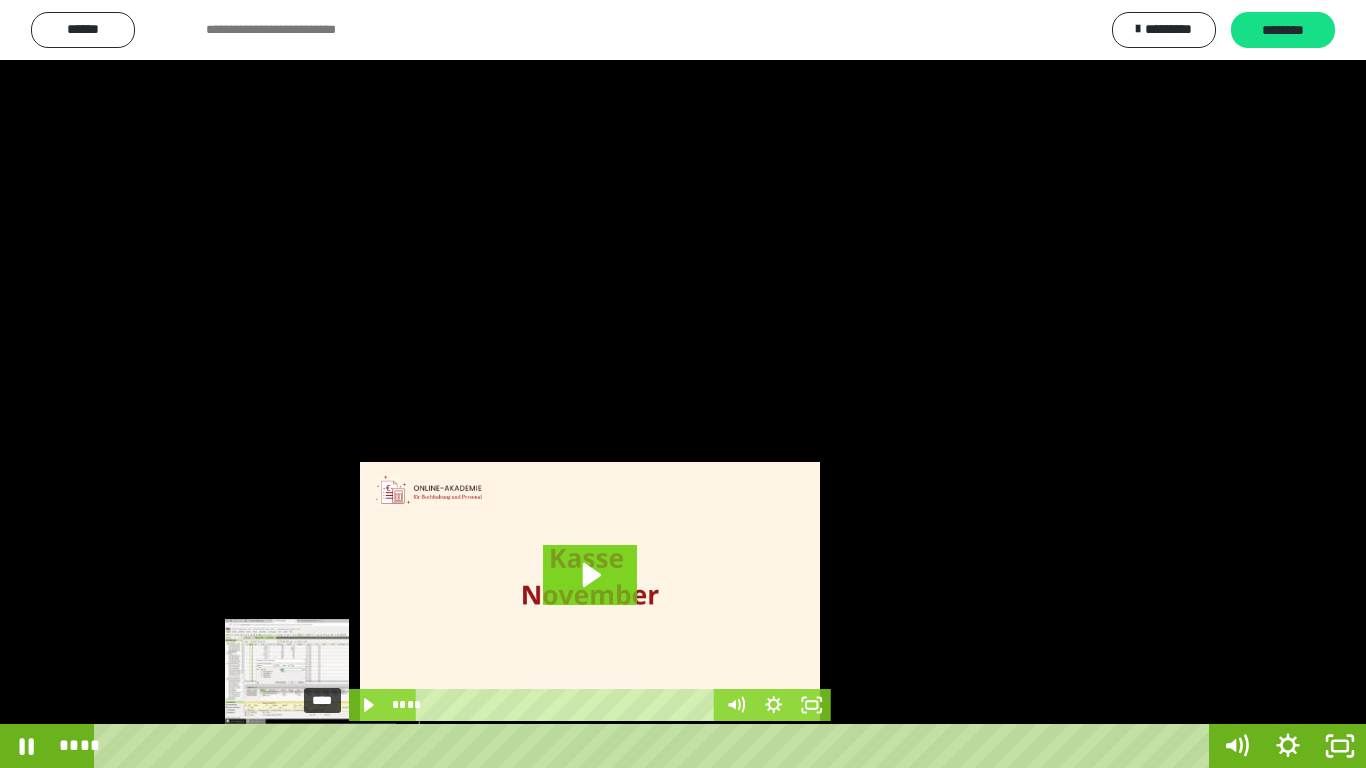 click on "****" at bounding box center (655, 746) 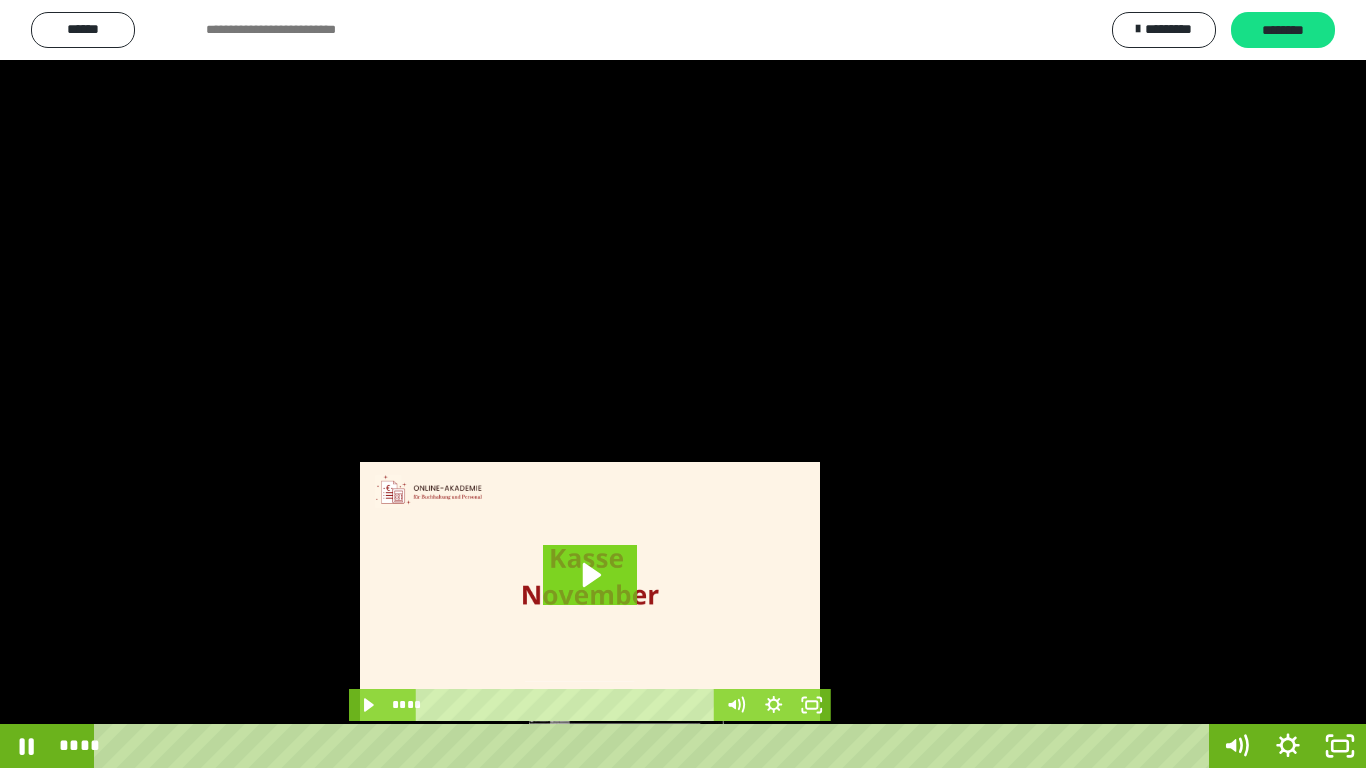 click on "****" at bounding box center (655, 746) 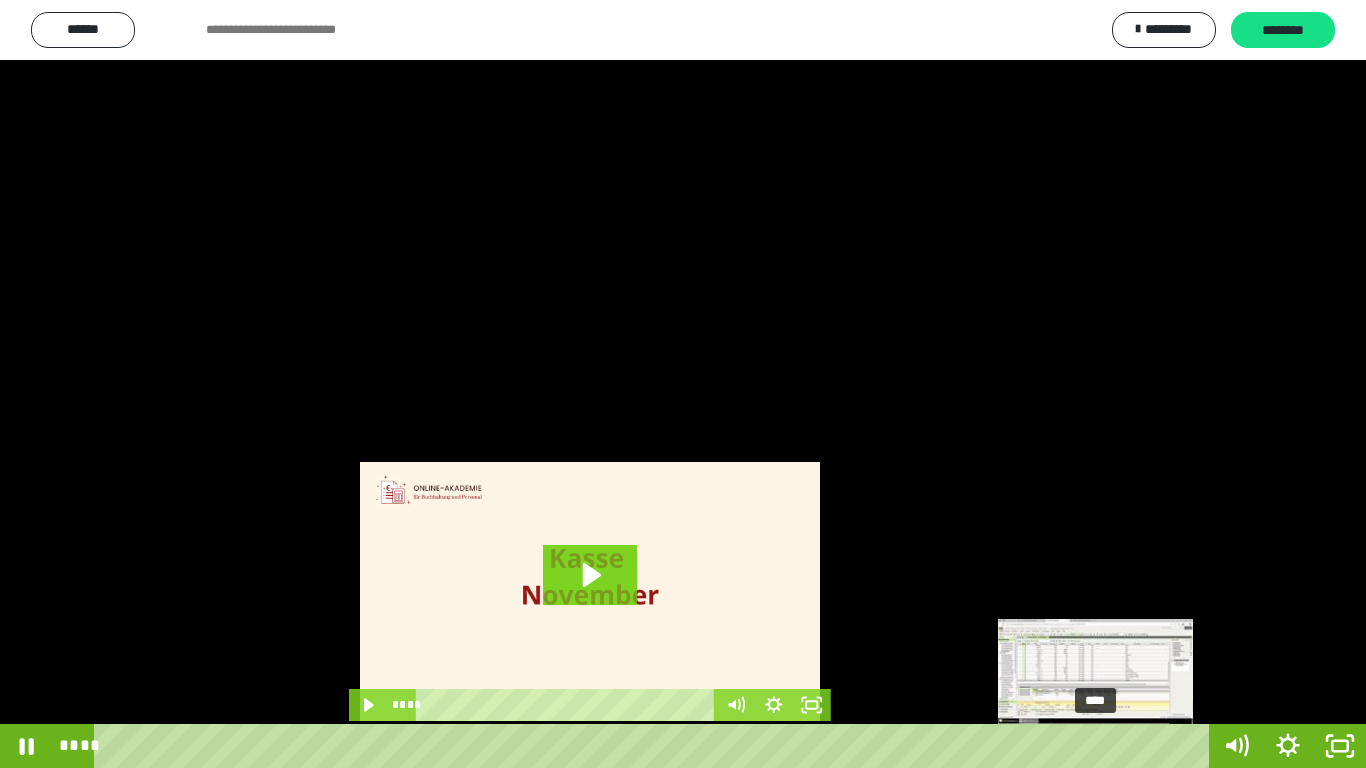 click on "****" at bounding box center [655, 746] 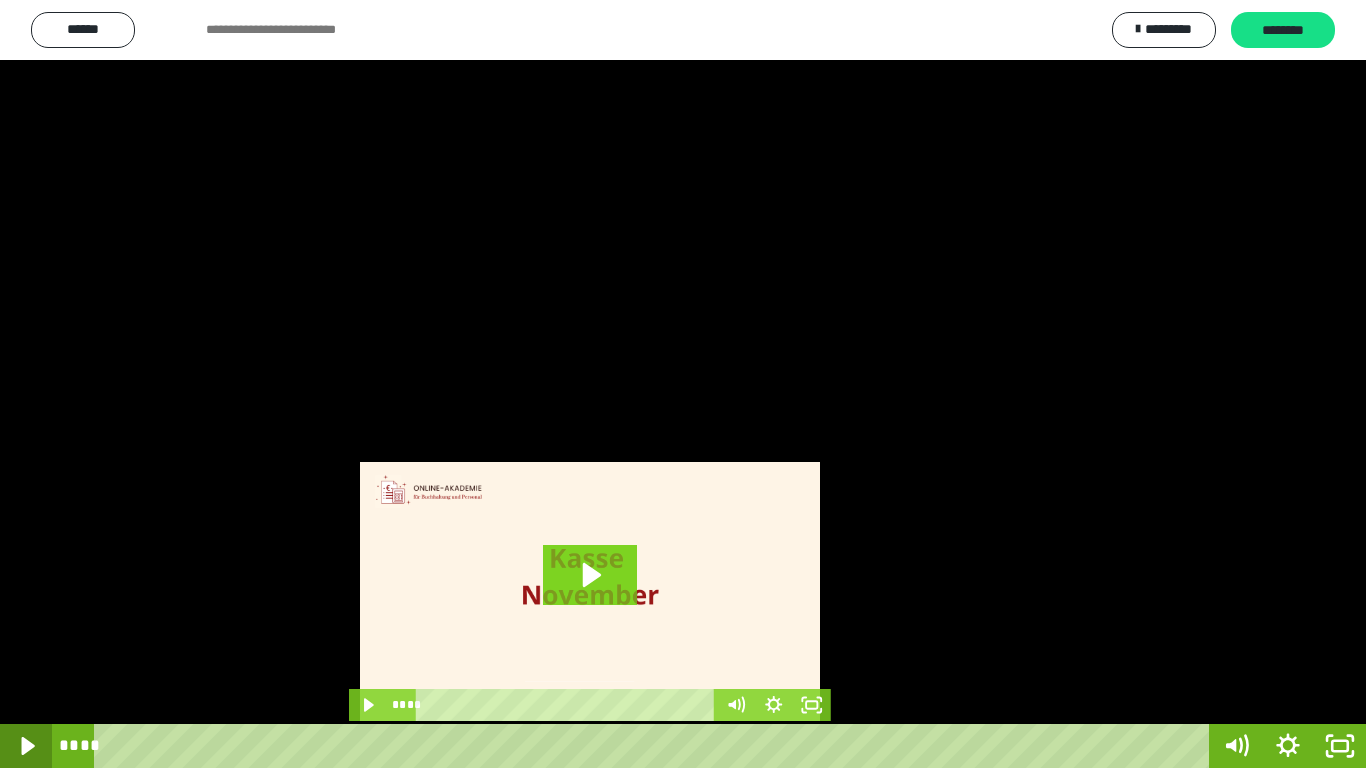 click 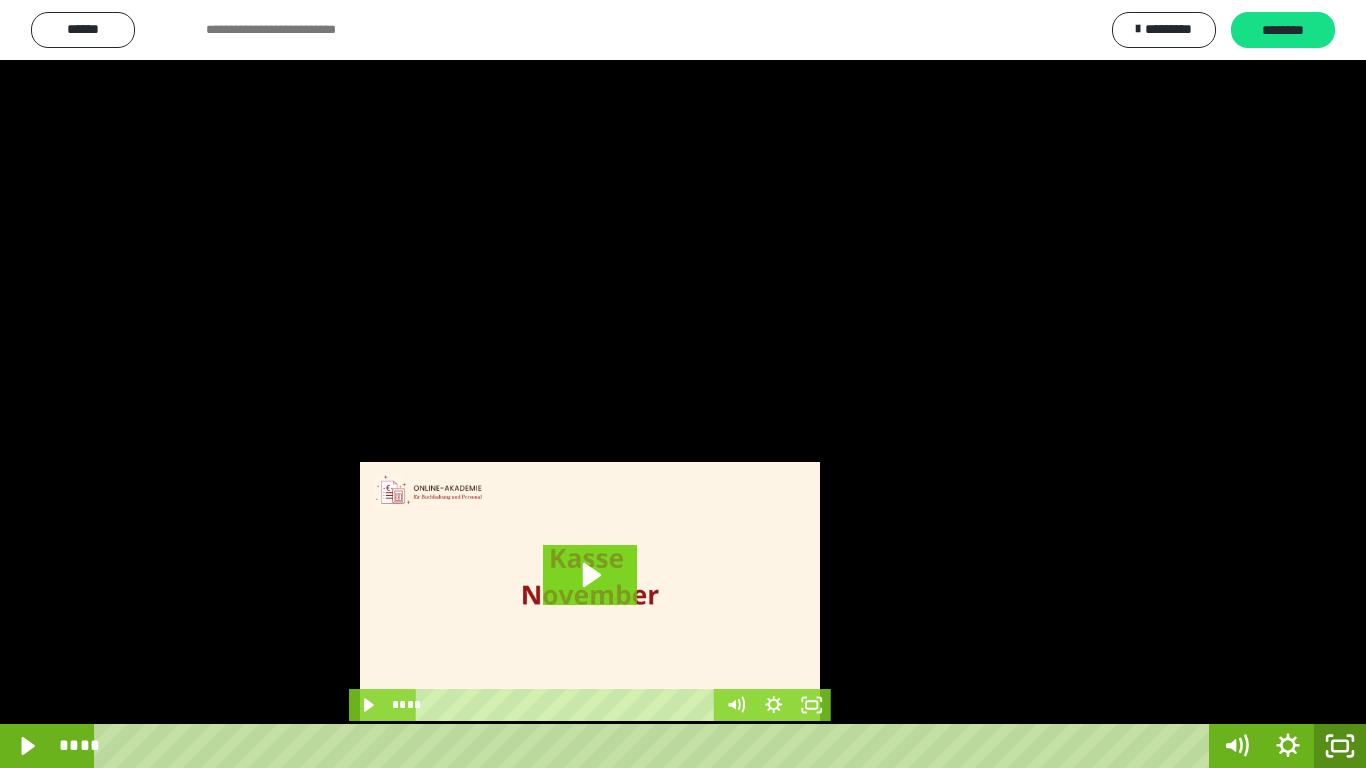 click 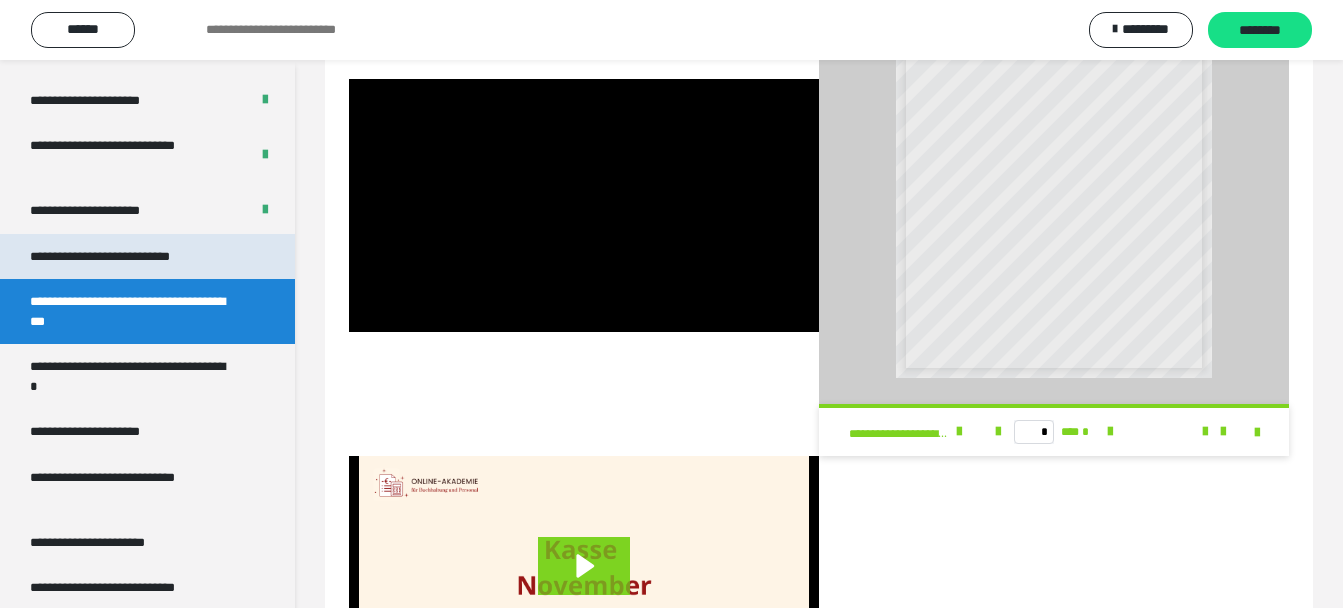 click on "**********" at bounding box center [129, 257] 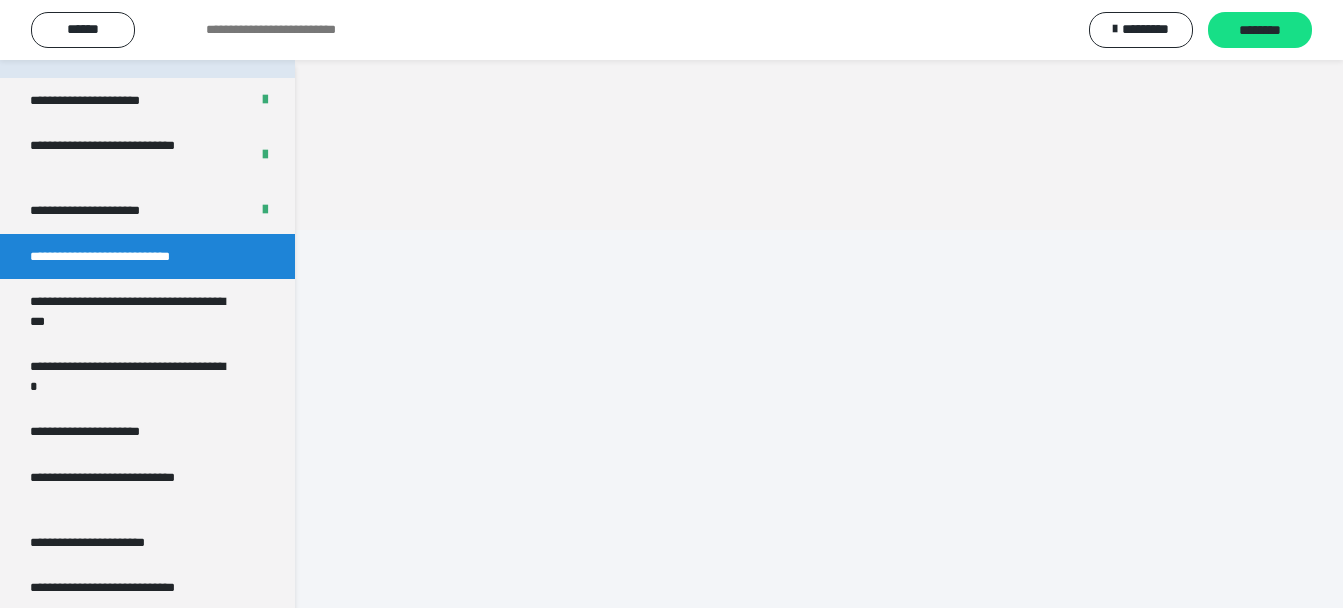 scroll, scrollTop: 60, scrollLeft: 0, axis: vertical 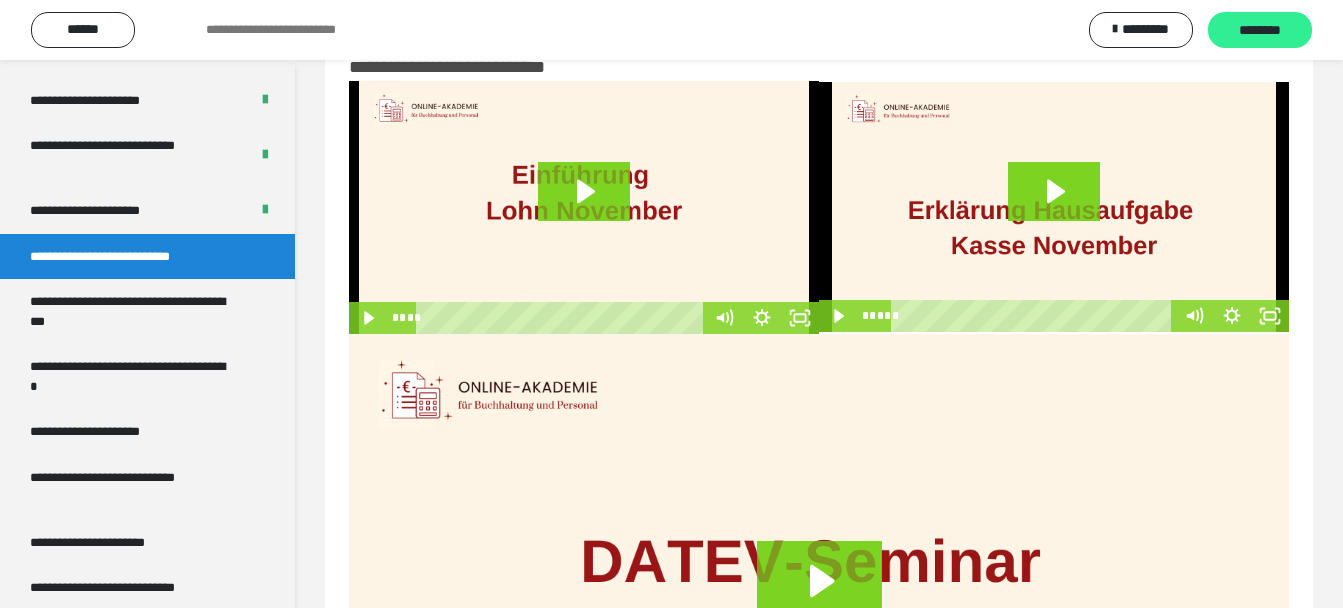 click on "********" at bounding box center (1260, 30) 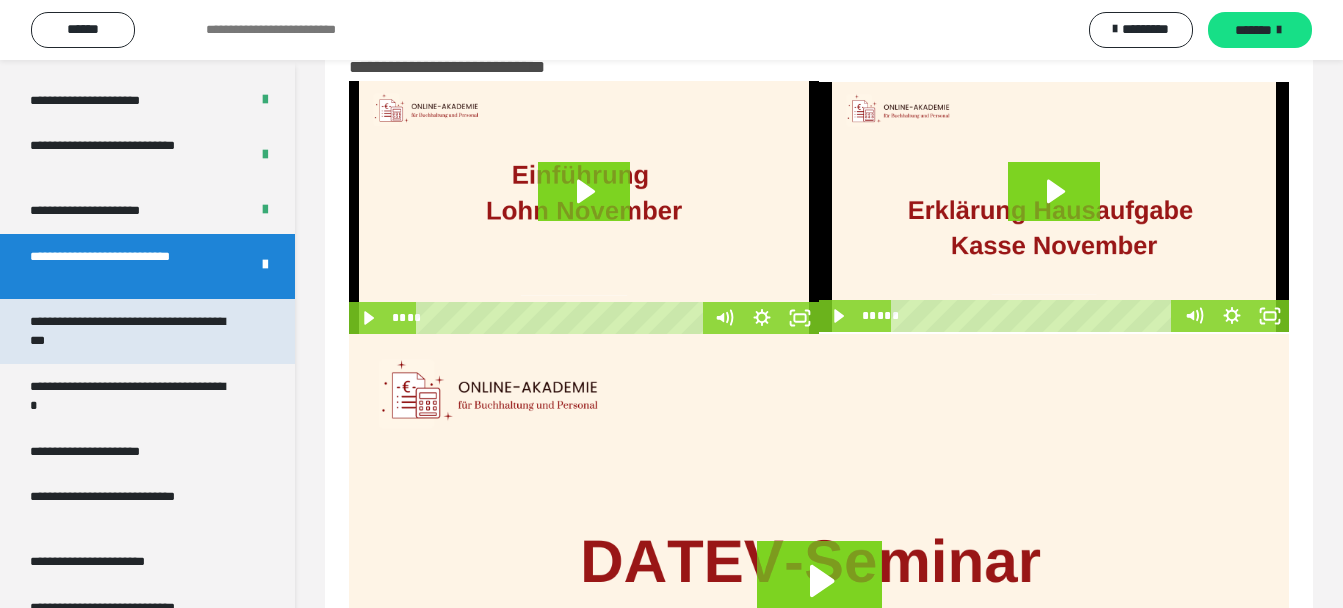 click on "**********" at bounding box center (132, 331) 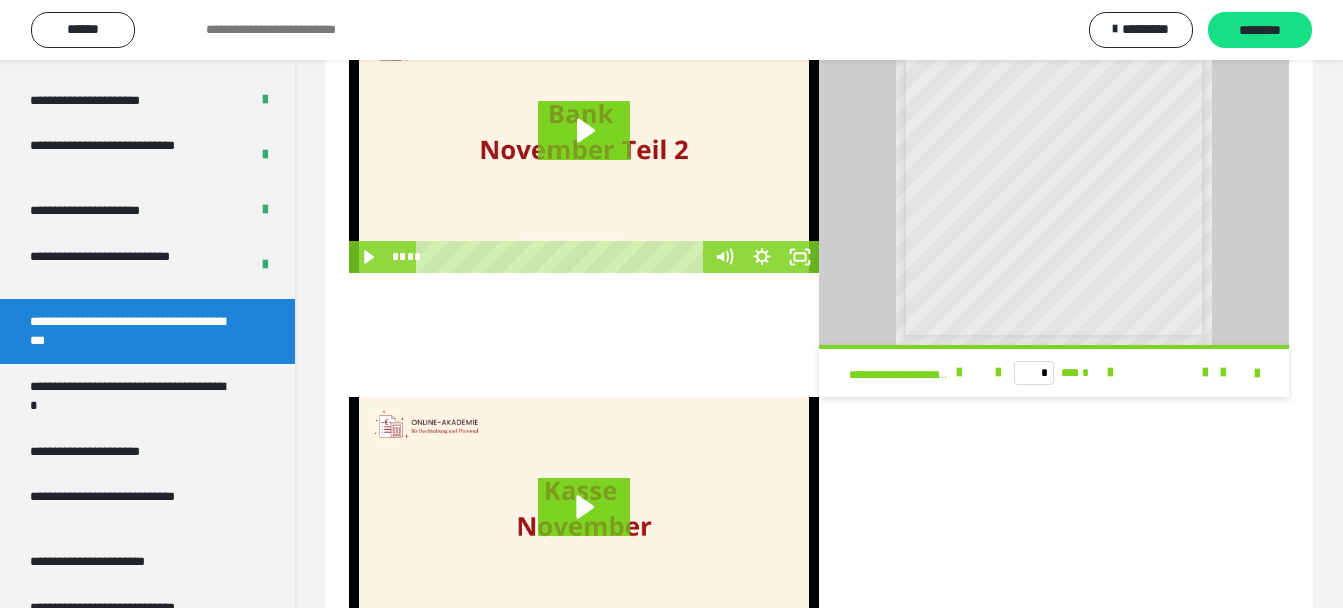 scroll, scrollTop: 557, scrollLeft: 0, axis: vertical 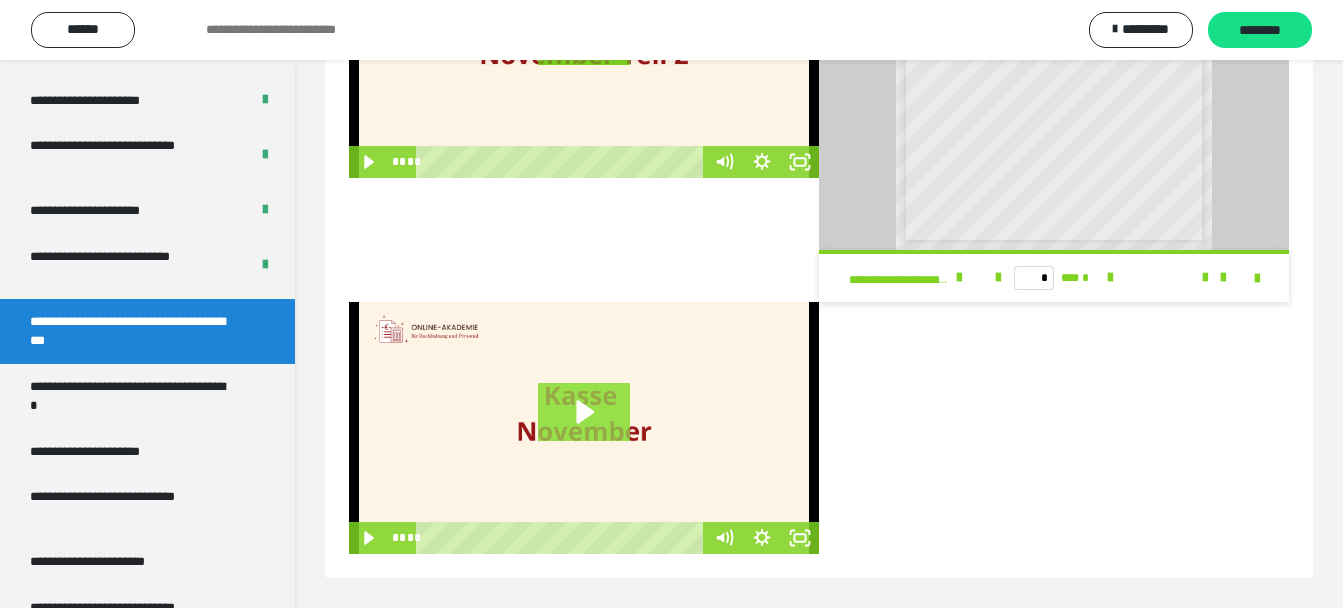 click 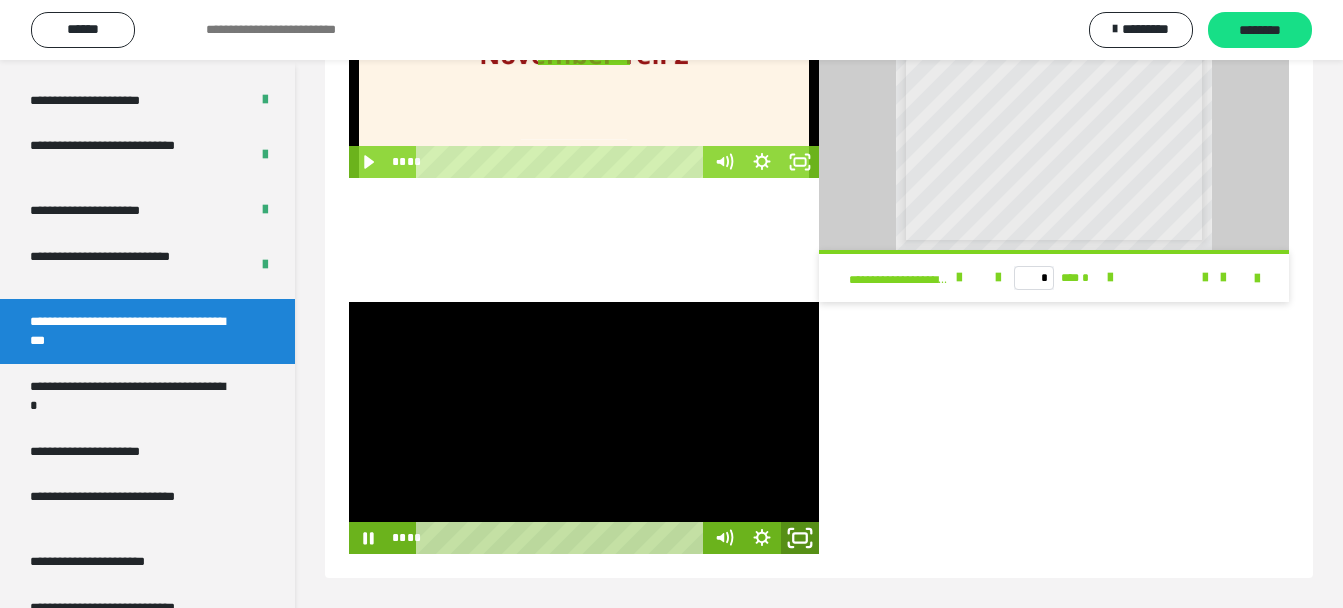 click 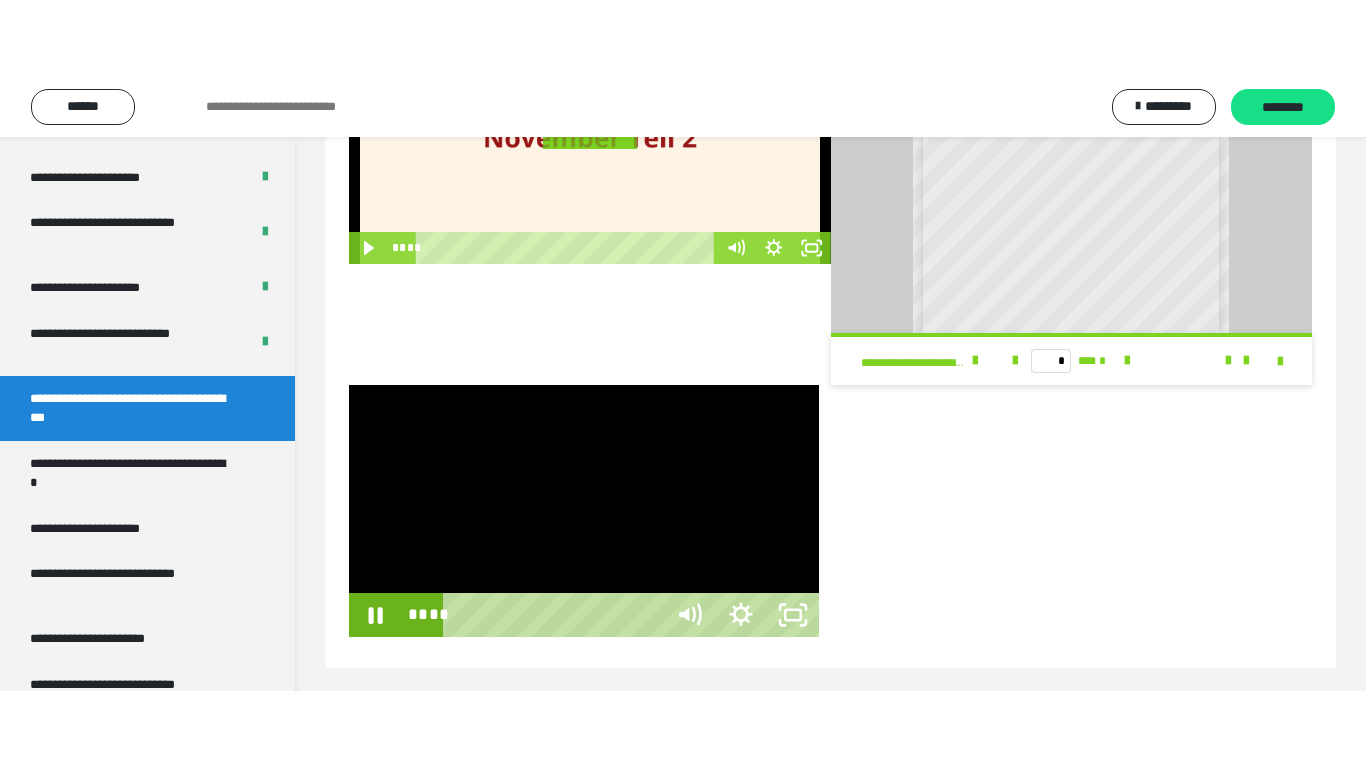 scroll, scrollTop: 445, scrollLeft: 0, axis: vertical 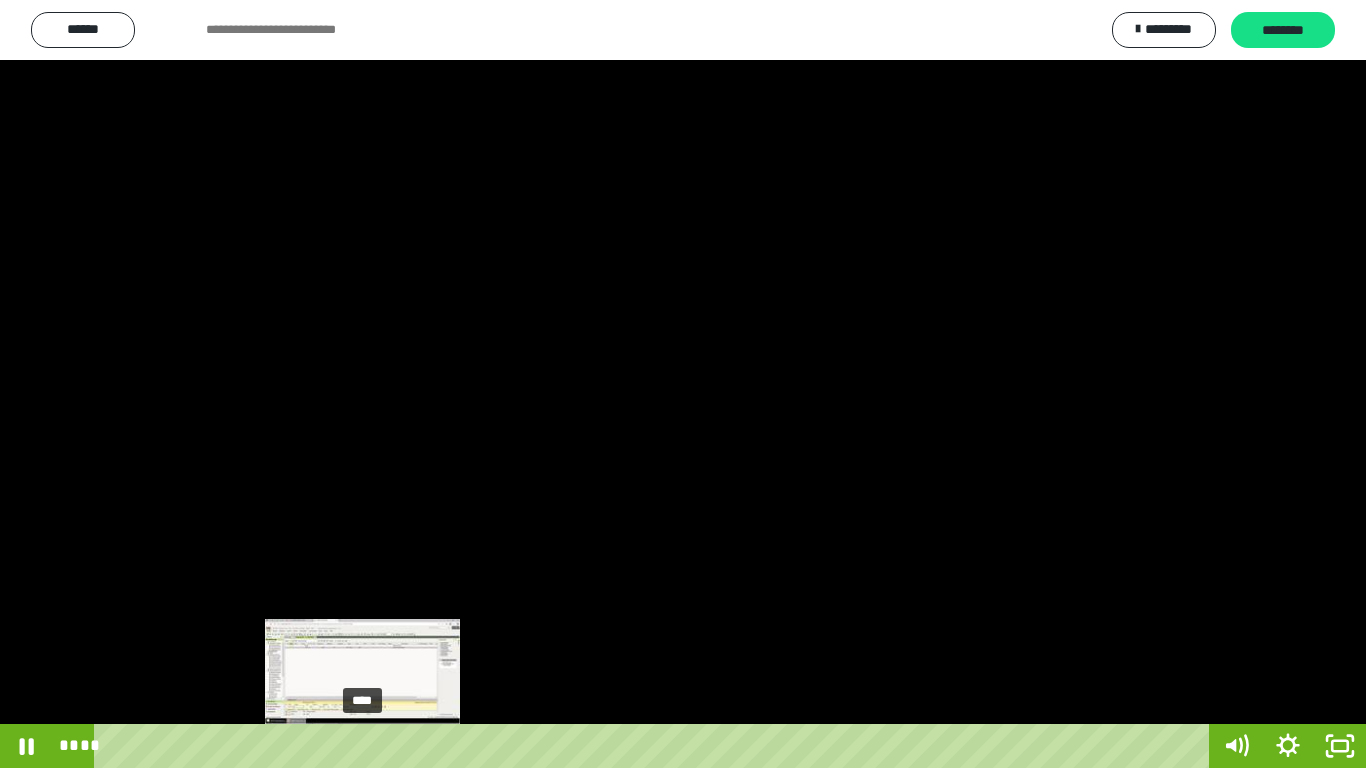 click on "****" at bounding box center [655, 746] 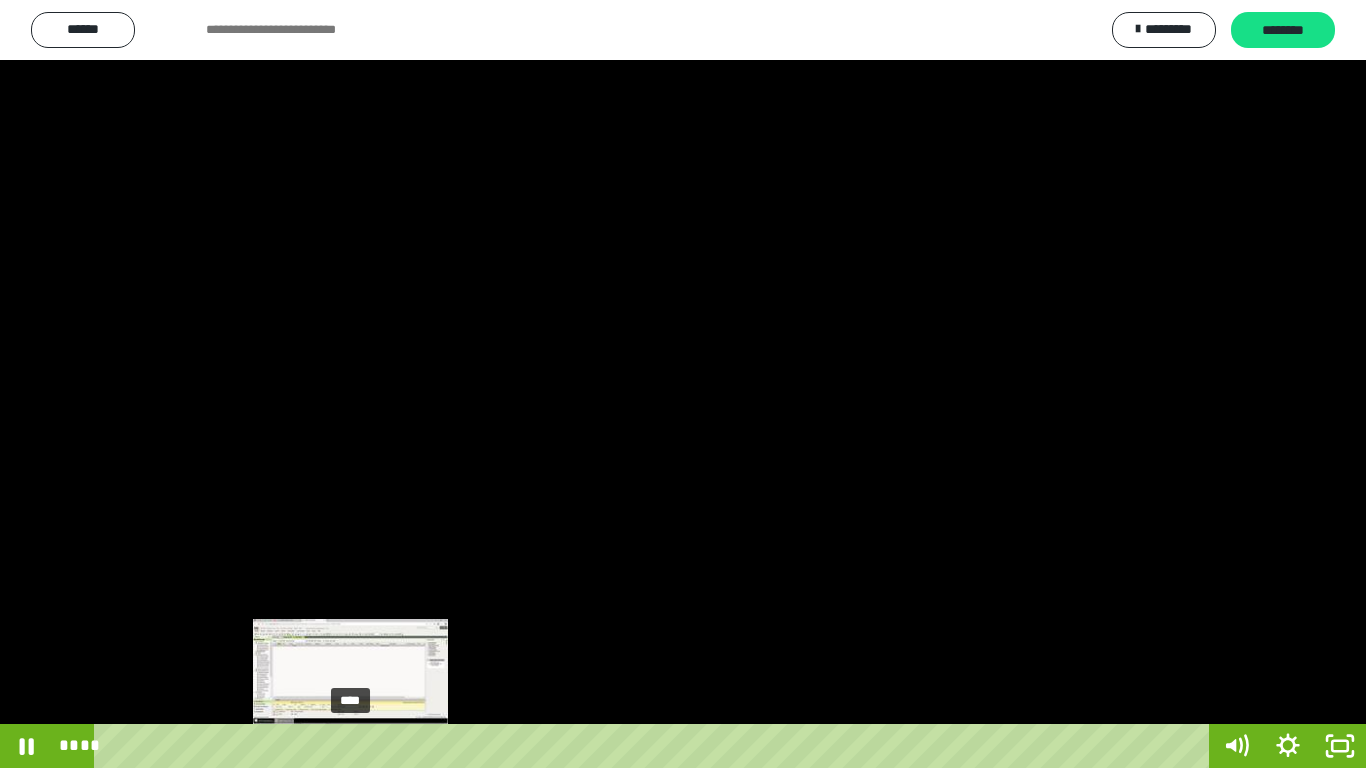 click on "****" at bounding box center [655, 746] 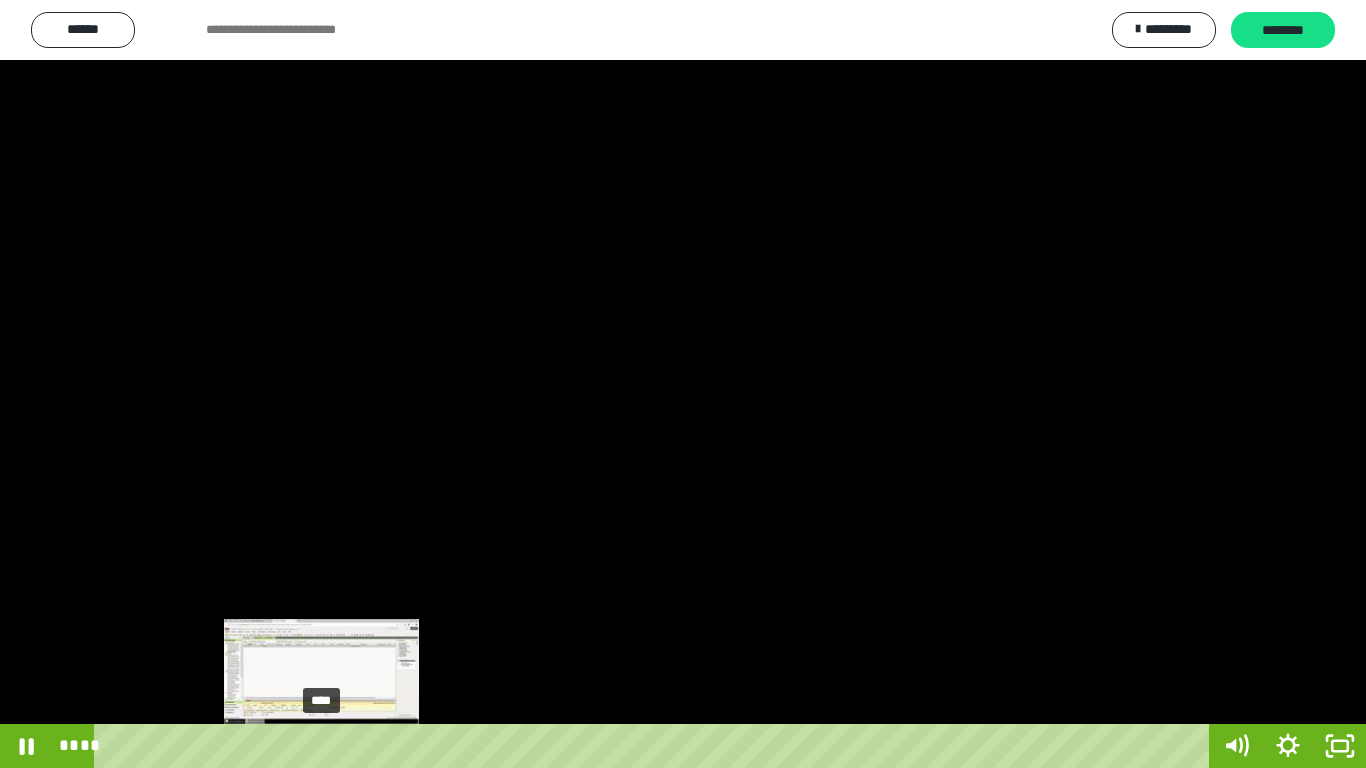 click on "****" at bounding box center (655, 746) 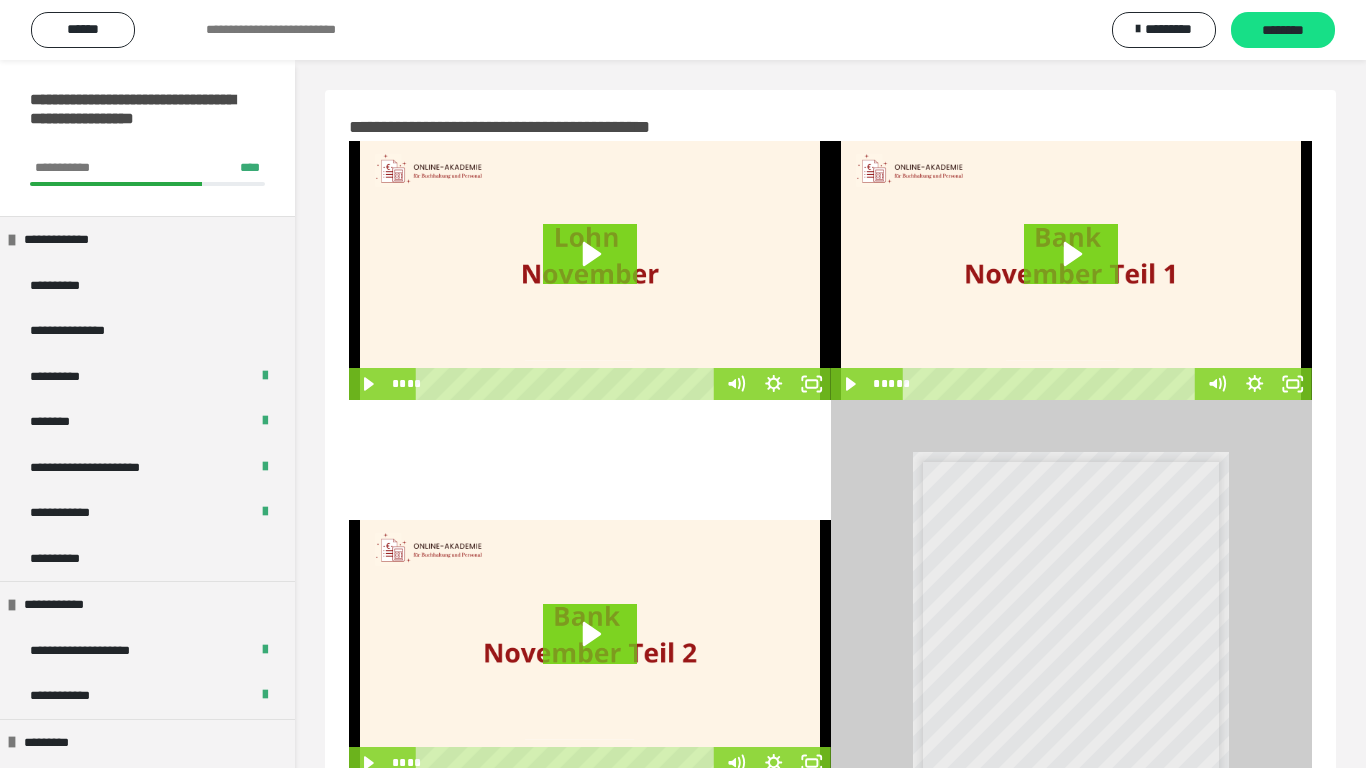 scroll, scrollTop: 445, scrollLeft: 0, axis: vertical 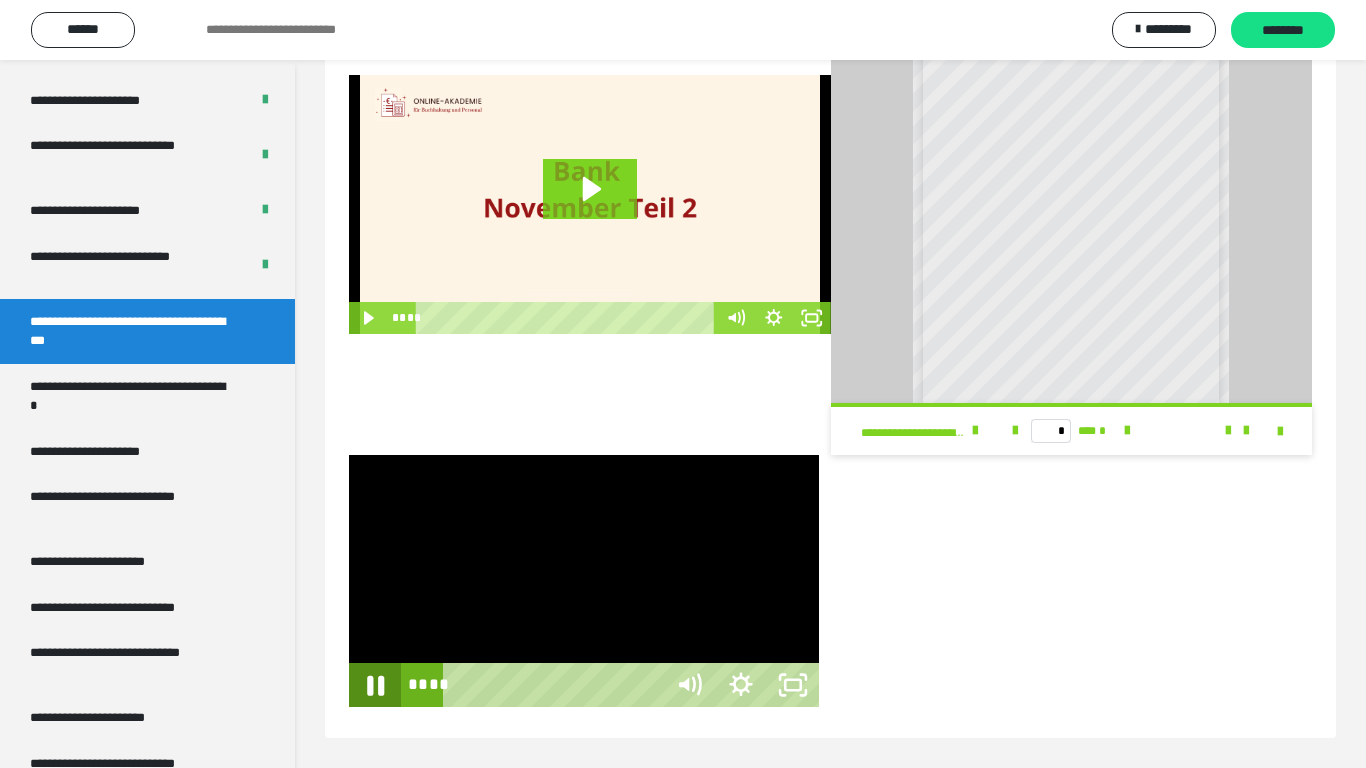 click 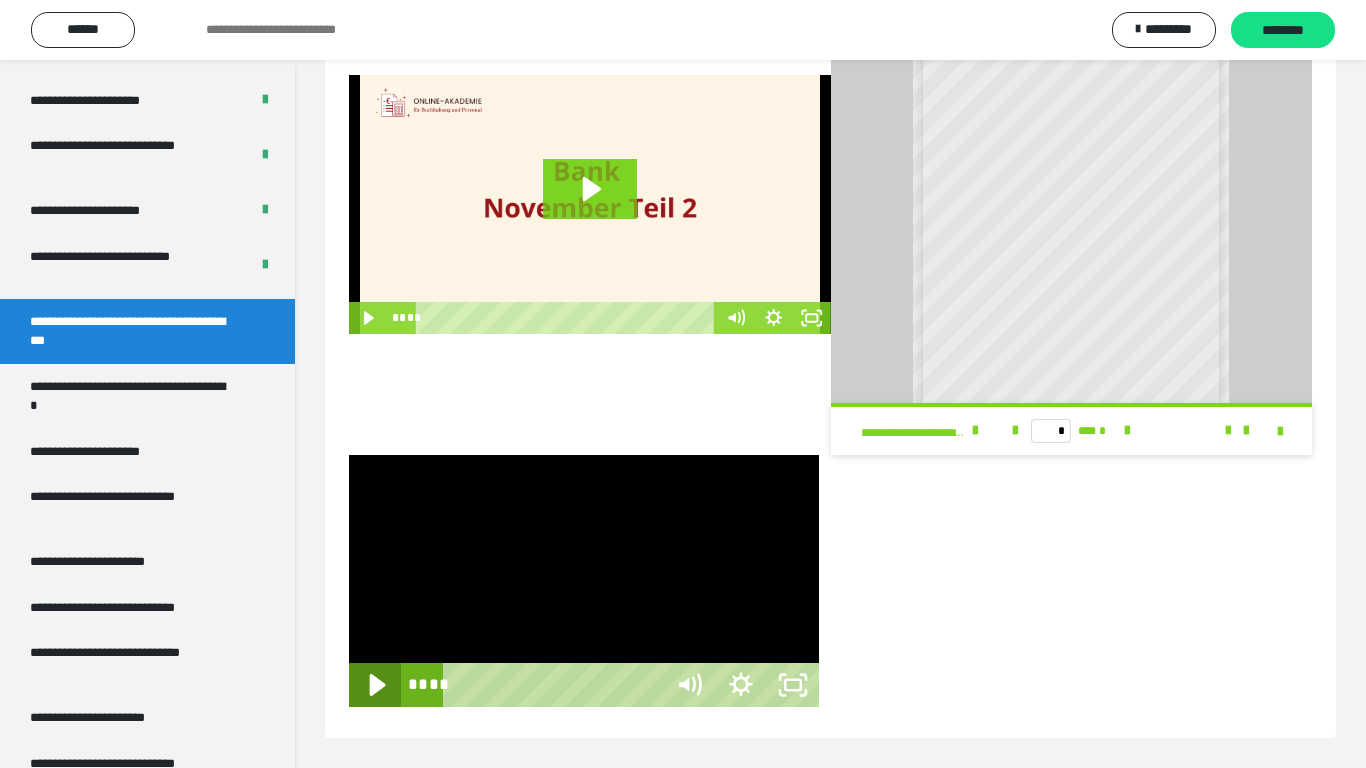 click 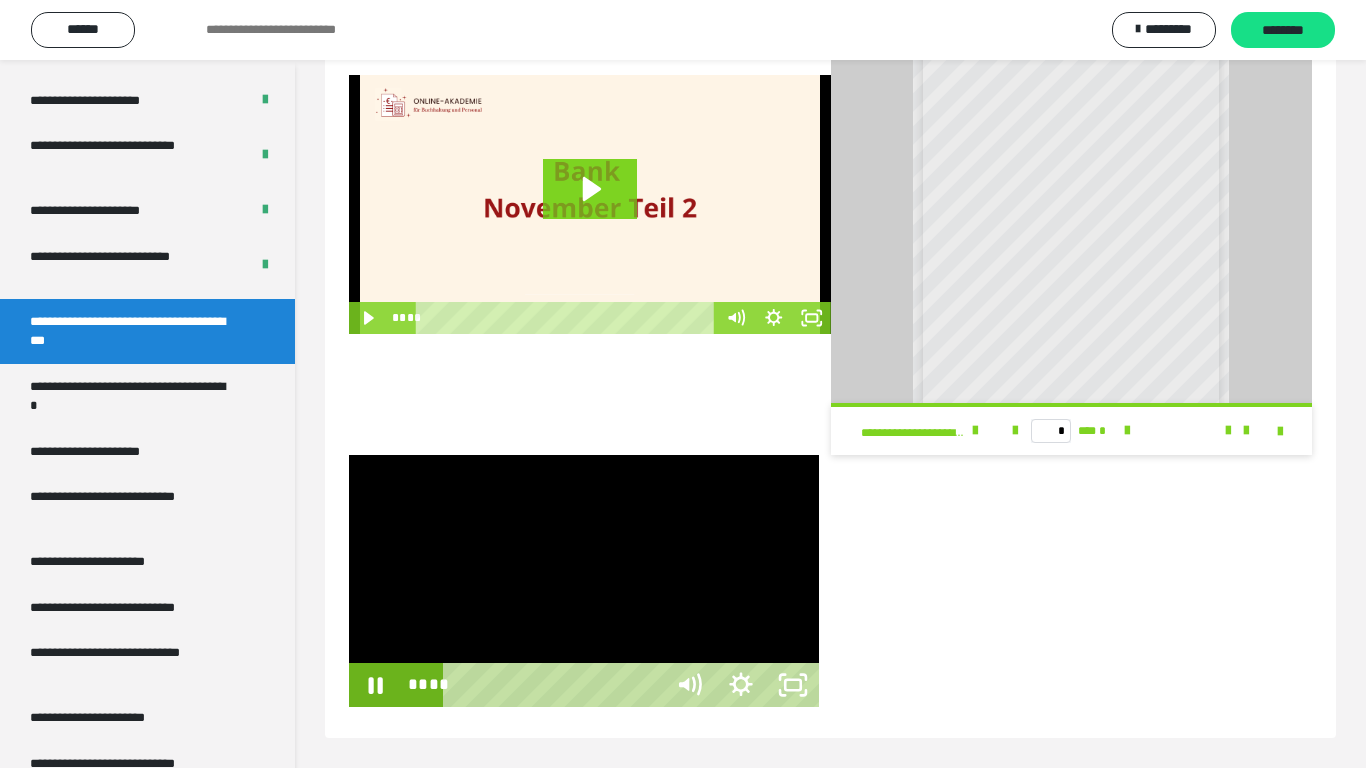 click on "****" at bounding box center [556, 685] 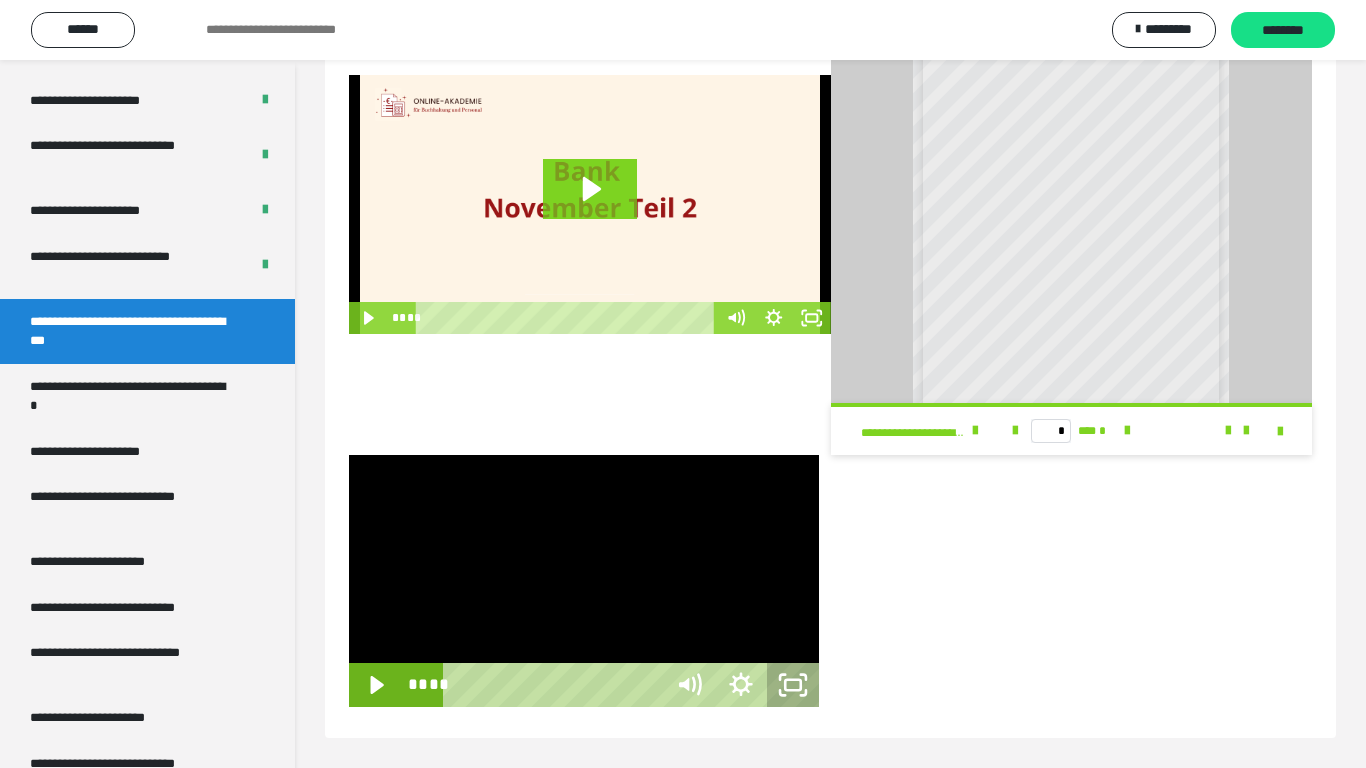 click 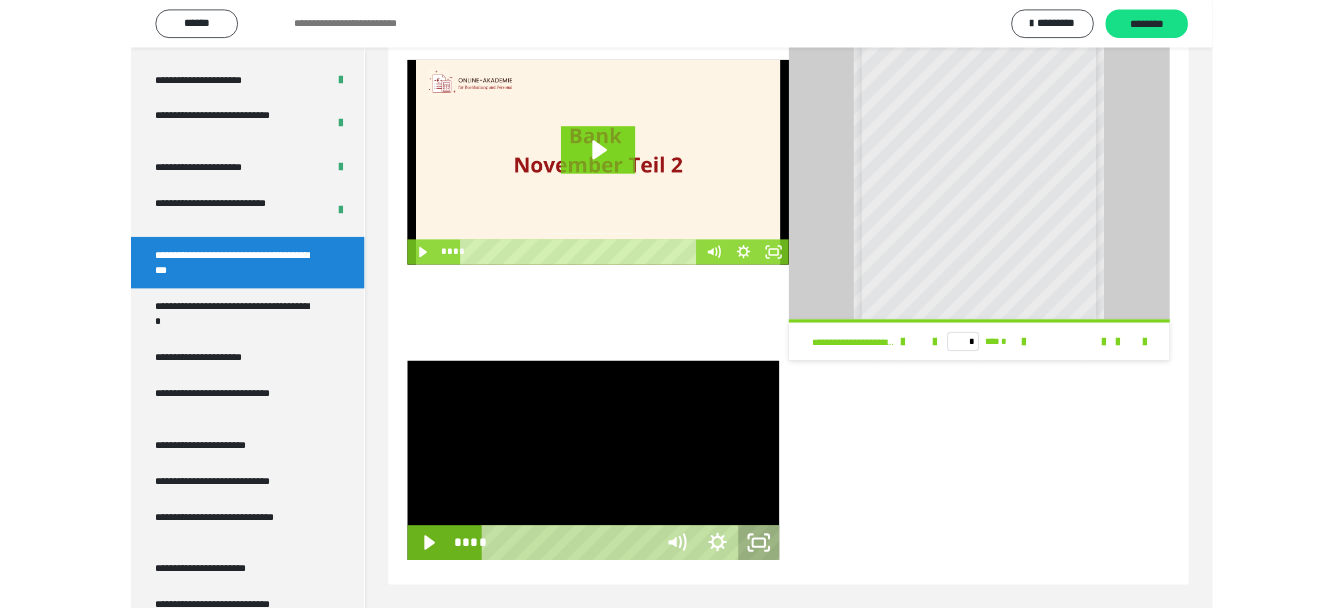 scroll, scrollTop: 438, scrollLeft: 0, axis: vertical 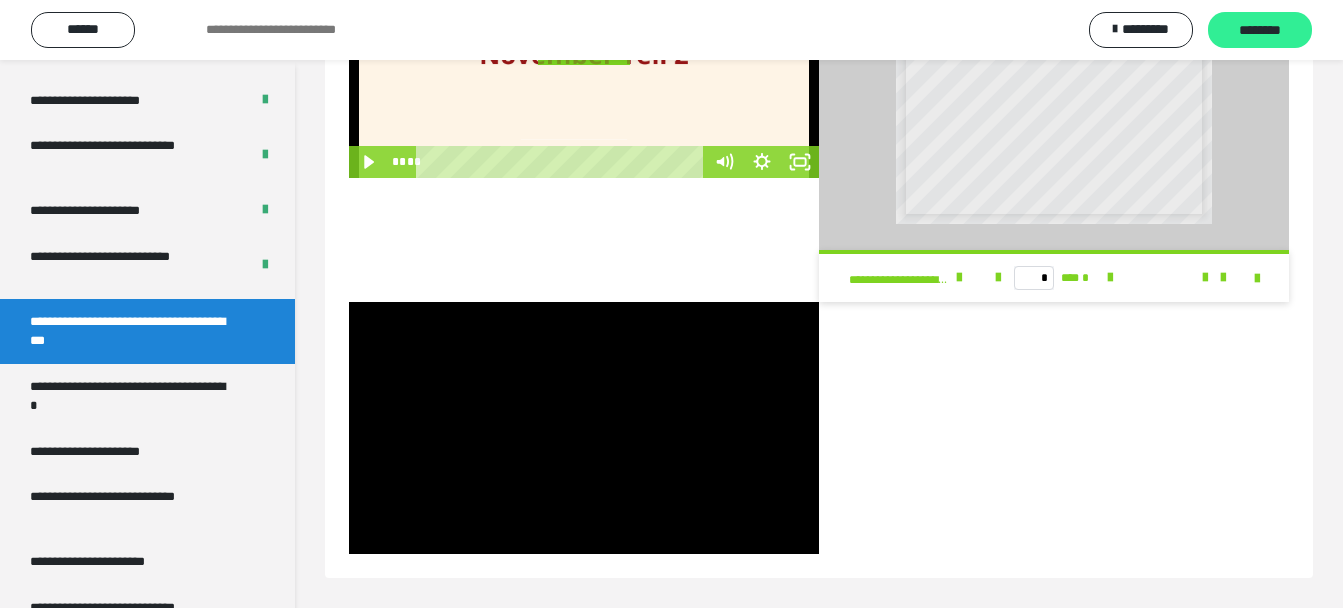 click on "********" at bounding box center [1260, 31] 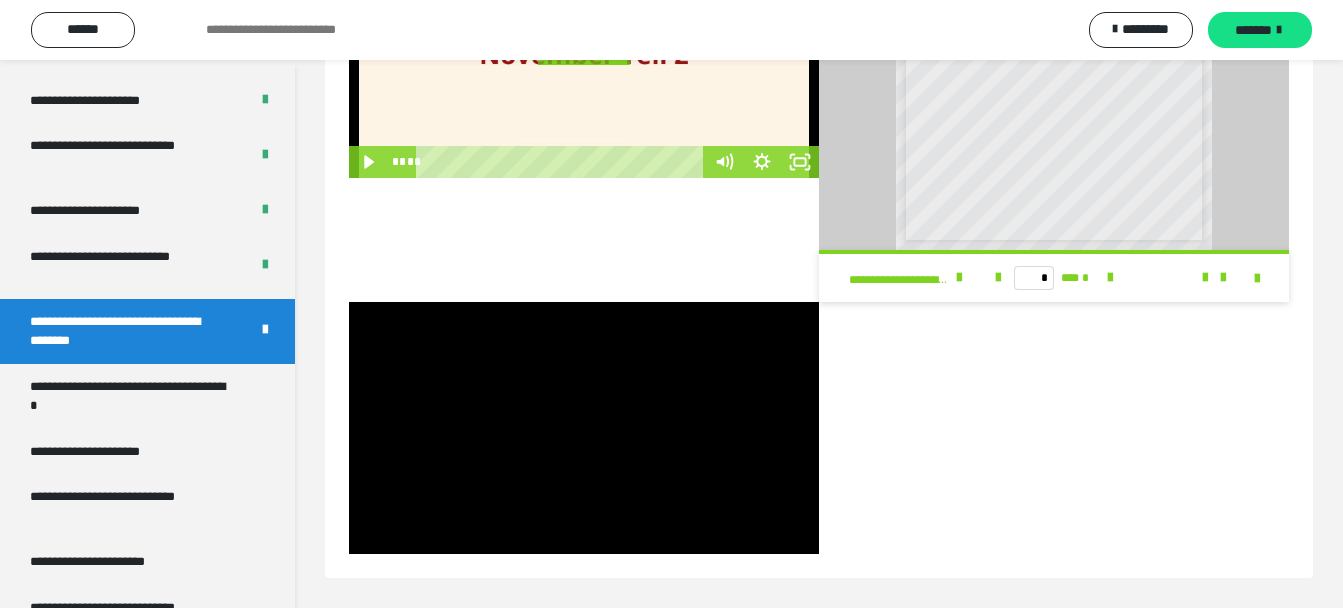 scroll, scrollTop: 3975, scrollLeft: 0, axis: vertical 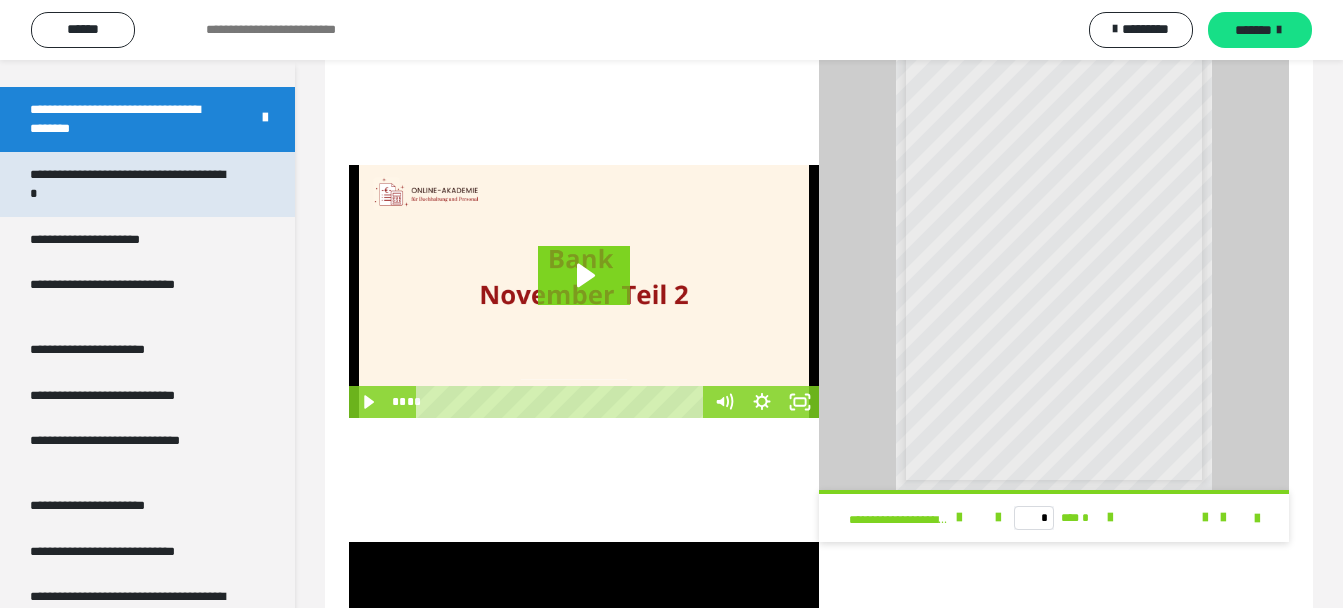 click on "**********" at bounding box center [132, 184] 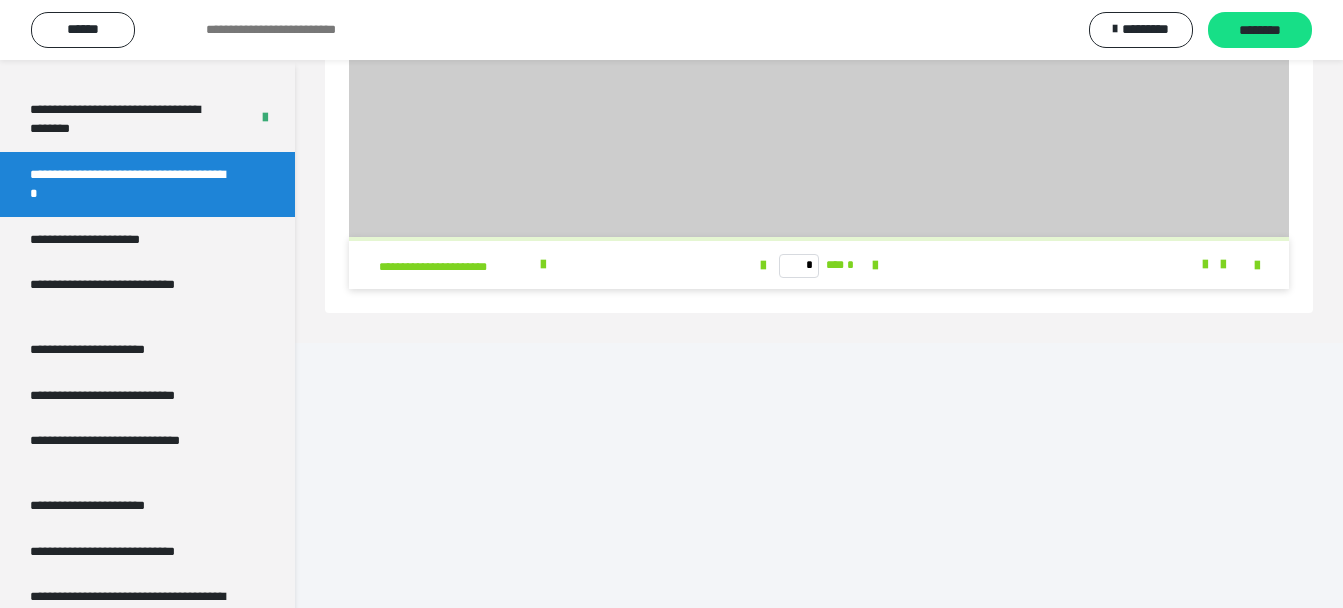 scroll, scrollTop: 87, scrollLeft: 0, axis: vertical 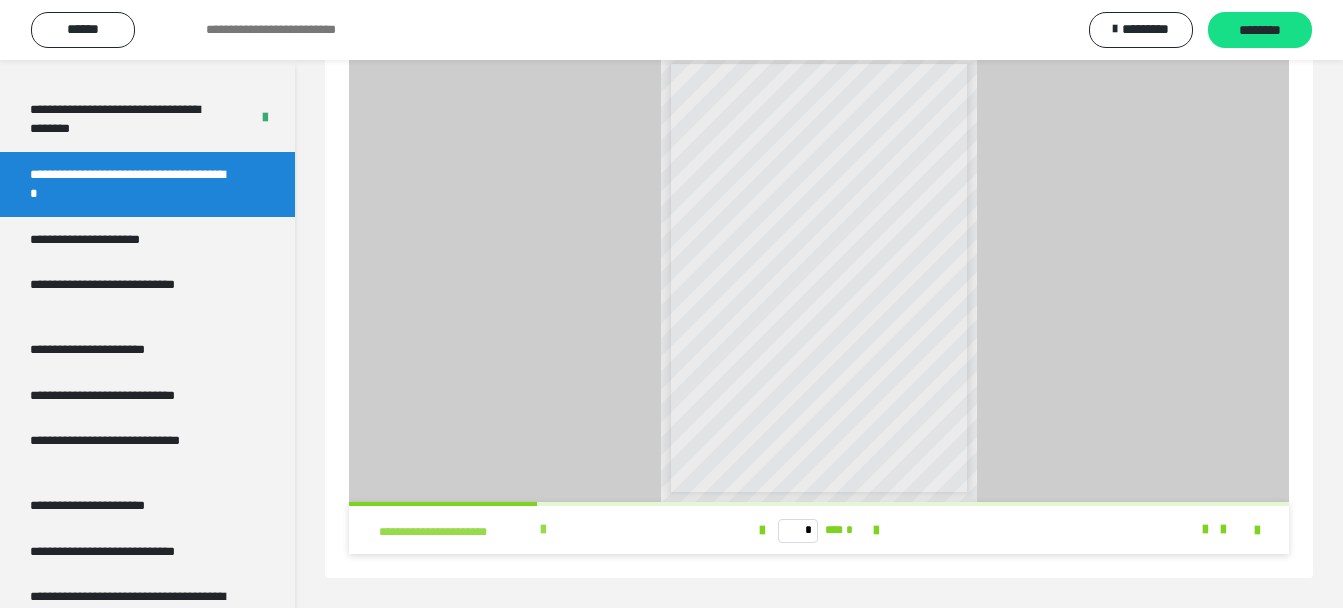 click at bounding box center [543, 530] 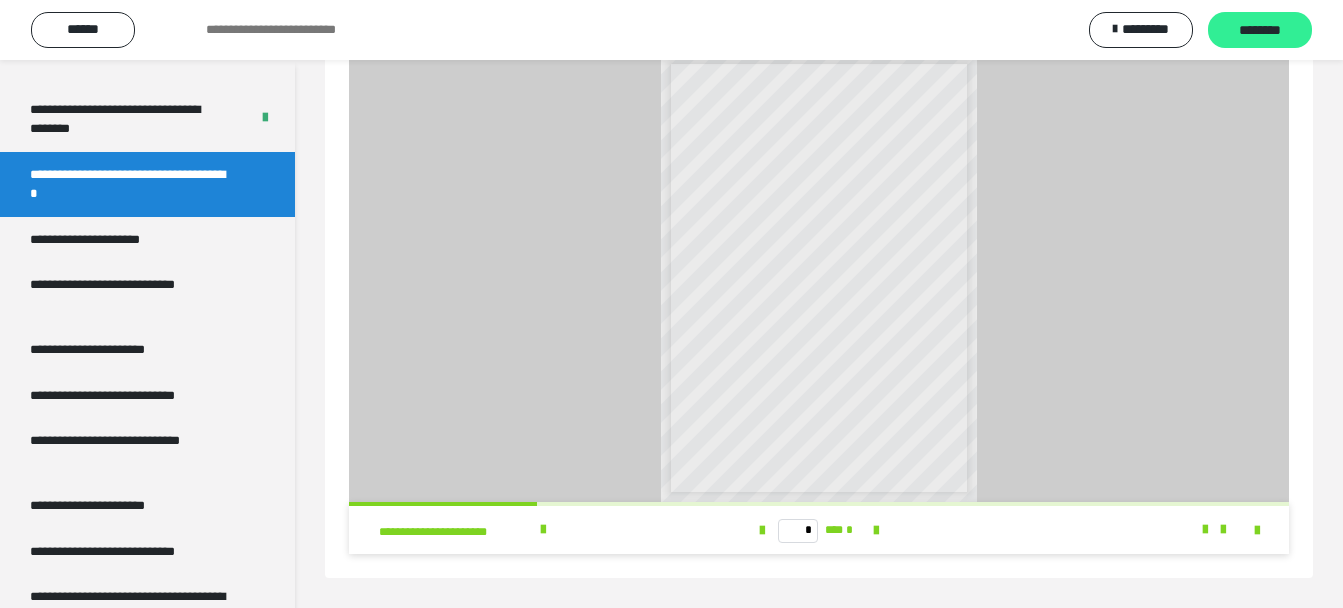 click on "********" at bounding box center [1260, 30] 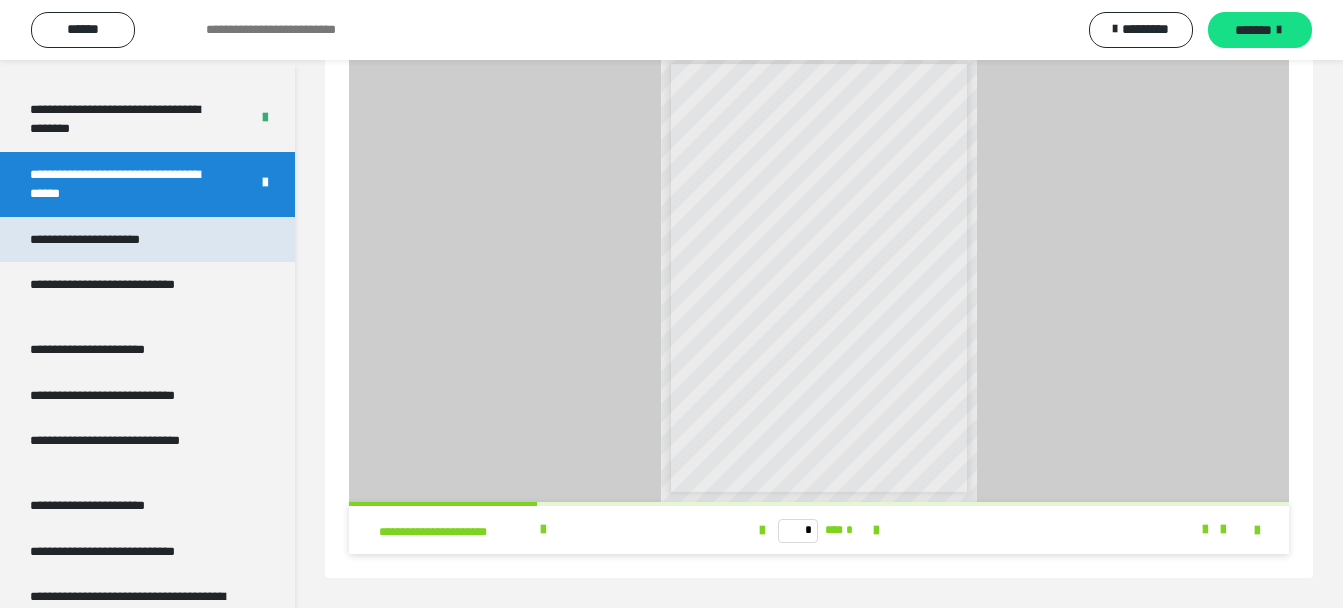 click on "**********" at bounding box center [109, 240] 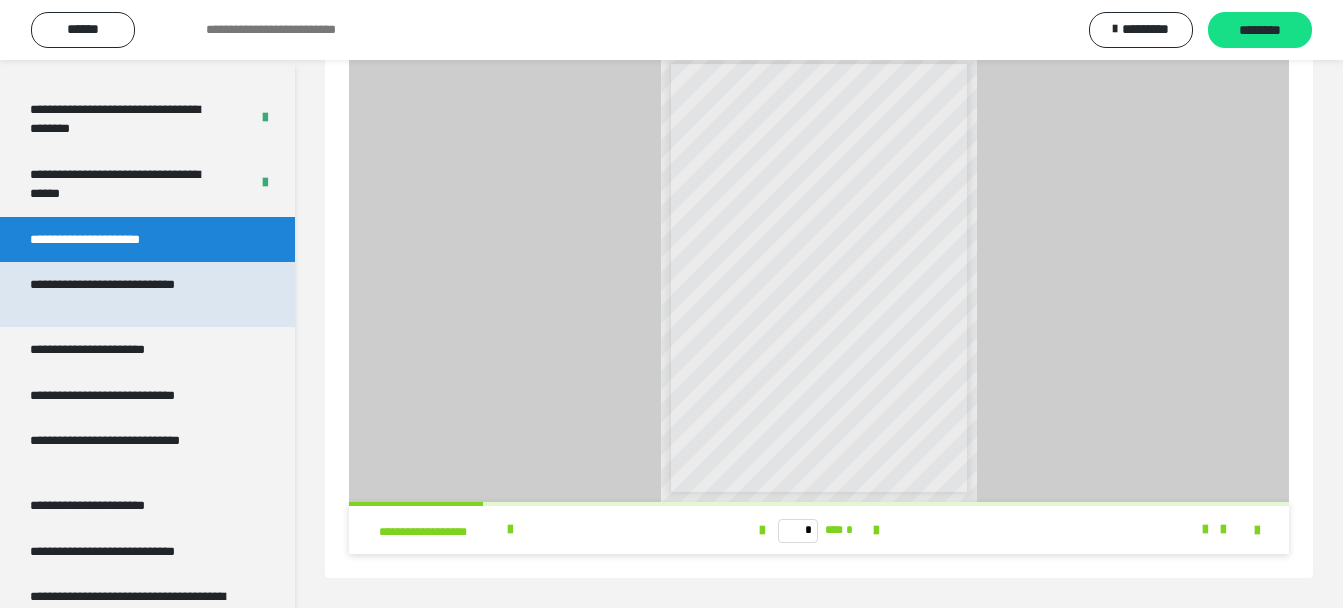 click on "**********" at bounding box center (132, 294) 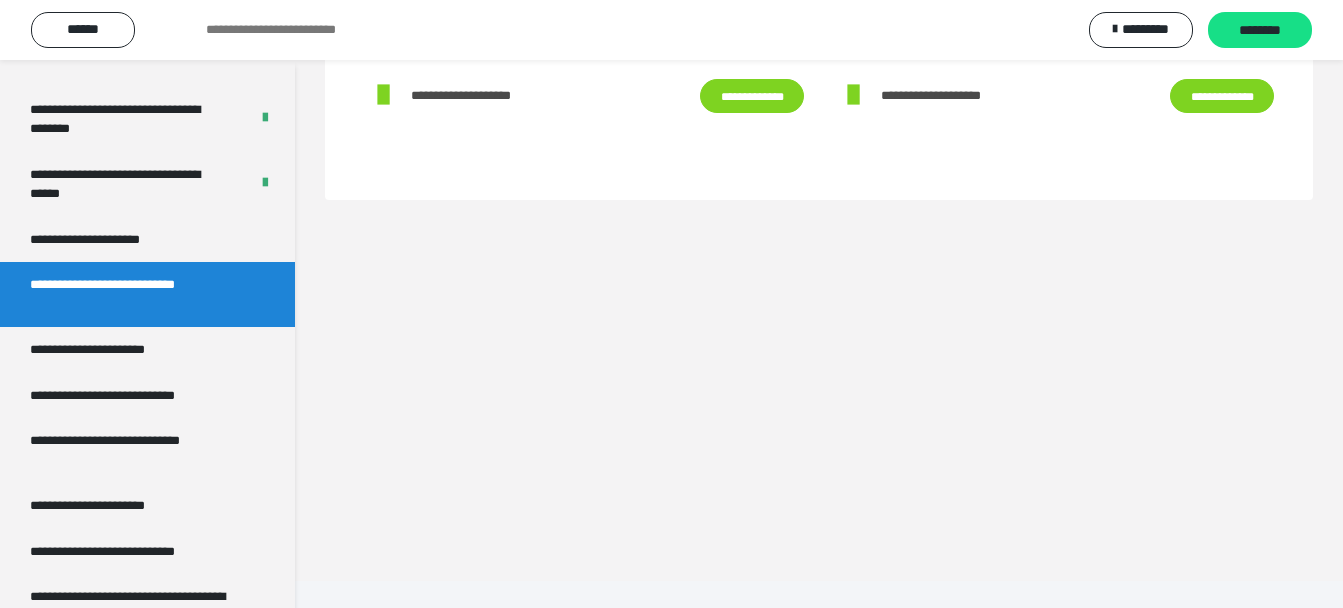scroll, scrollTop: 60, scrollLeft: 0, axis: vertical 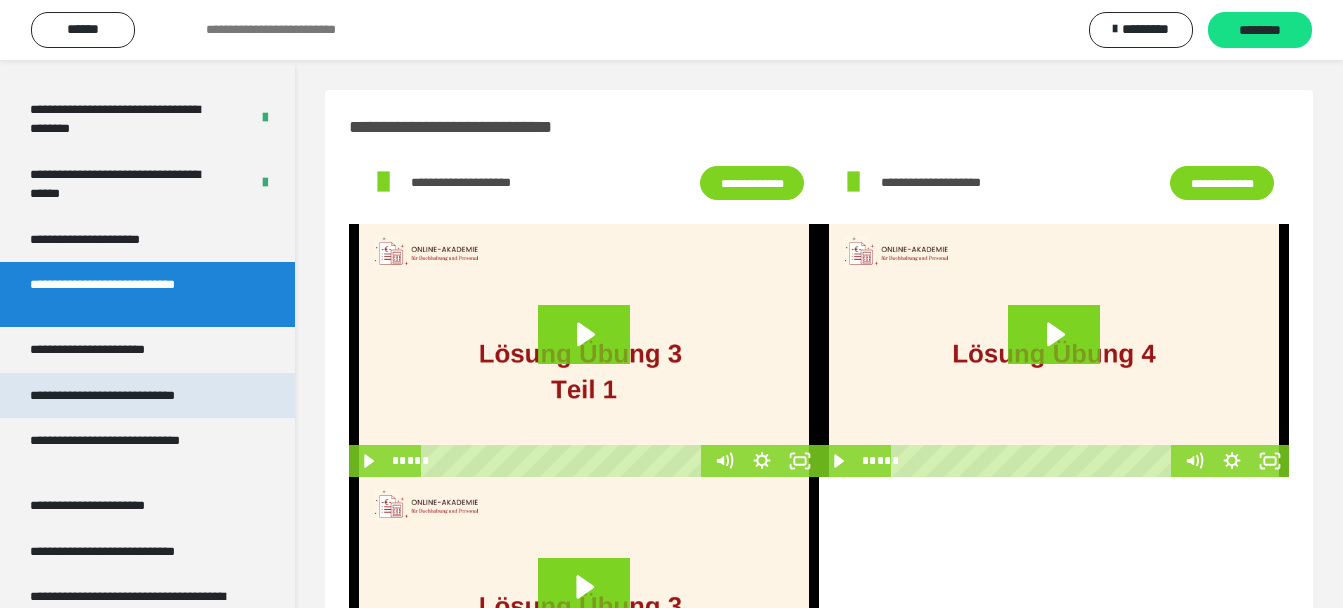 click on "**********" at bounding box center [131, 396] 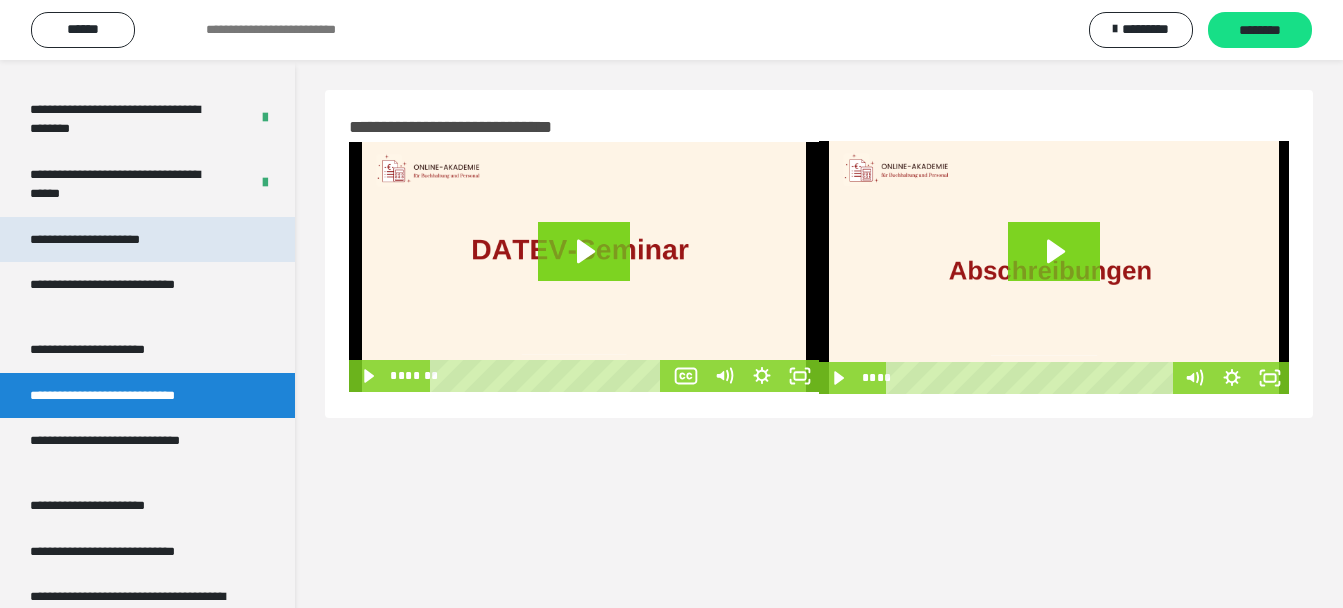 click on "**********" at bounding box center (109, 240) 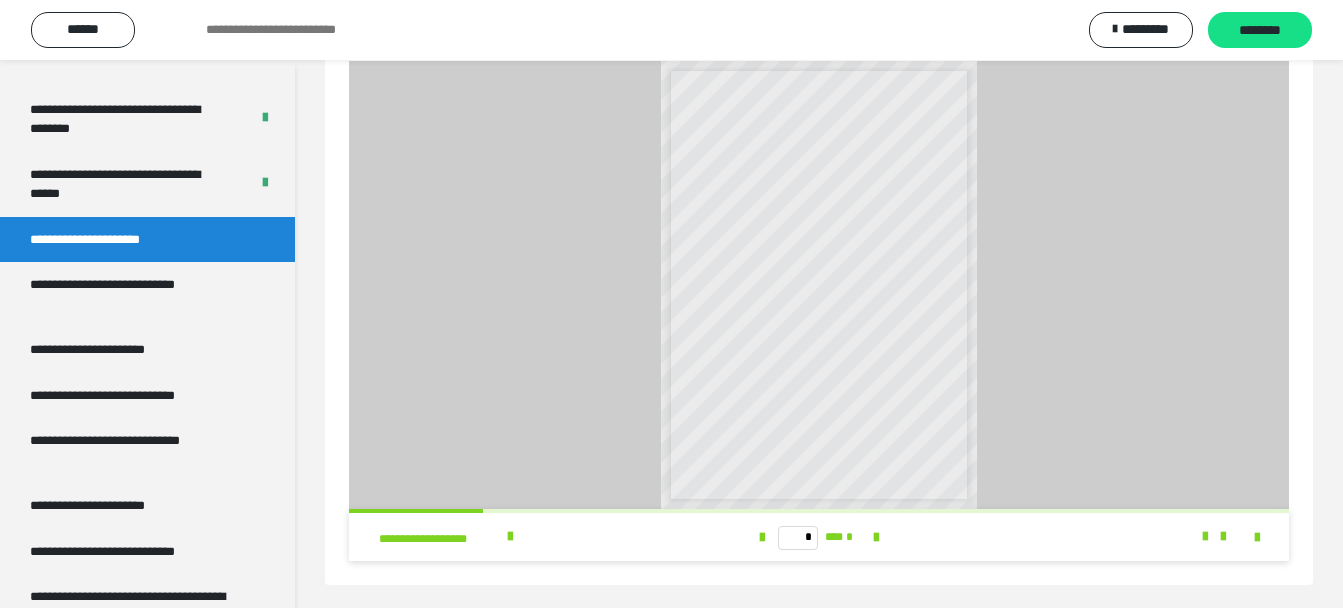 scroll, scrollTop: 87, scrollLeft: 0, axis: vertical 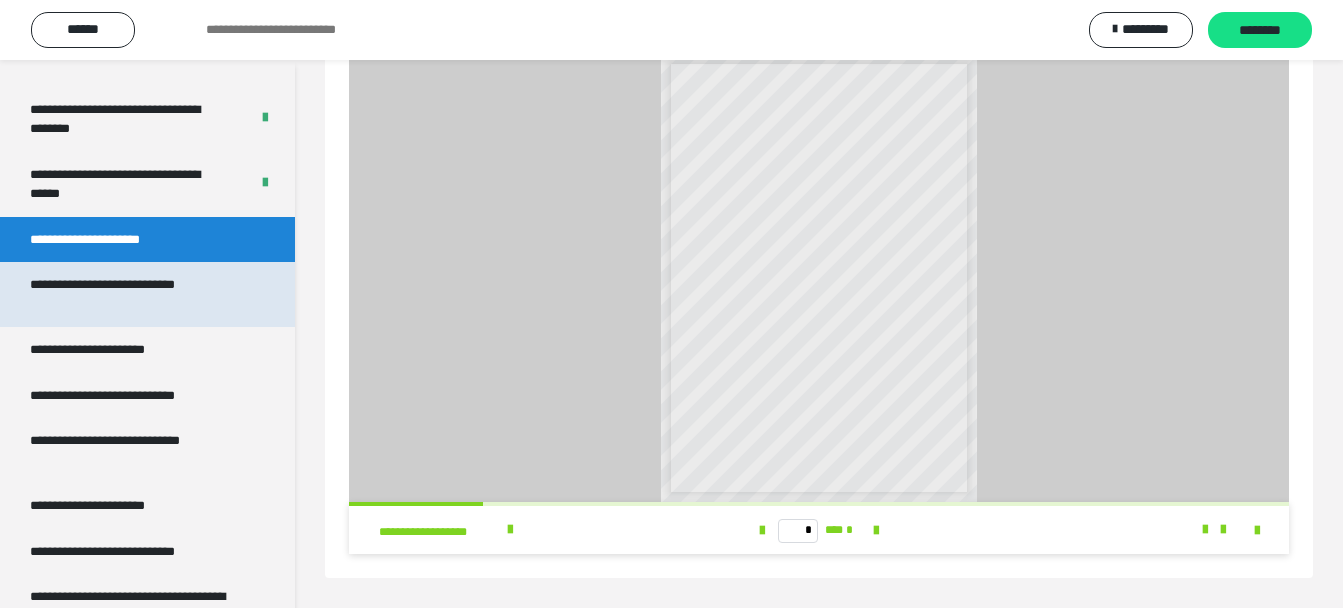click on "**********" at bounding box center (132, 294) 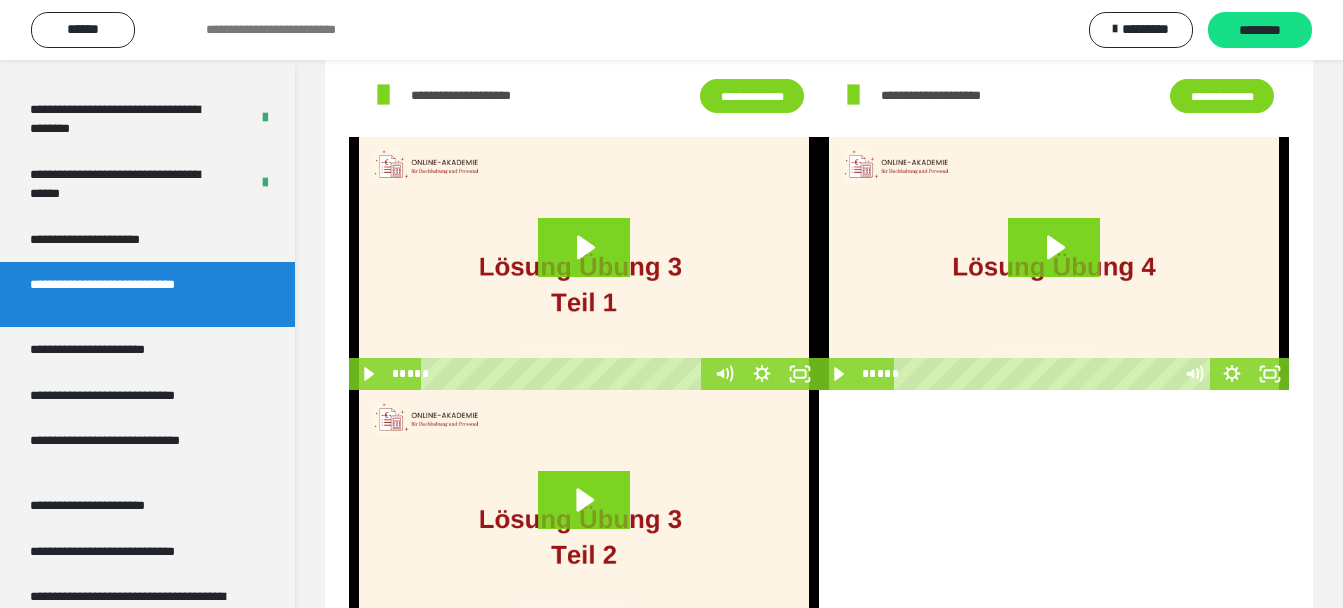 scroll, scrollTop: 60, scrollLeft: 0, axis: vertical 